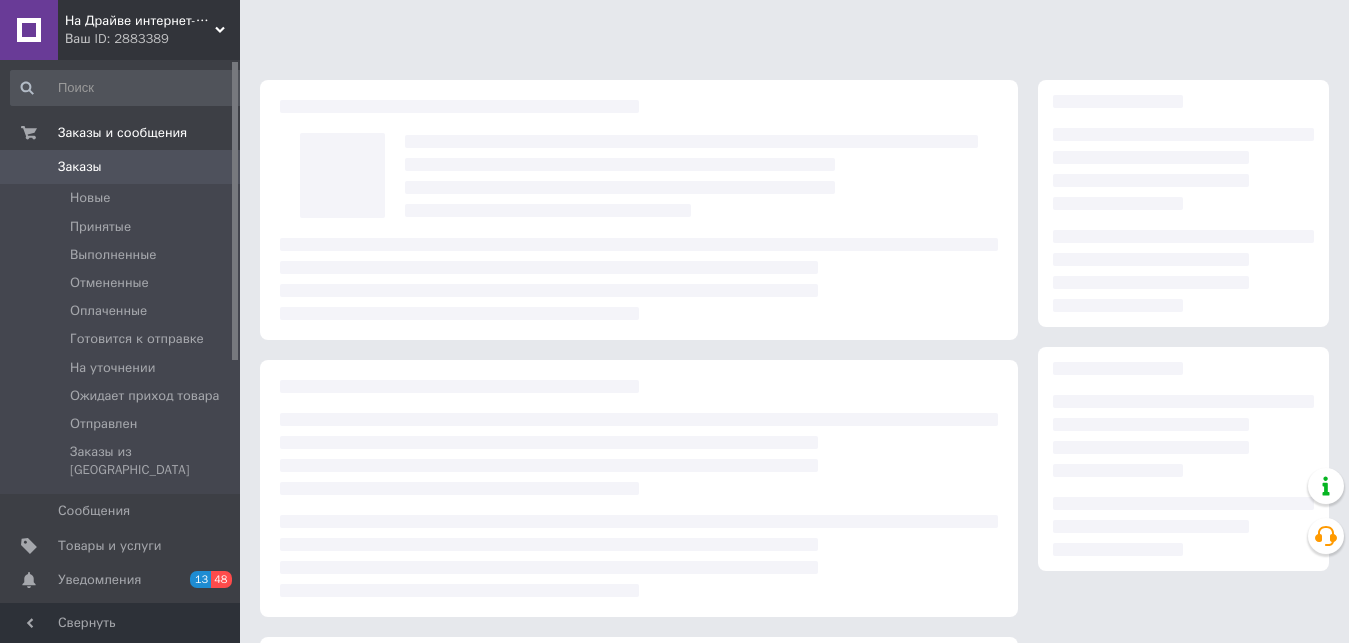 scroll, scrollTop: 0, scrollLeft: 0, axis: both 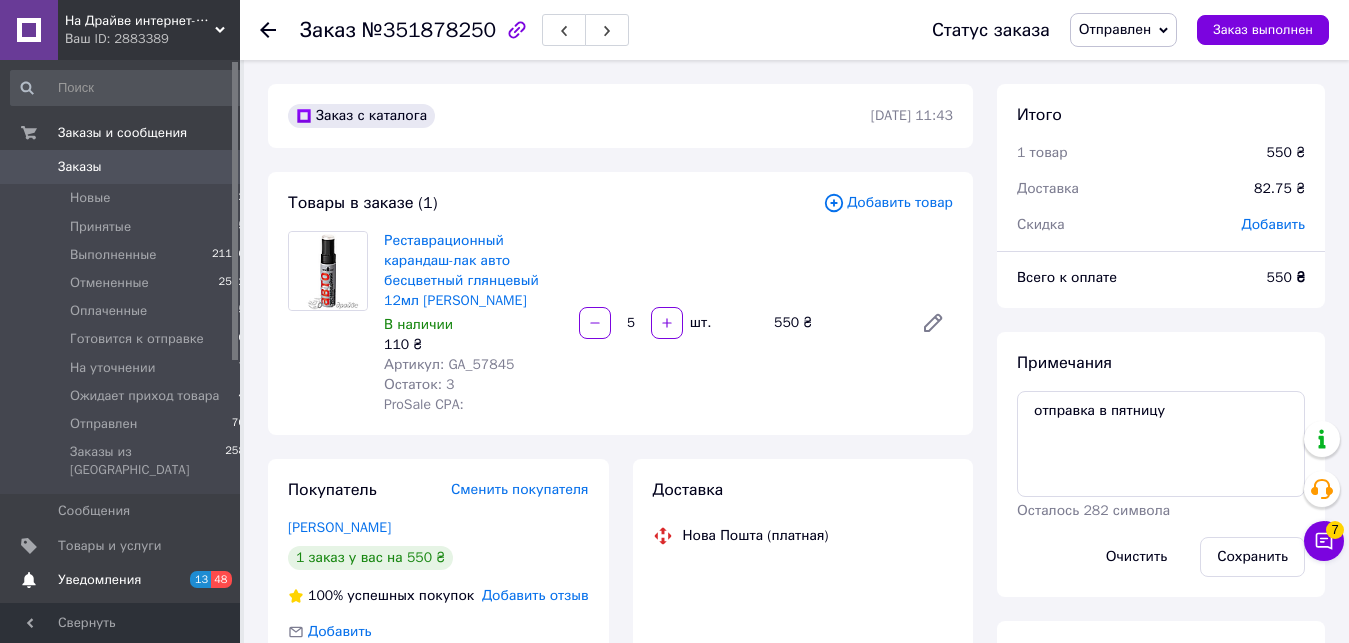 click on "Товары и услуги" at bounding box center [110, 546] 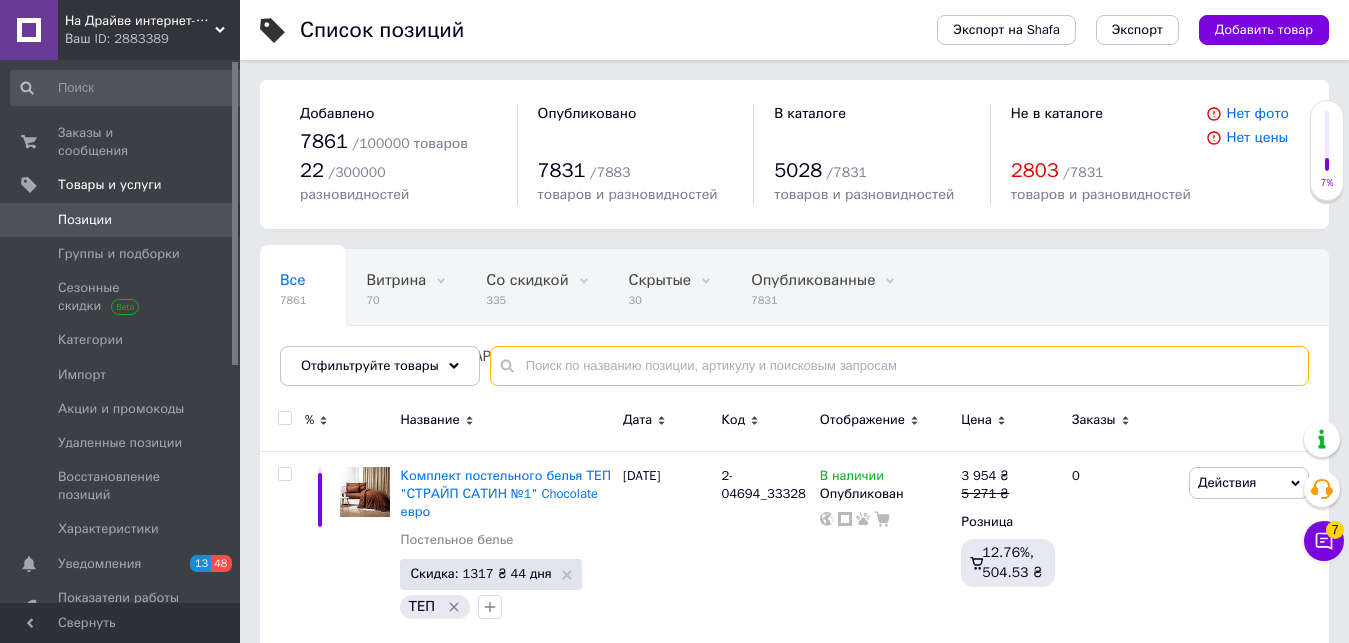 click at bounding box center (899, 366) 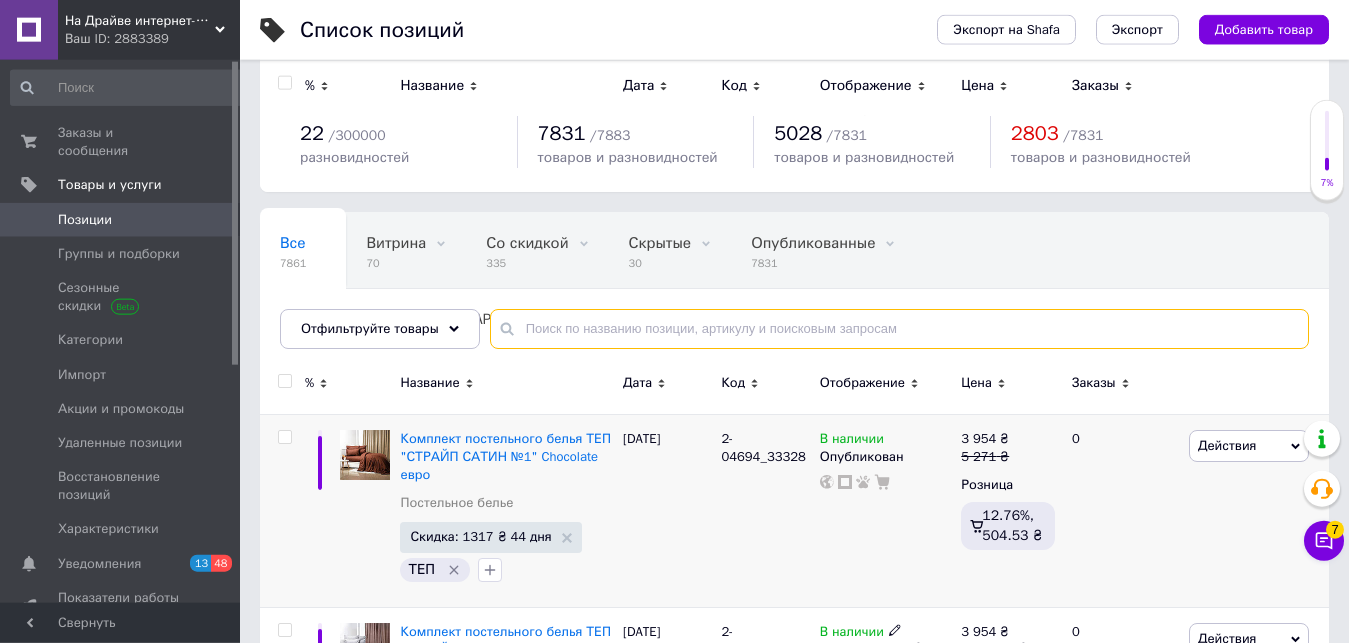 scroll, scrollTop: 0, scrollLeft: 0, axis: both 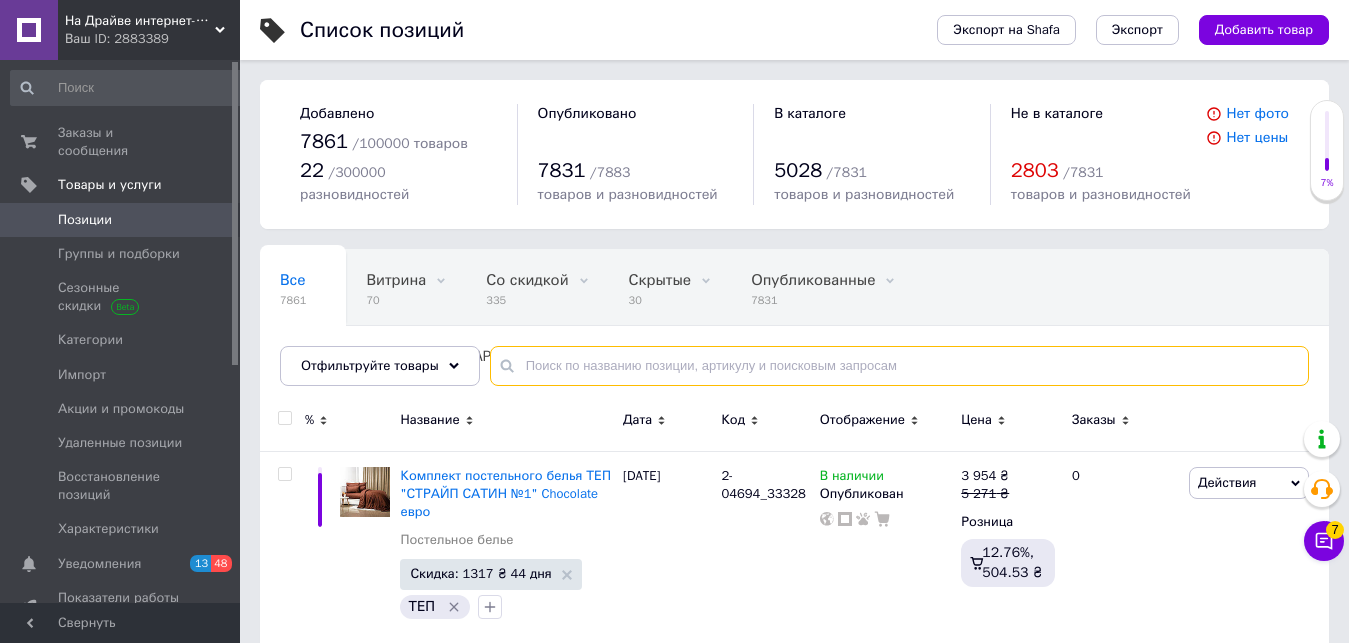 click at bounding box center (899, 366) 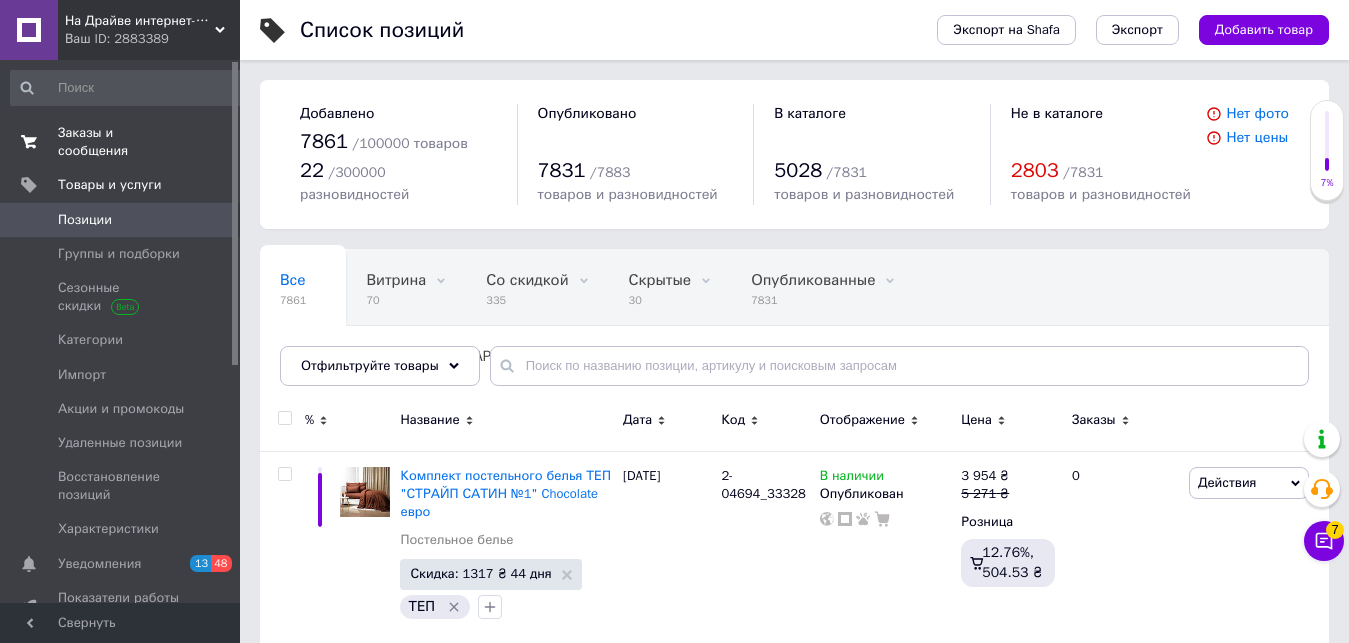 click on "Заказы и сообщения" at bounding box center (121, 142) 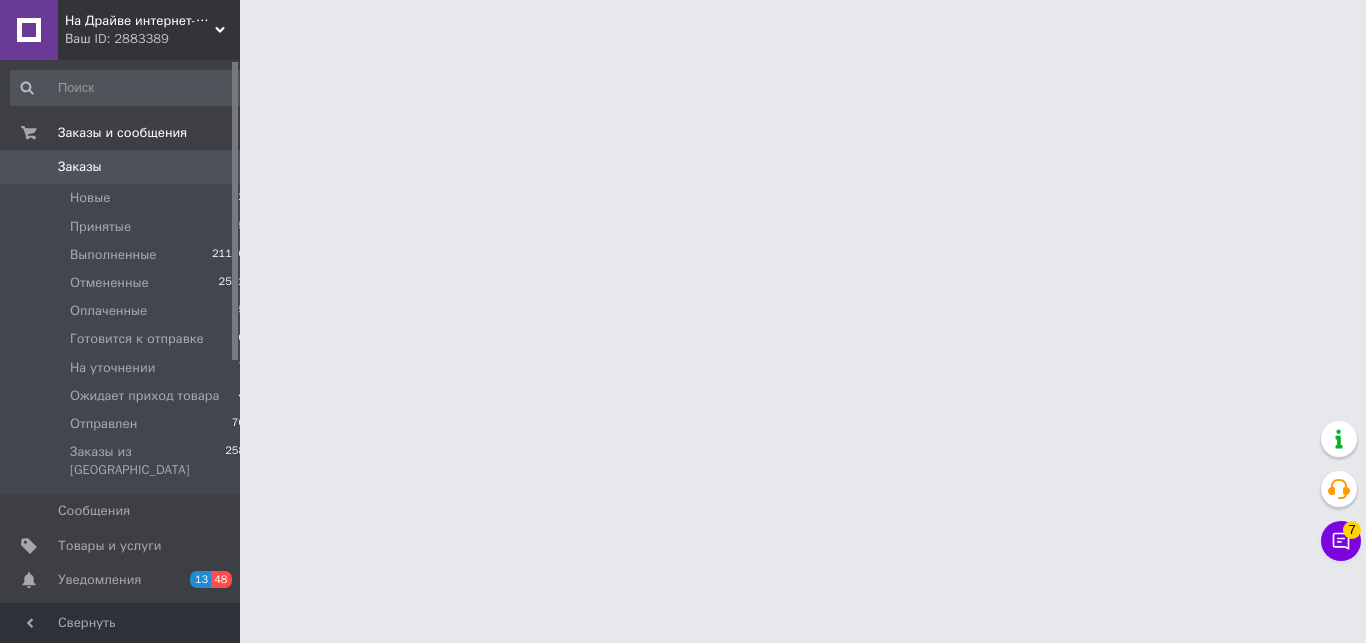 click on "Чат с покупателем 7" at bounding box center [1341, 541] 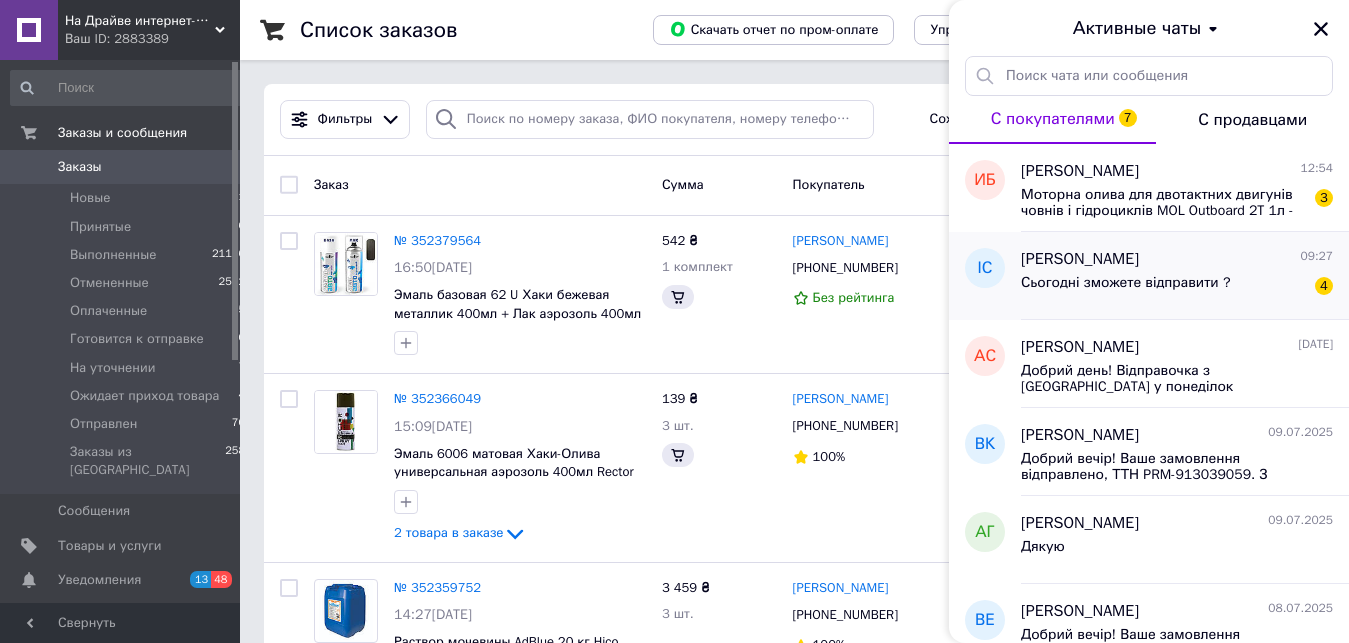 click on "Сьогодні зможете відправити ?" at bounding box center (1125, 283) 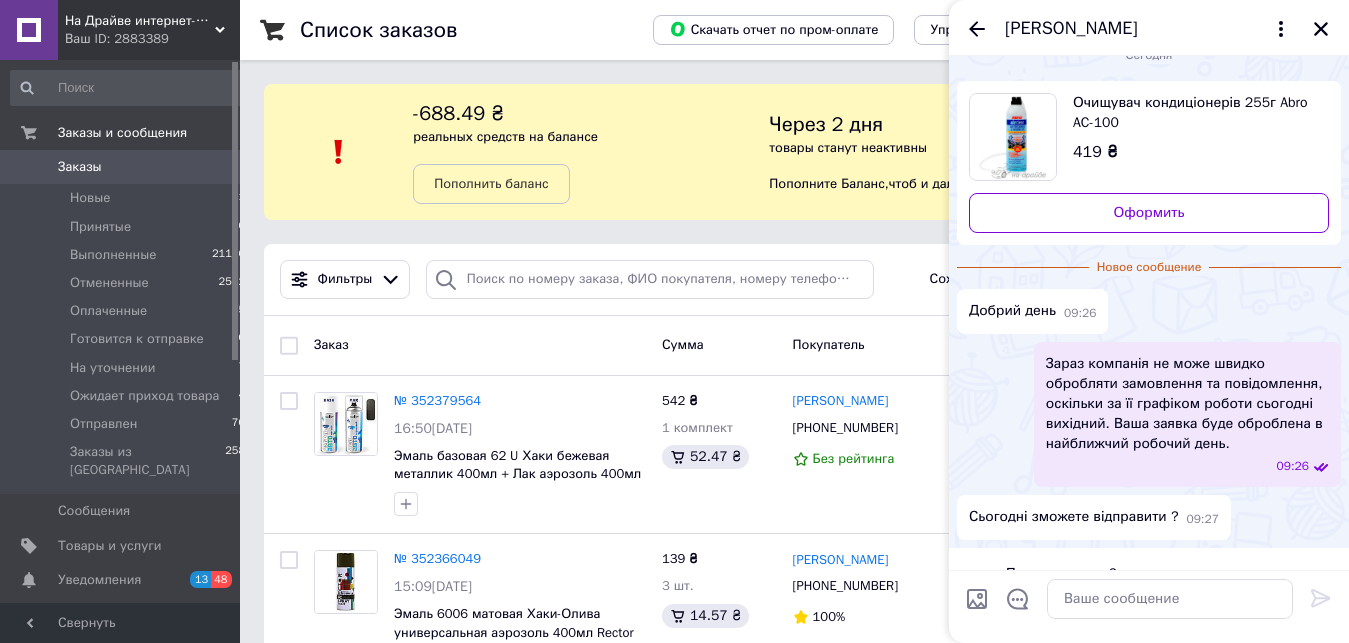 scroll, scrollTop: 27, scrollLeft: 0, axis: vertical 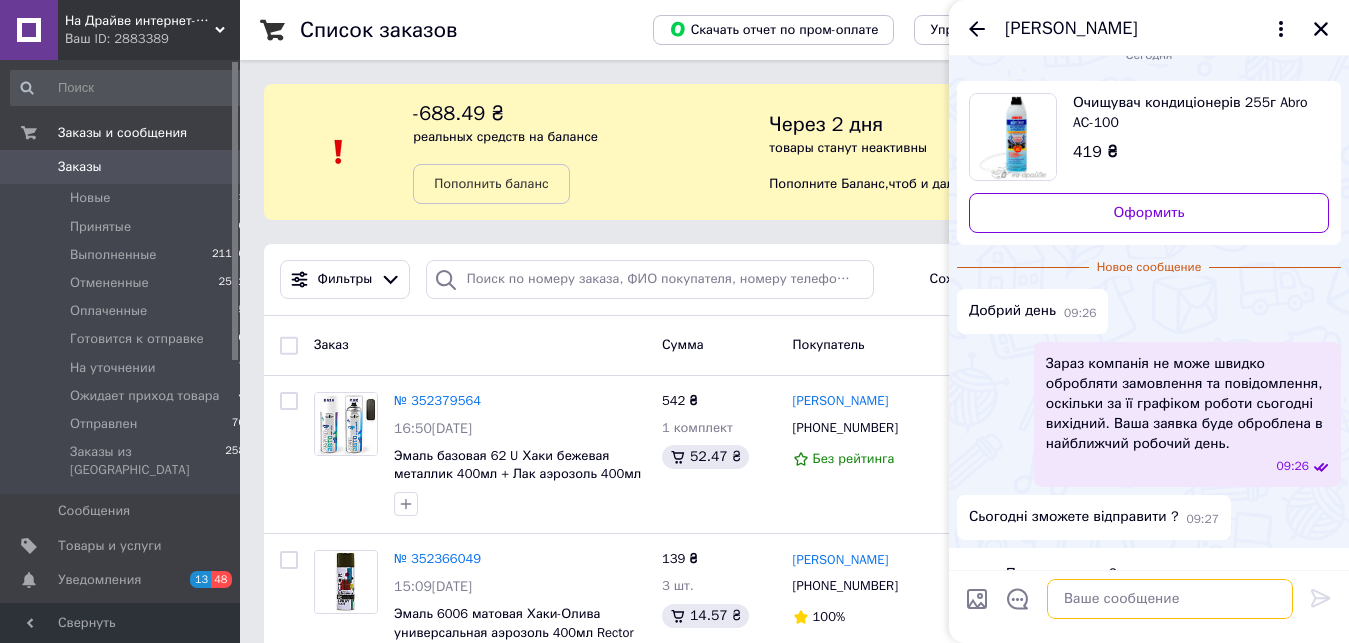click at bounding box center [1170, 599] 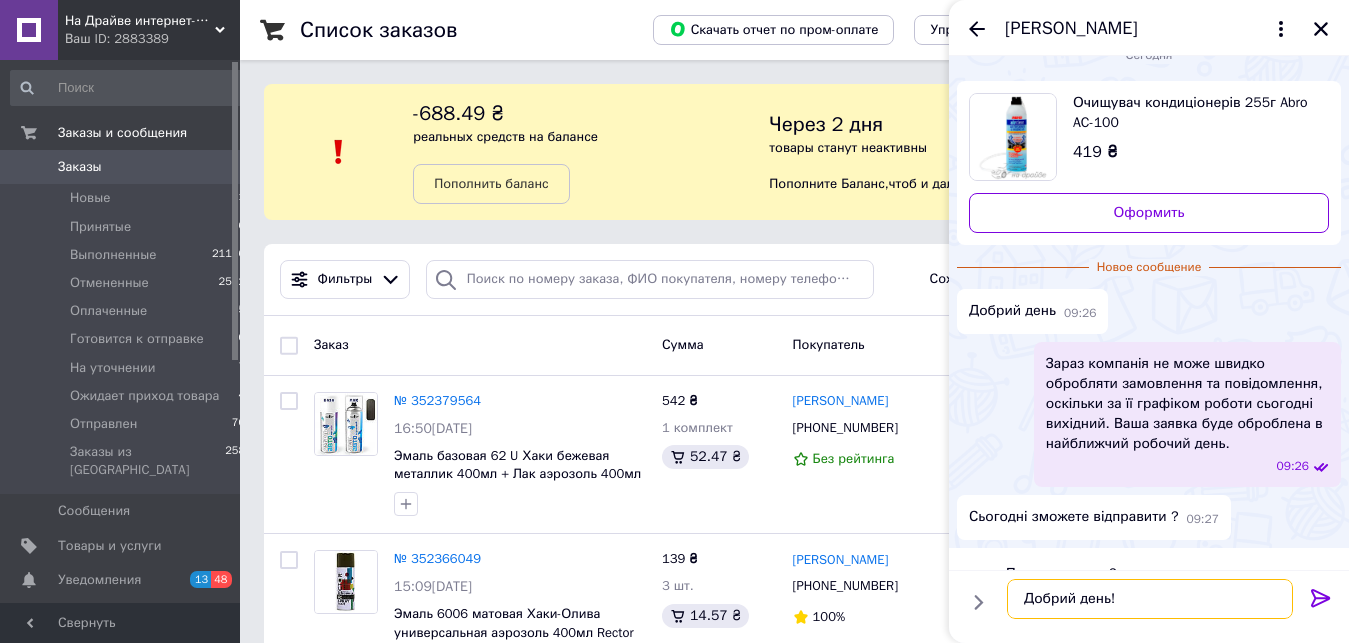 scroll, scrollTop: 14, scrollLeft: 0, axis: vertical 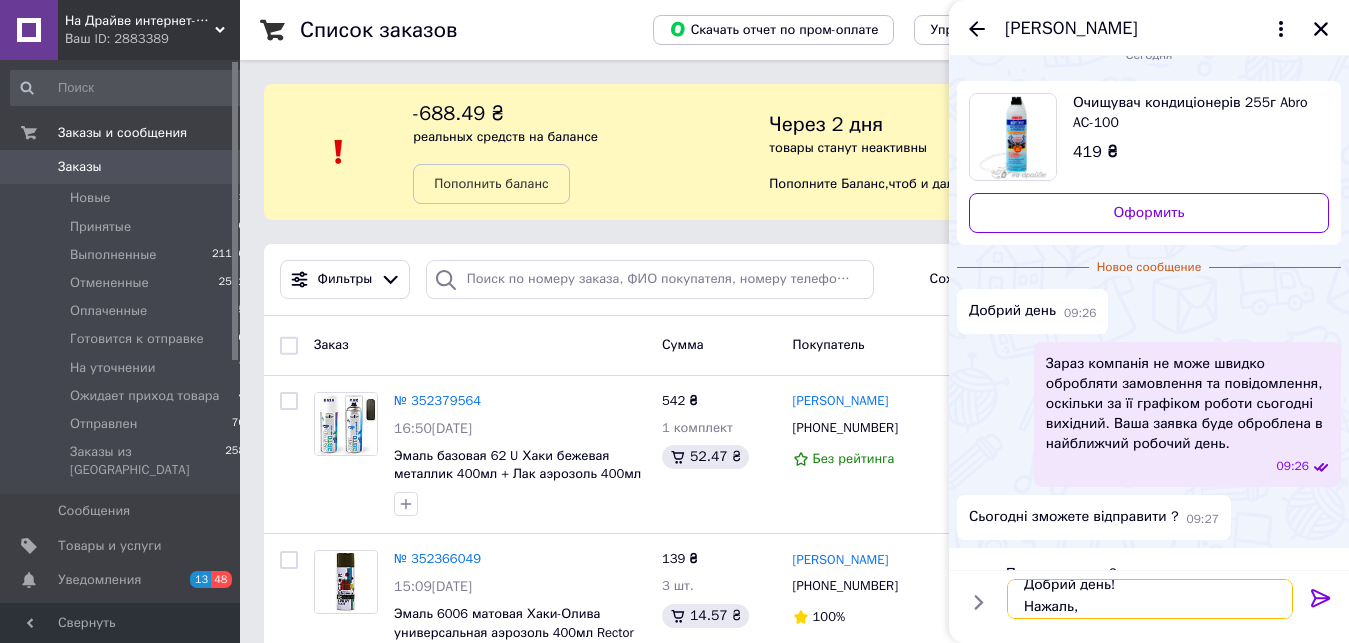 click on "Добрий день!
Нажаль," at bounding box center [1150, 599] 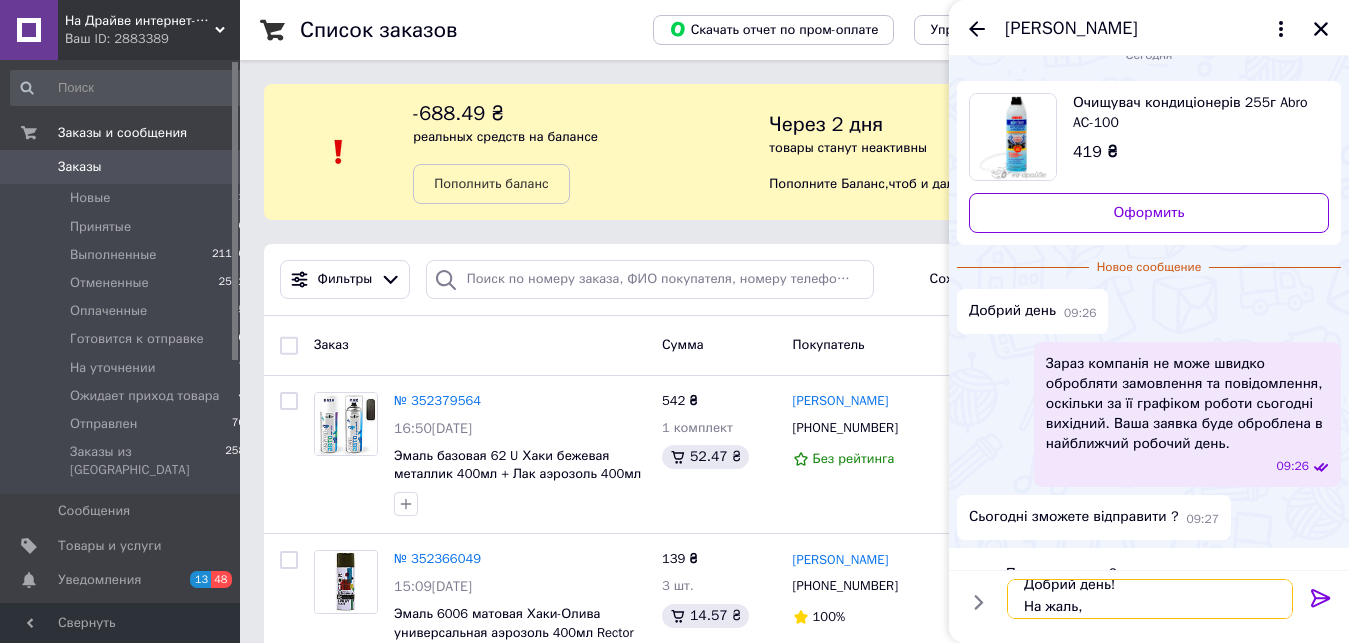 click on "Добрий день!
На жаль," at bounding box center [1150, 599] 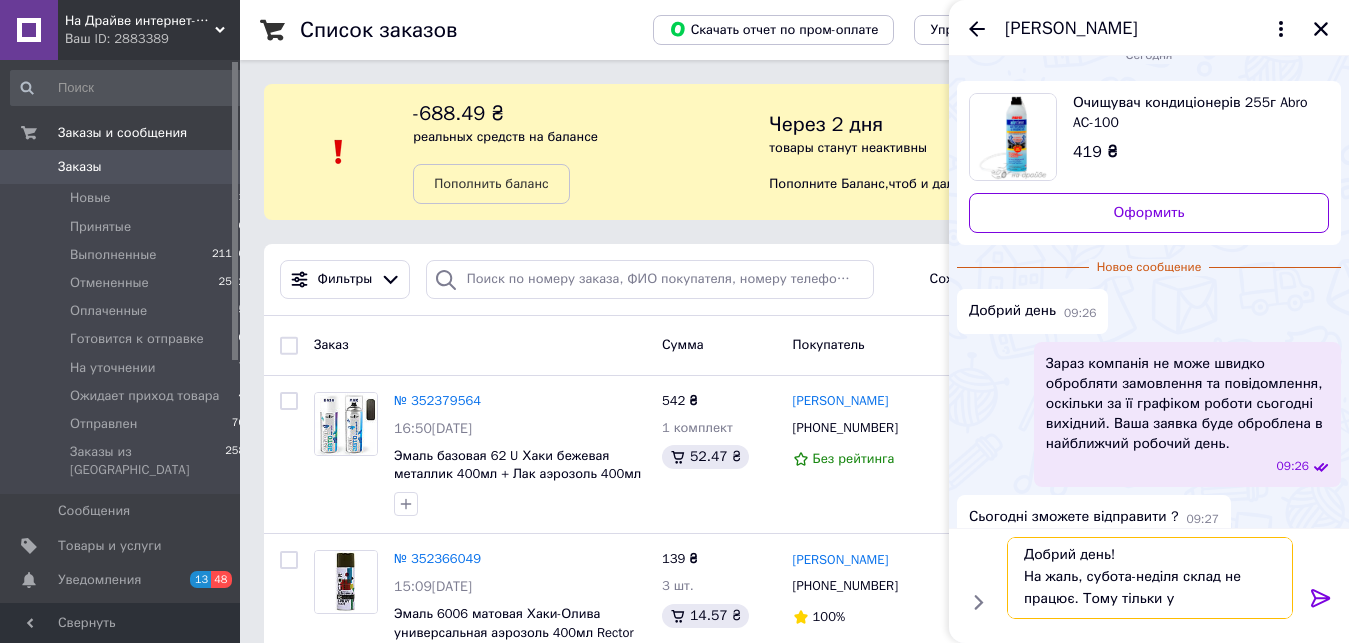 scroll, scrollTop: 2, scrollLeft: 0, axis: vertical 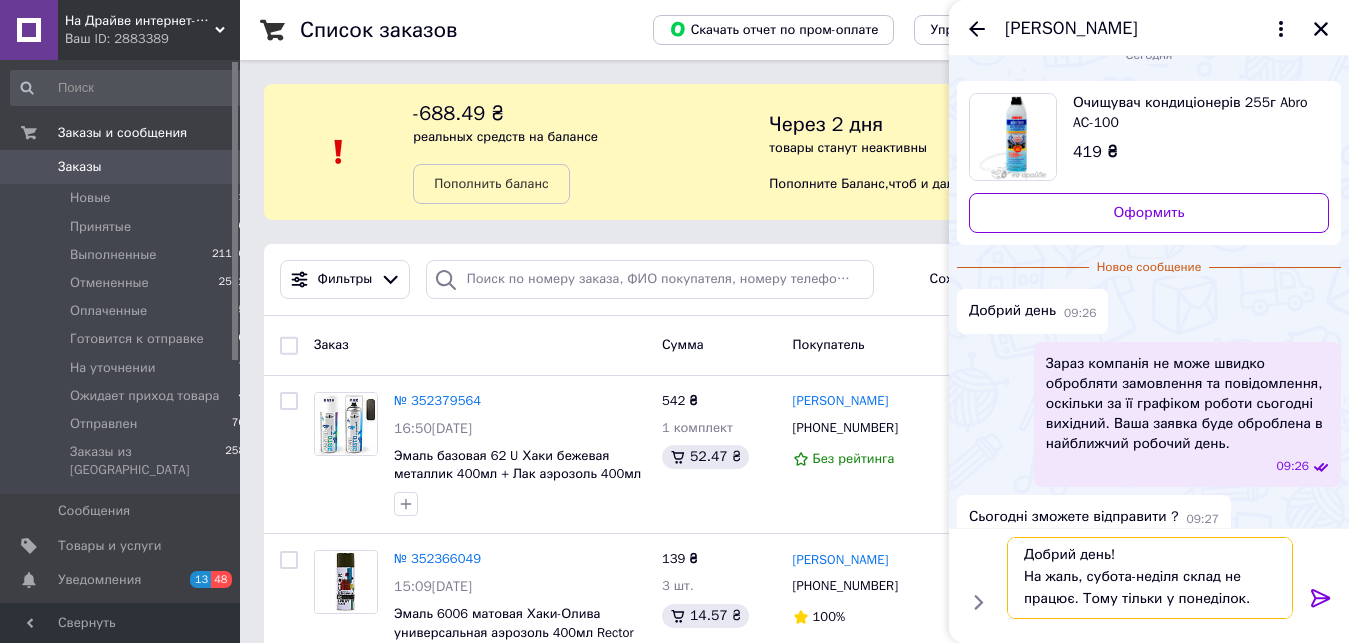 type on "Добрий день!
На жаль, субота-неділя склад не працює. Тому тільки у понеділок." 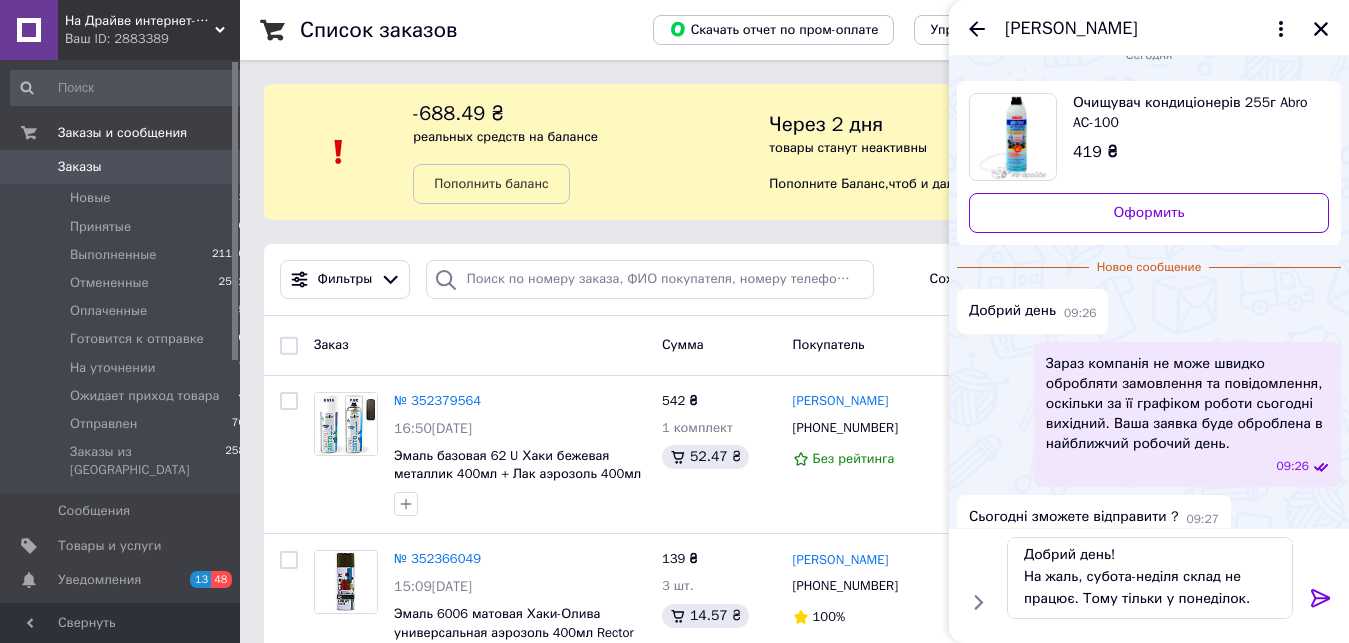click 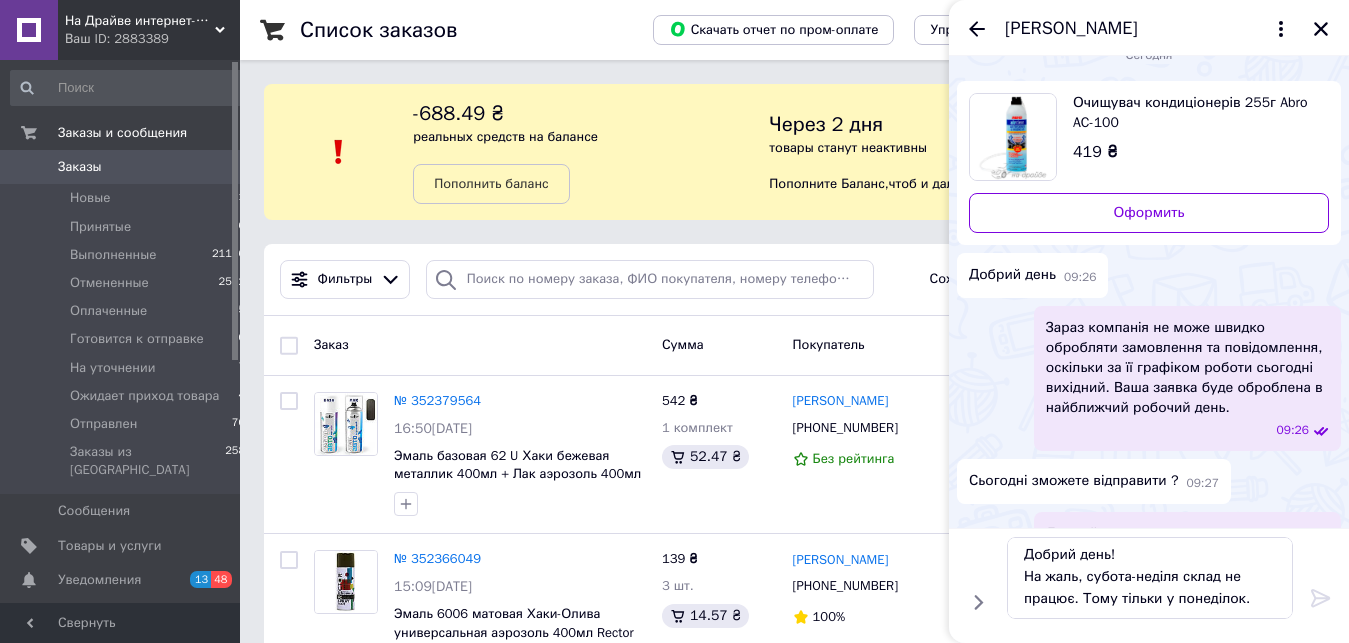 type 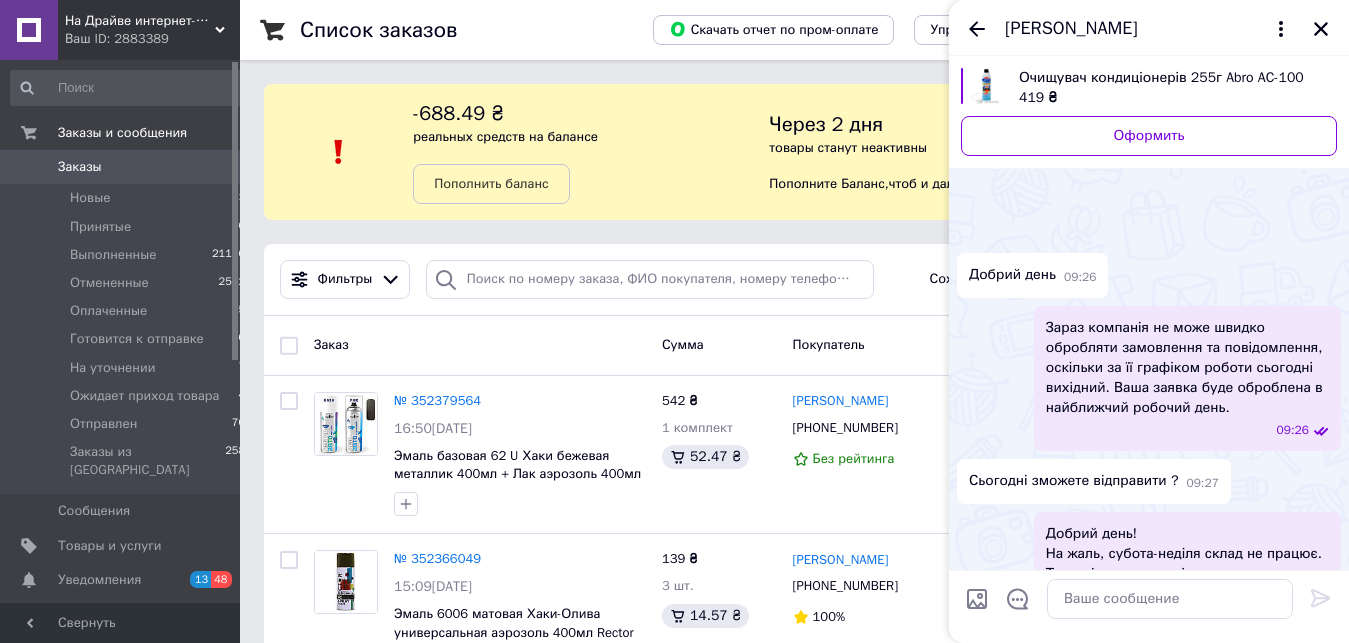 scroll, scrollTop: 0, scrollLeft: 0, axis: both 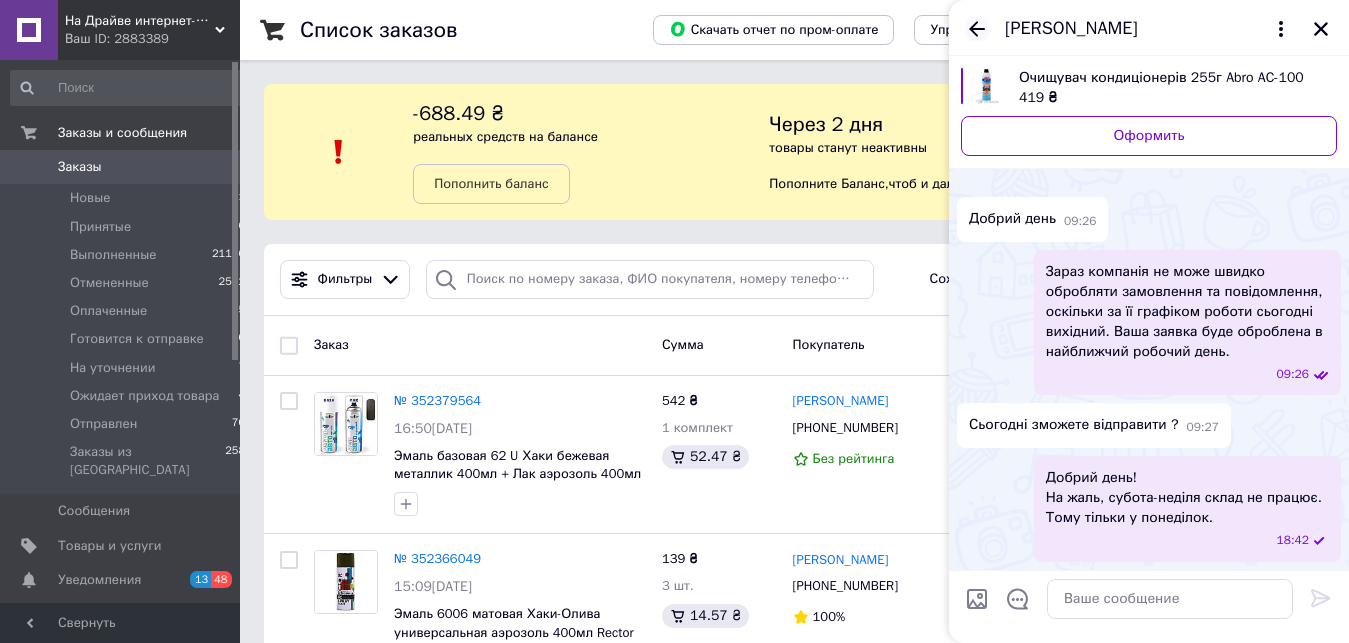 click 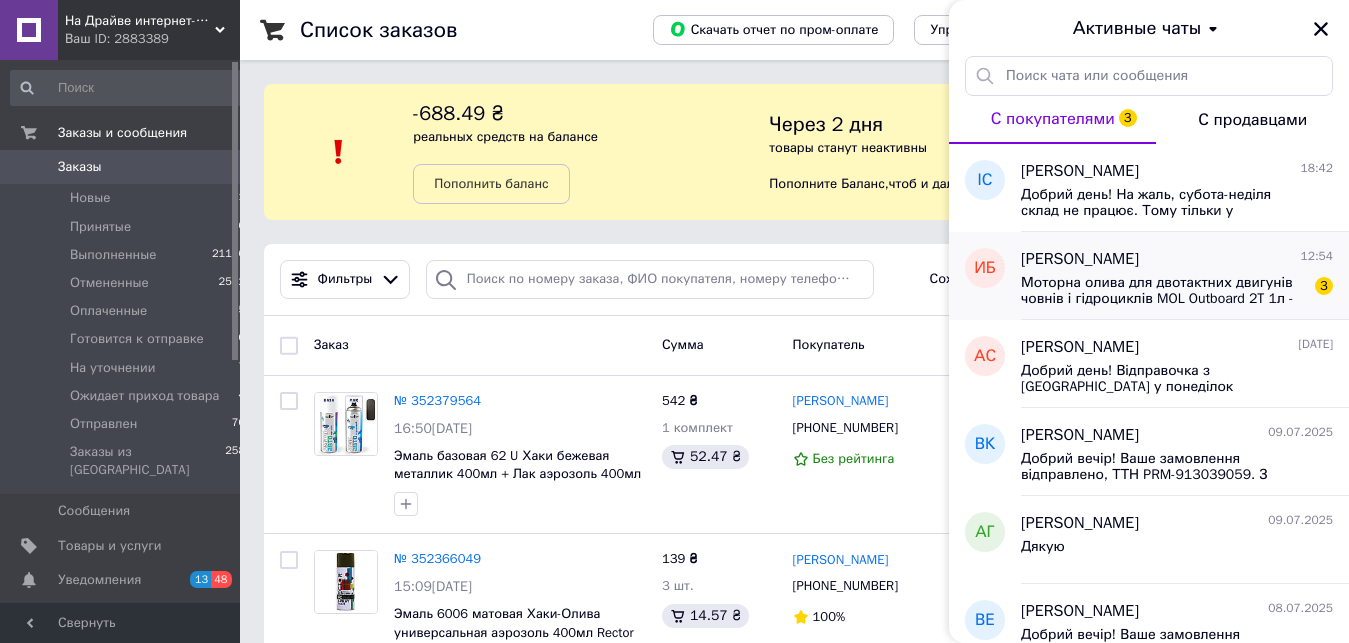 click on "Моторна олива для двотактних двигунів човнів і гідроциклів MOL Outboard 2T 1л - какая дата выпуска подскажите?" at bounding box center [1163, 291] 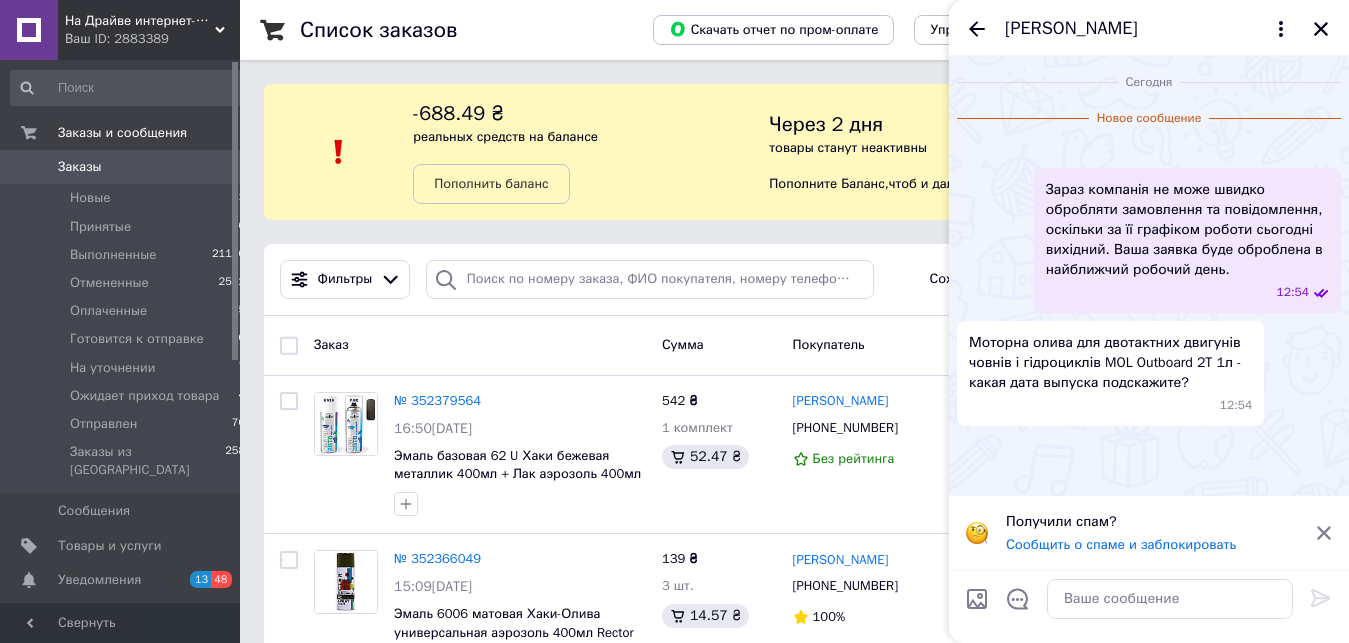 scroll, scrollTop: 217, scrollLeft: 0, axis: vertical 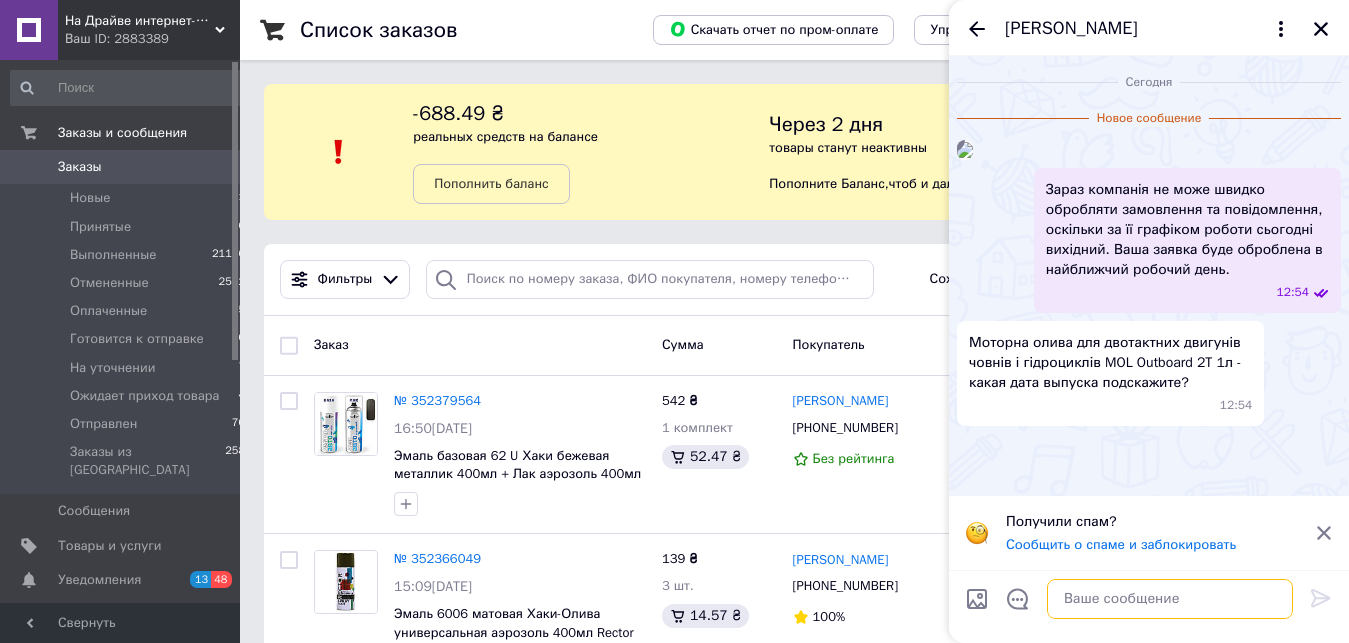 click at bounding box center (1170, 599) 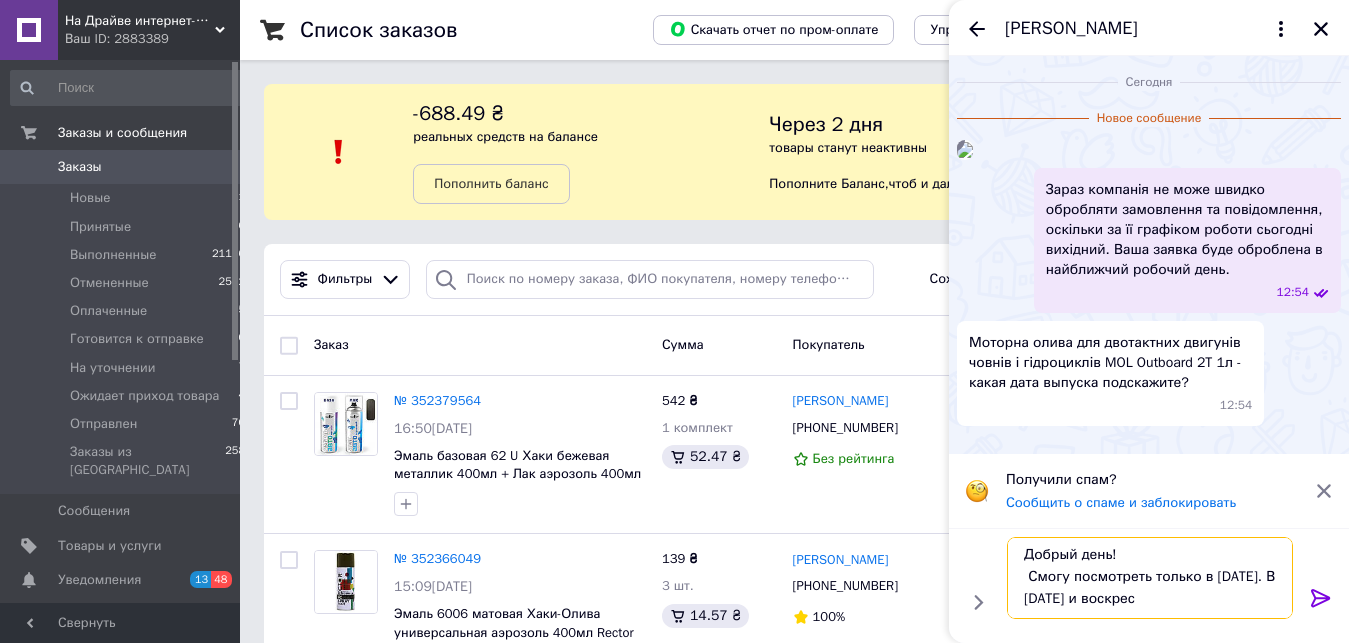 scroll, scrollTop: 15, scrollLeft: 0, axis: vertical 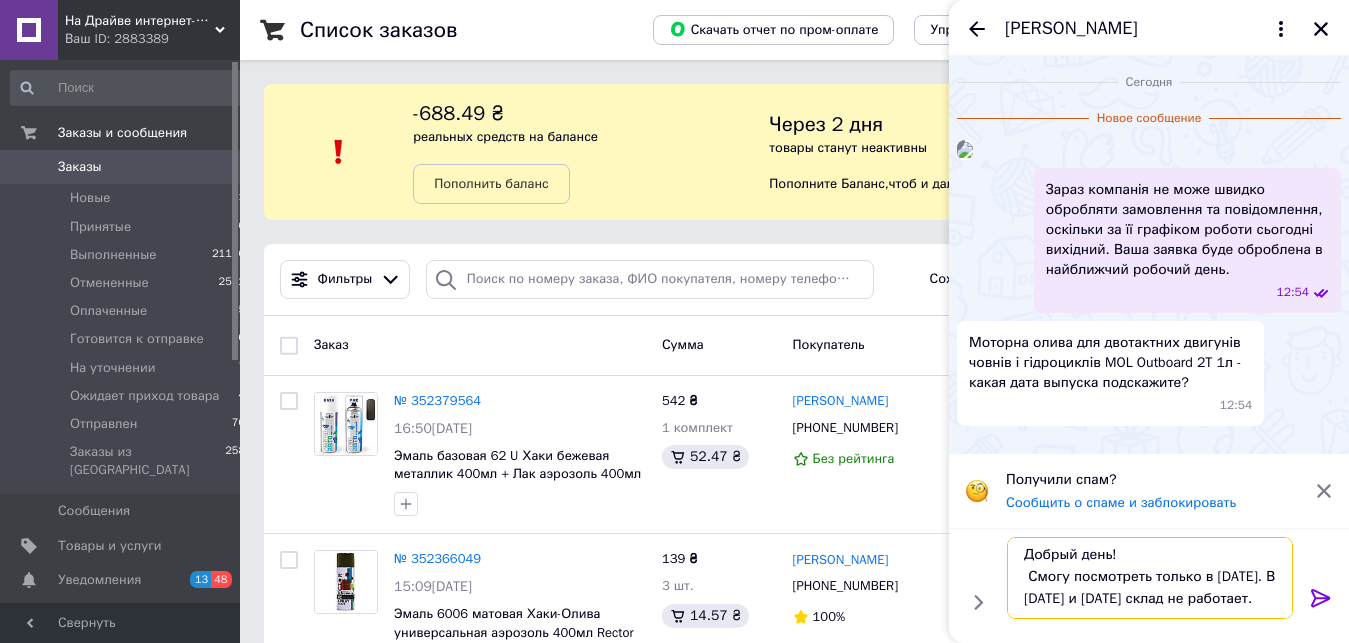 drag, startPoint x: 1142, startPoint y: 567, endPoint x: 1074, endPoint y: 574, distance: 68.359344 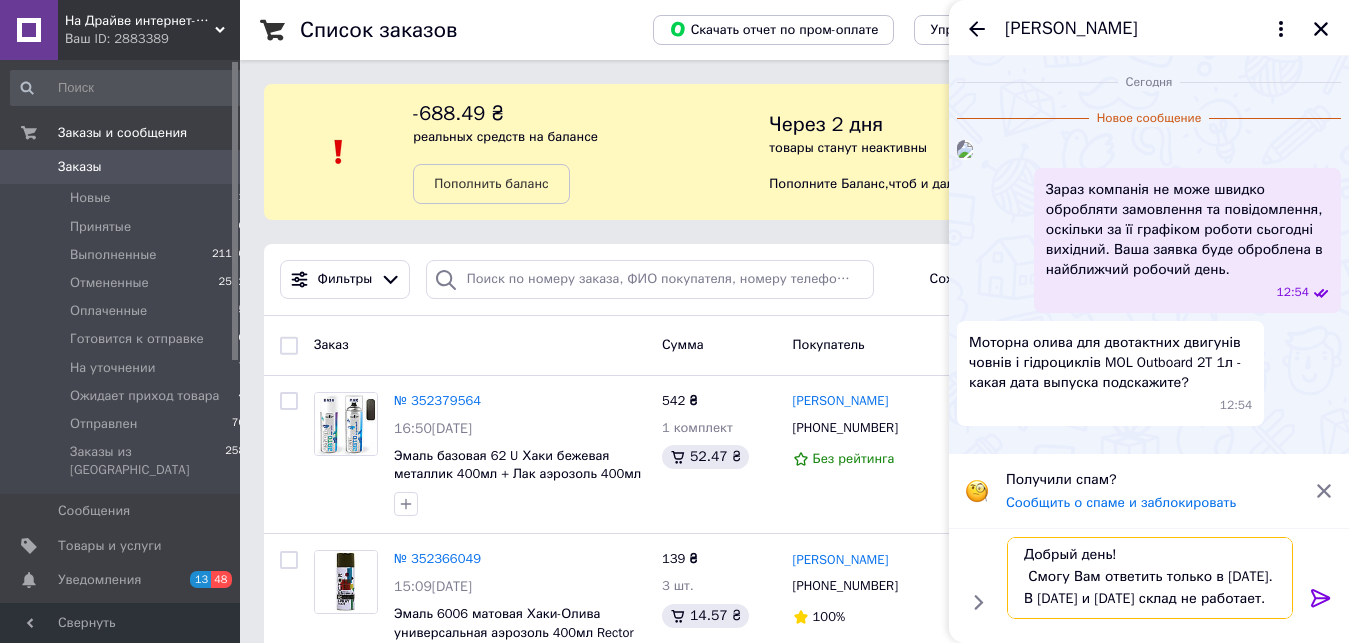 type on "Добрый день!
Смогу Вам ответить только в [DATE]. В [DATE] и [DATE] склад не работает." 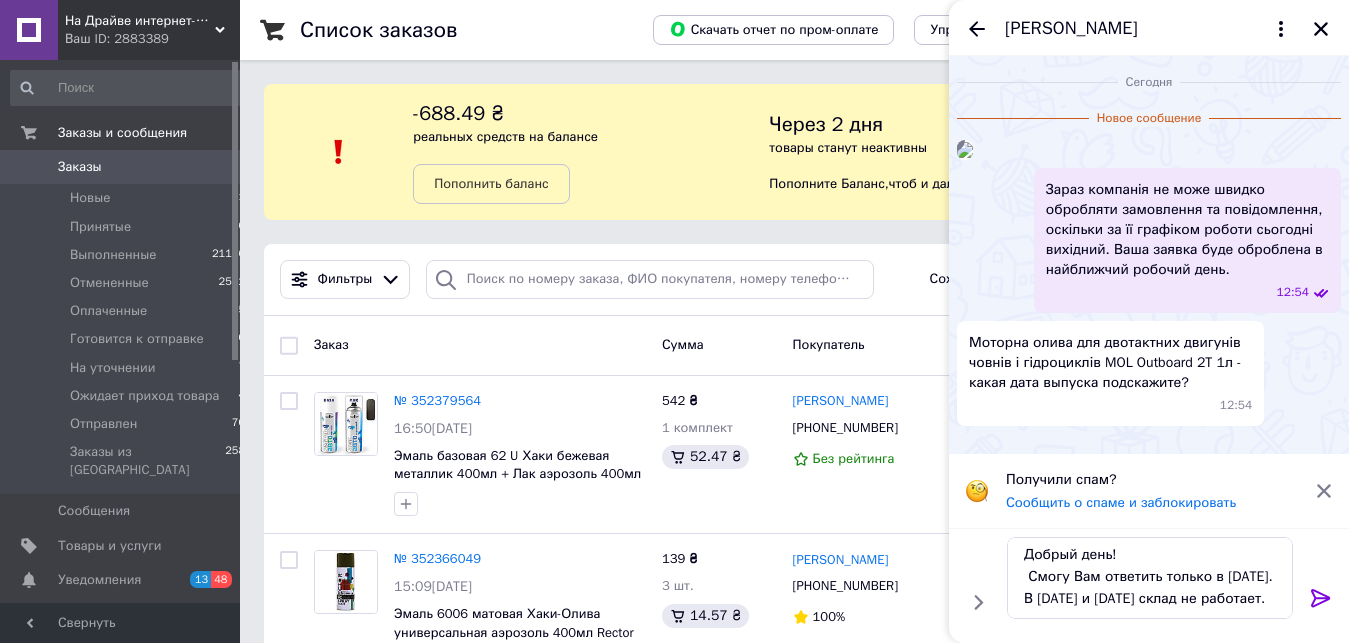 click 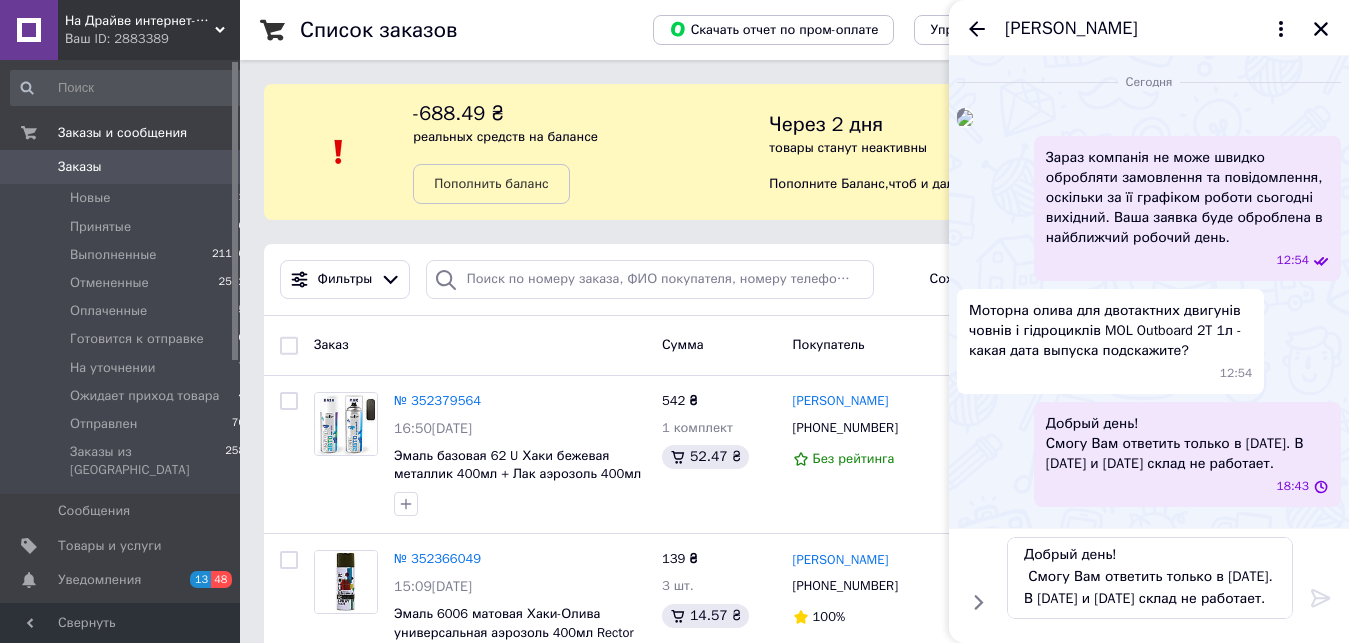 type 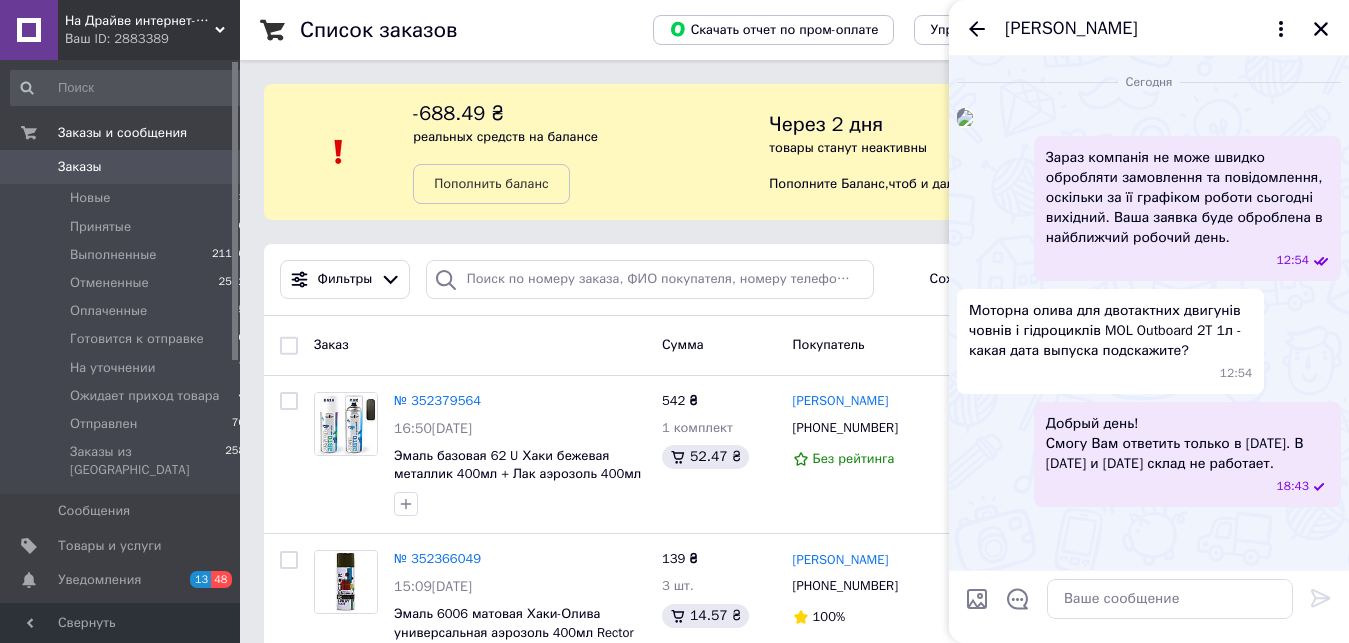 scroll, scrollTop: 245, scrollLeft: 0, axis: vertical 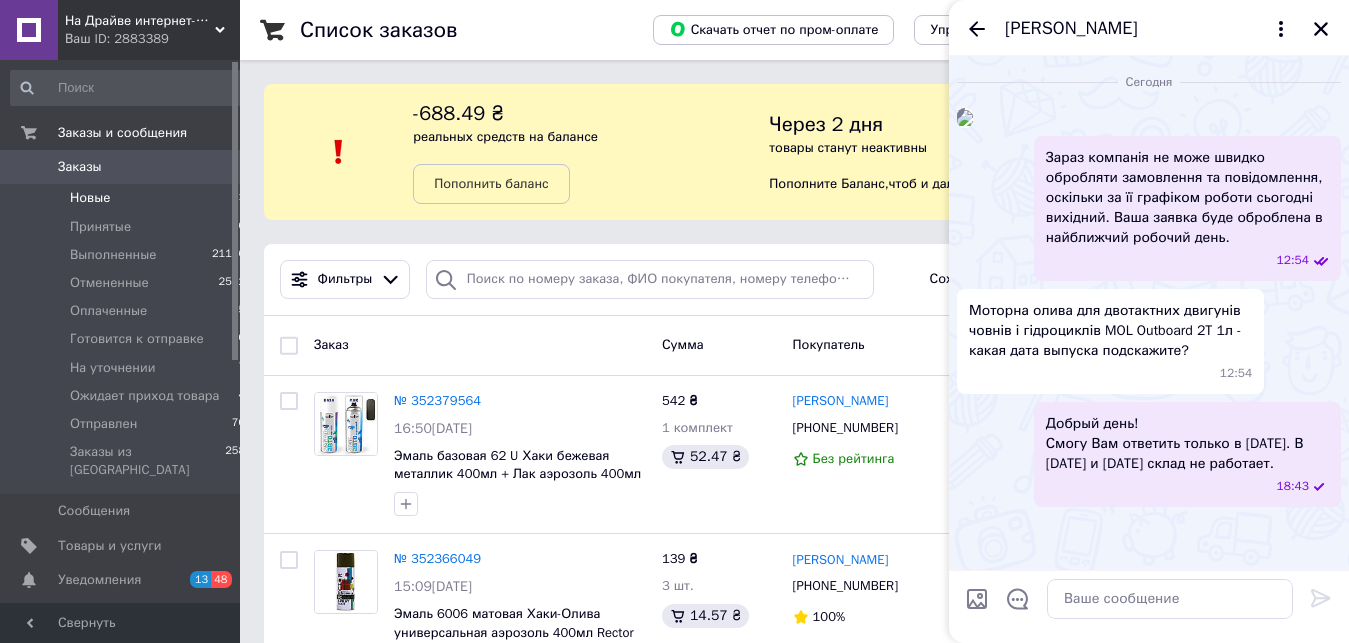 click on "Новые 1" at bounding box center [128, 198] 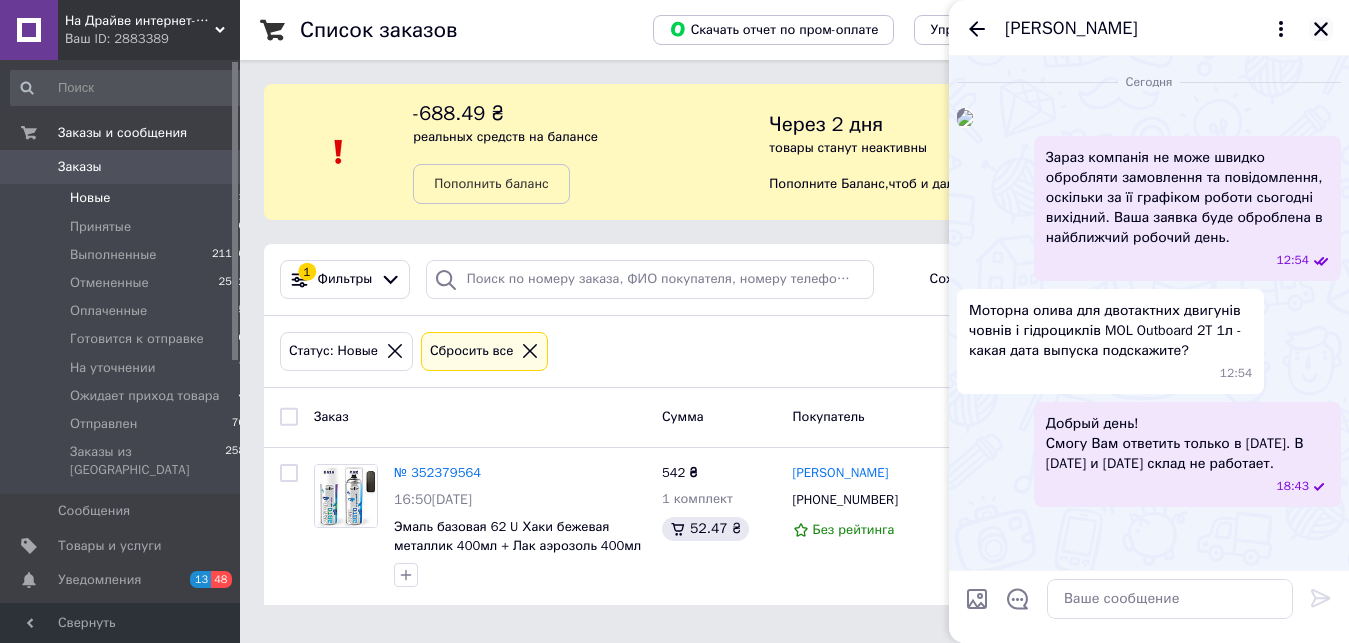 click 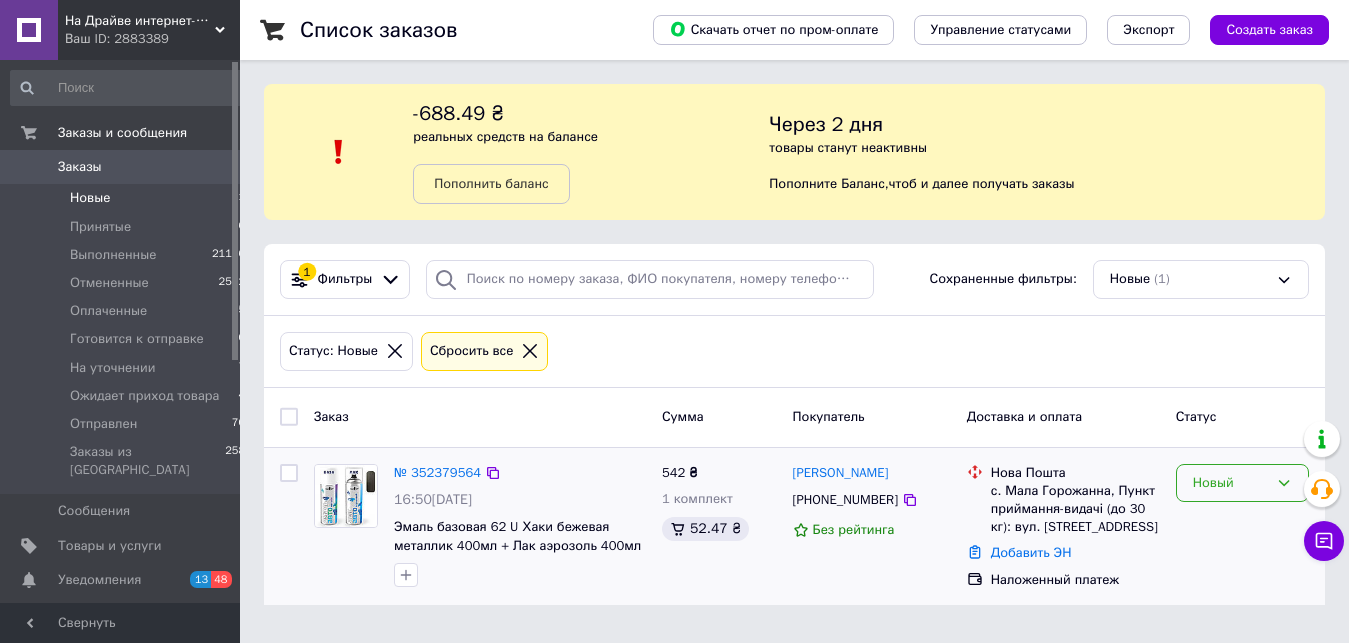 click on "Новый" at bounding box center (1230, 483) 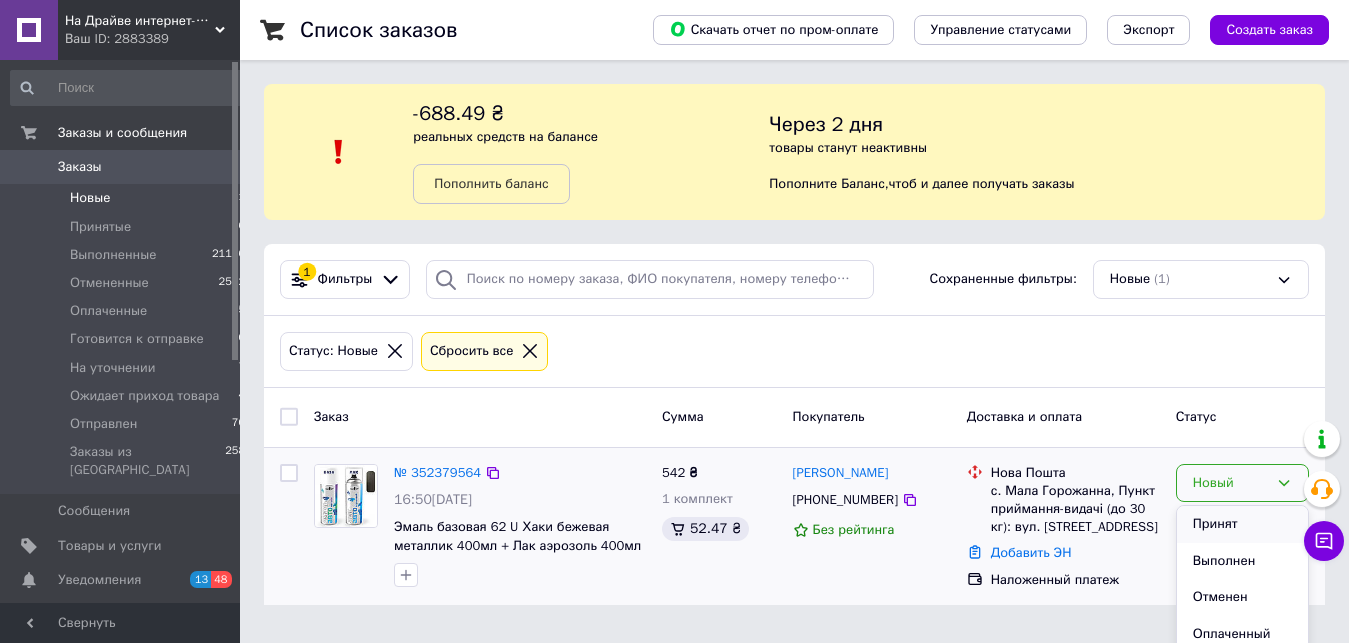 click on "Принят" at bounding box center [1242, 524] 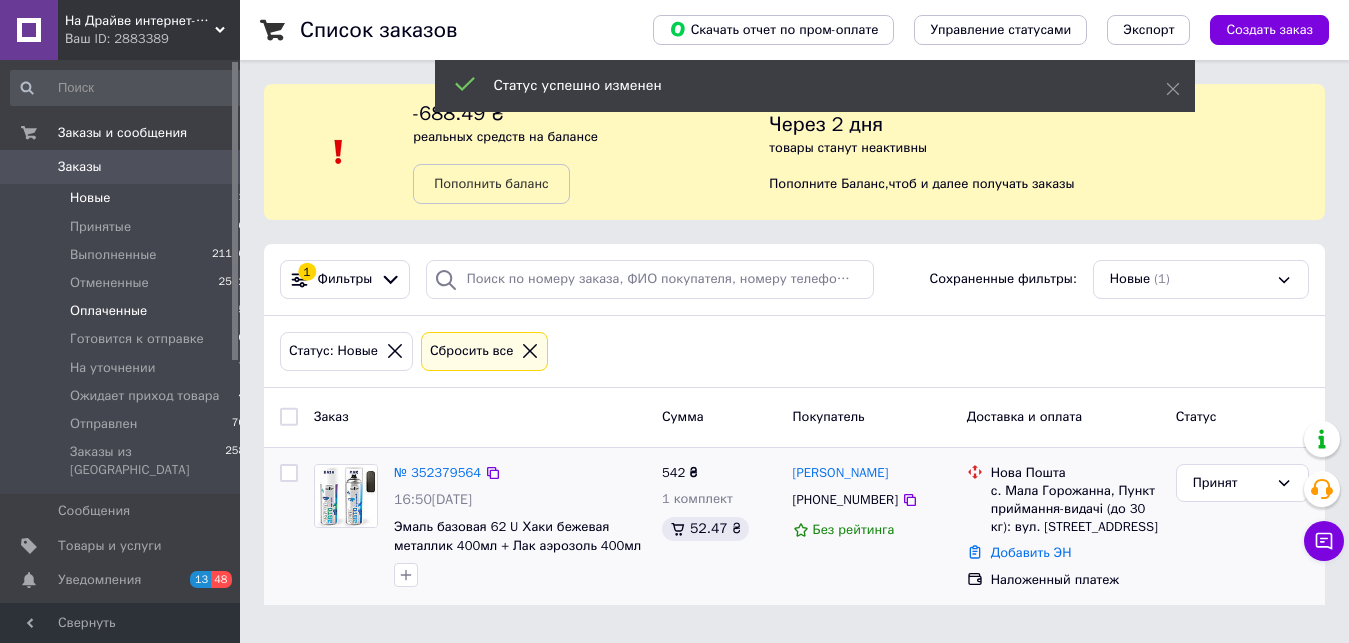 click on "Оплаченные" at bounding box center (108, 311) 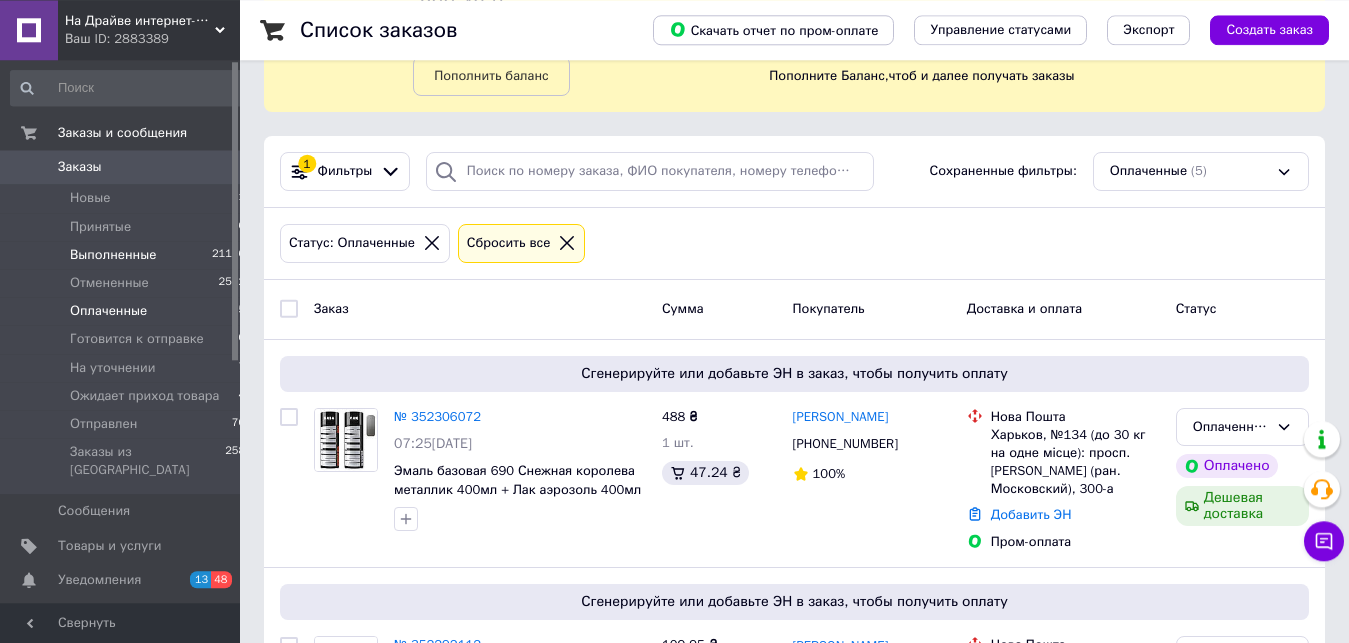 scroll, scrollTop: 0, scrollLeft: 0, axis: both 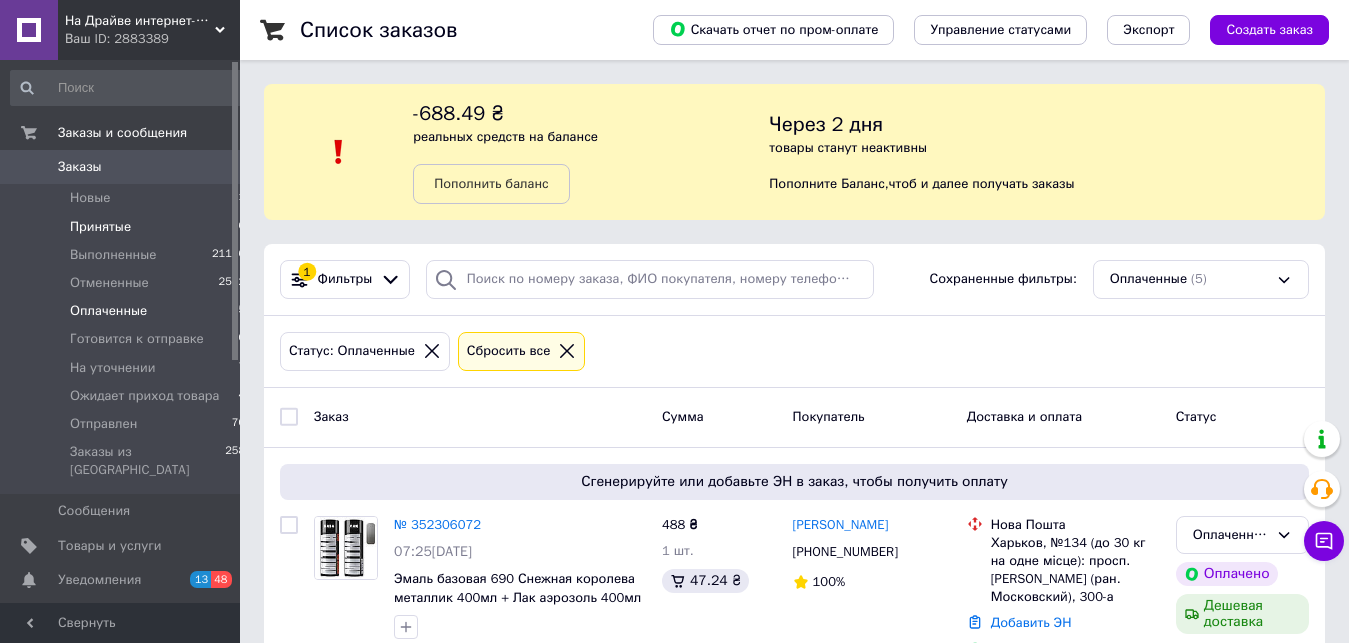 click on "Принятые 6" at bounding box center [128, 227] 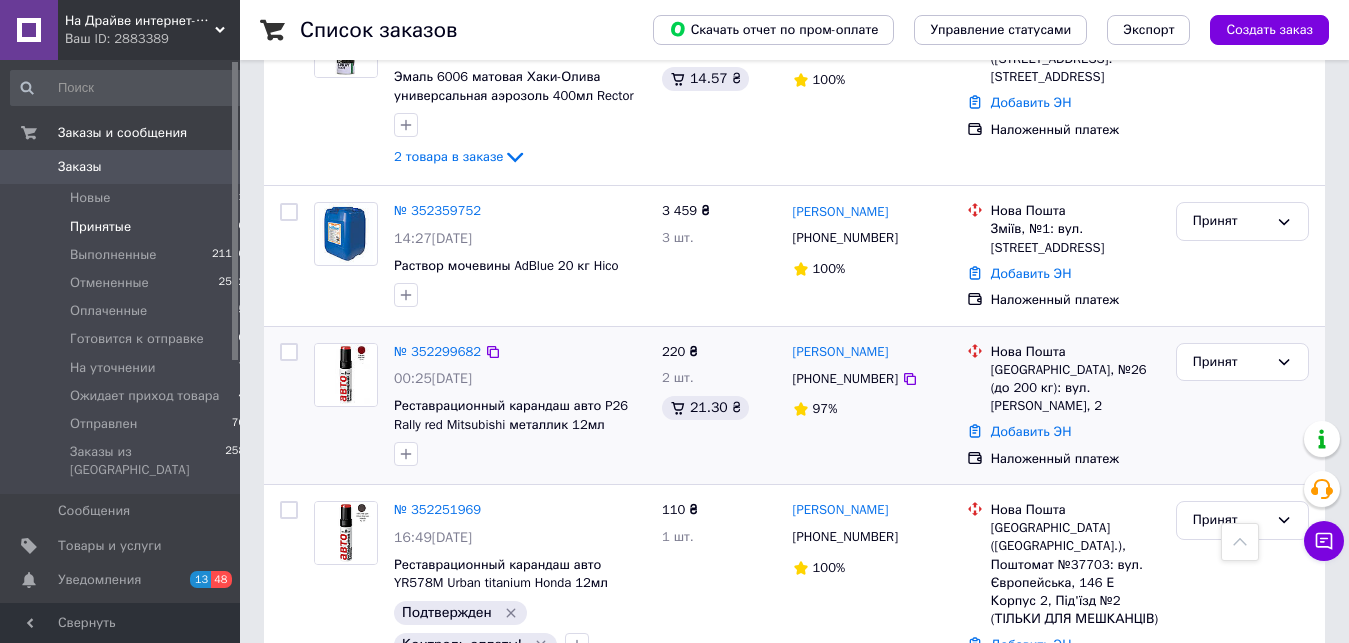 scroll, scrollTop: 0, scrollLeft: 0, axis: both 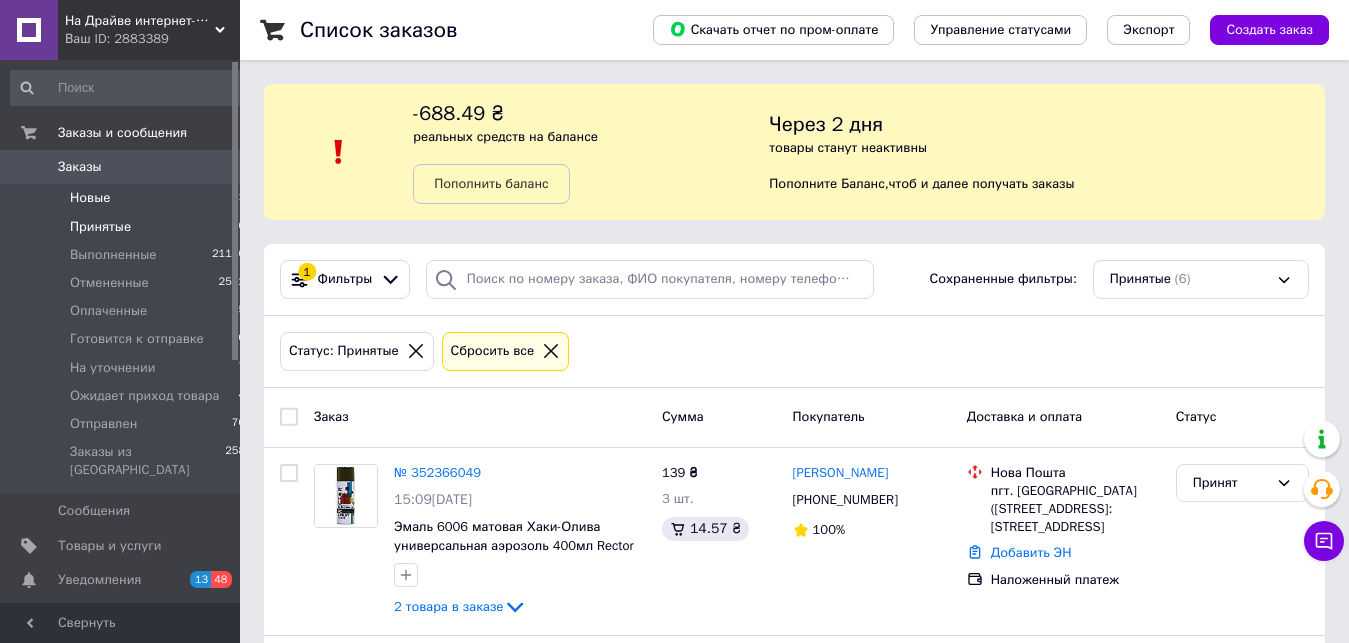 click on "Новые 1" at bounding box center (128, 198) 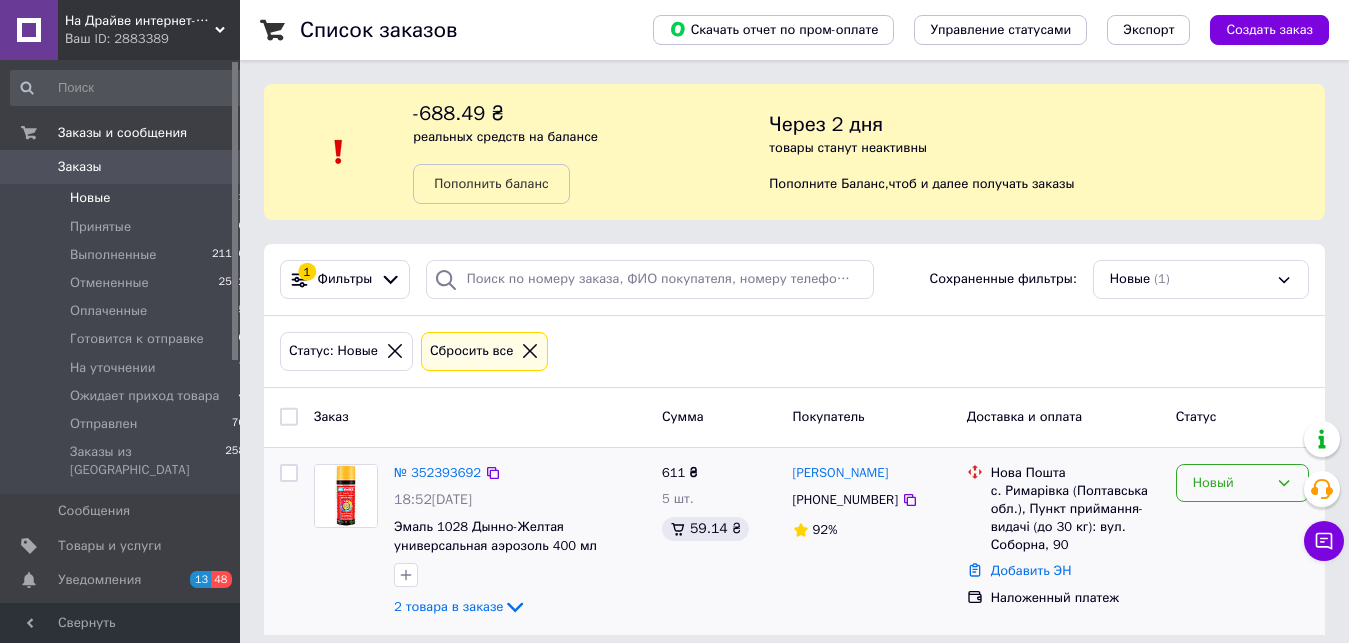 click on "Новый" at bounding box center (1230, 483) 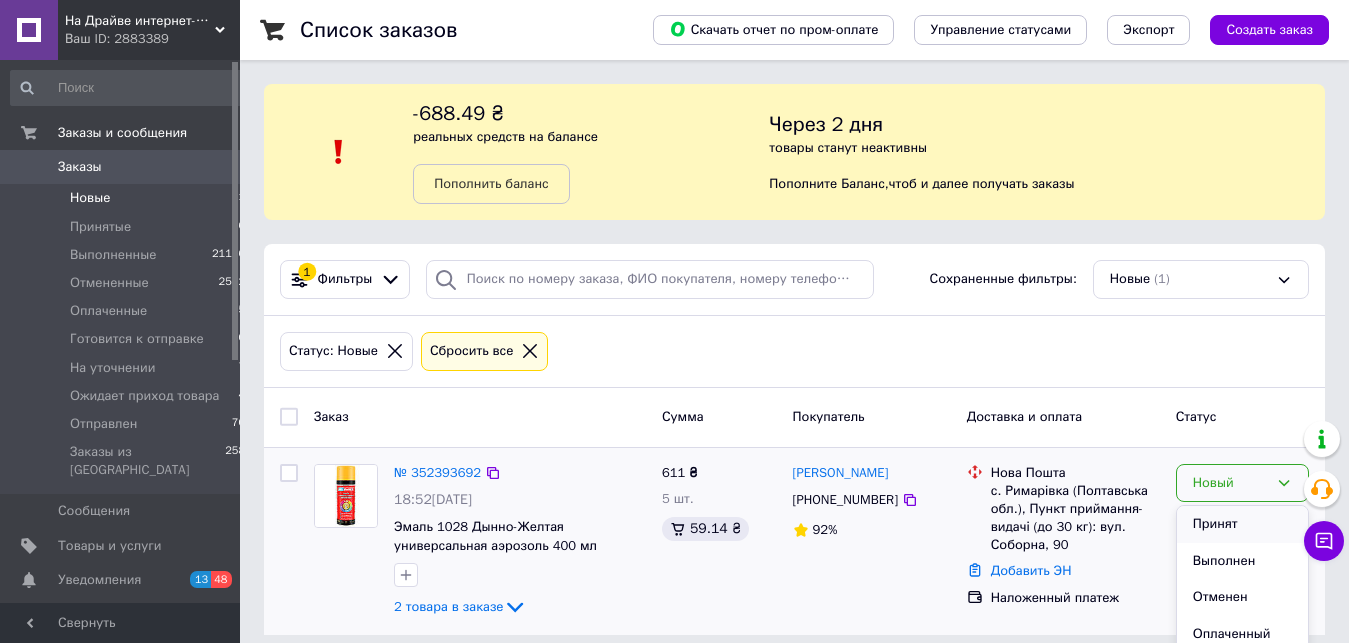 click on "Принят" at bounding box center [1242, 524] 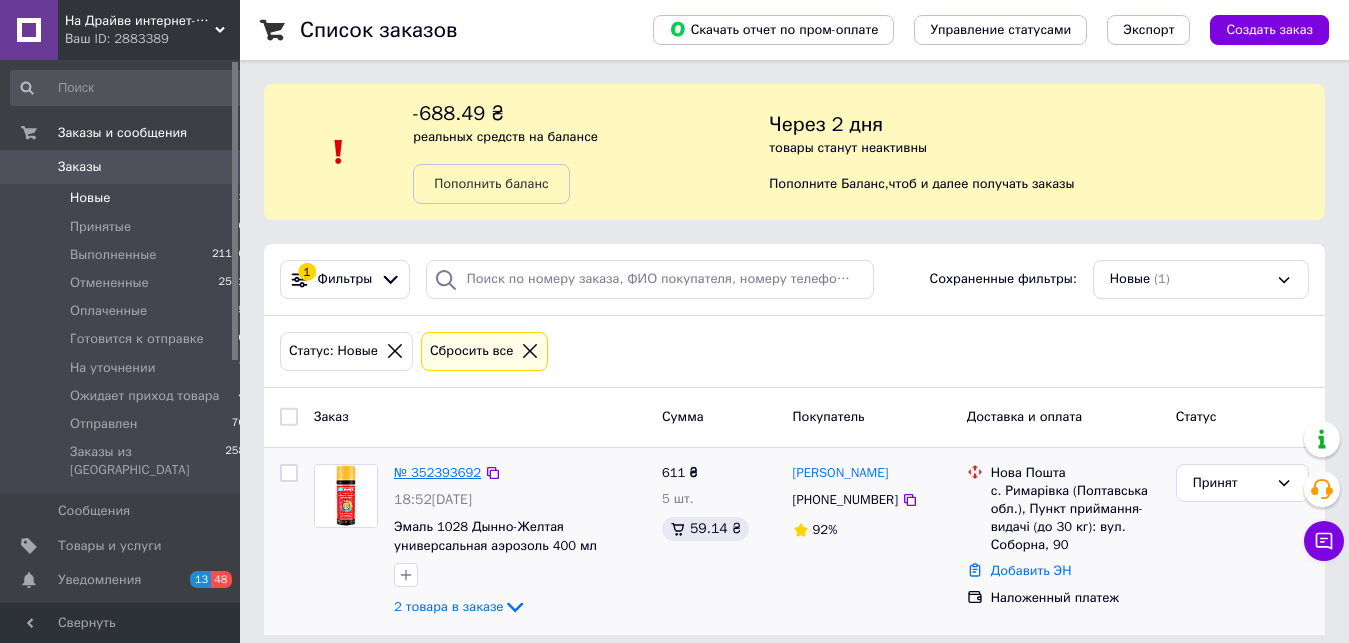 click on "№ 352393692" at bounding box center (437, 472) 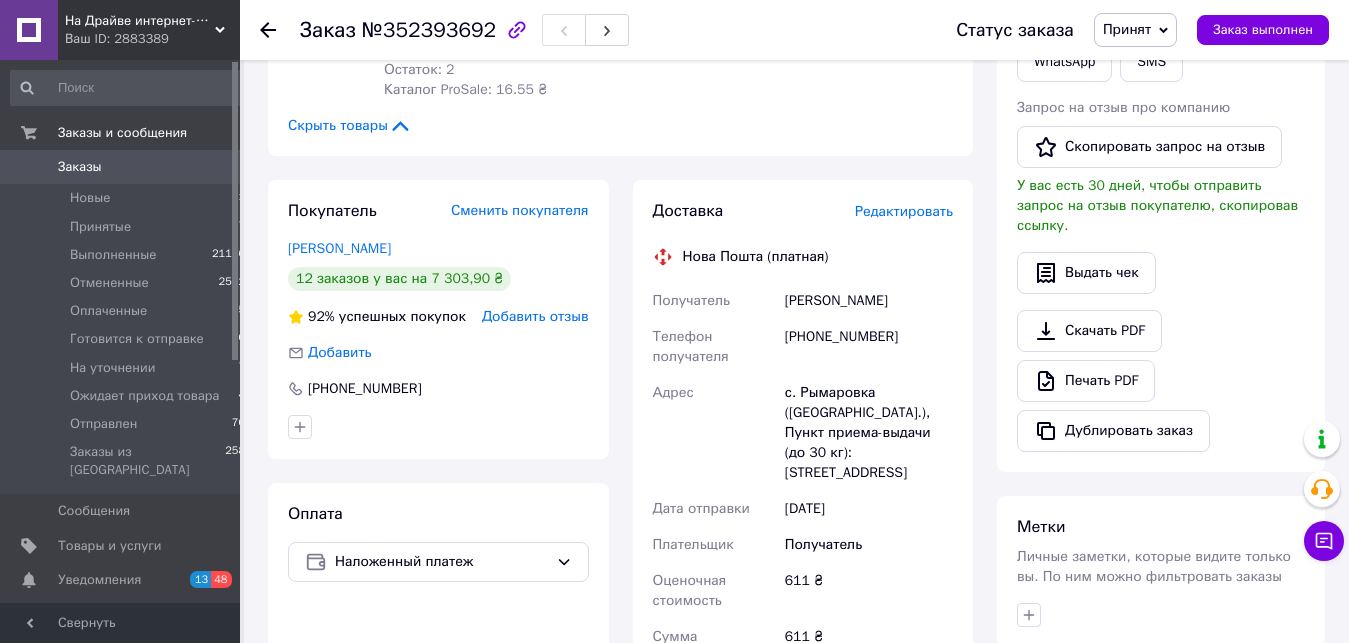 scroll, scrollTop: 801, scrollLeft: 0, axis: vertical 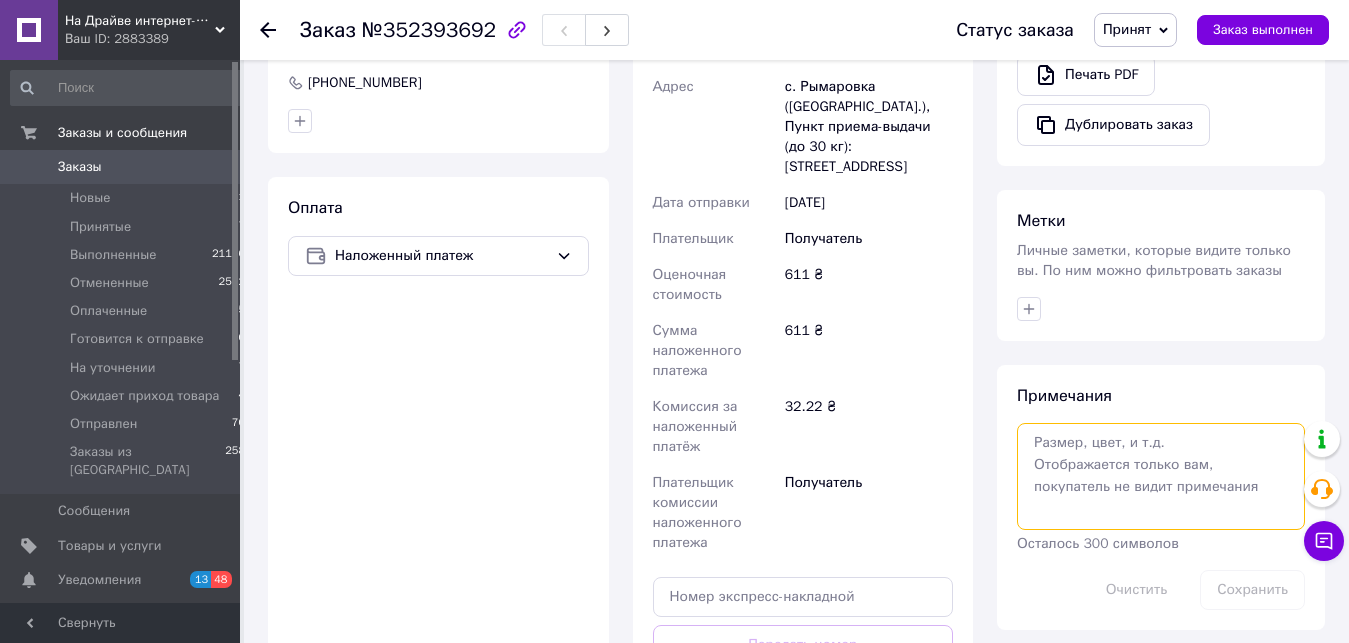 click at bounding box center [1161, 476] 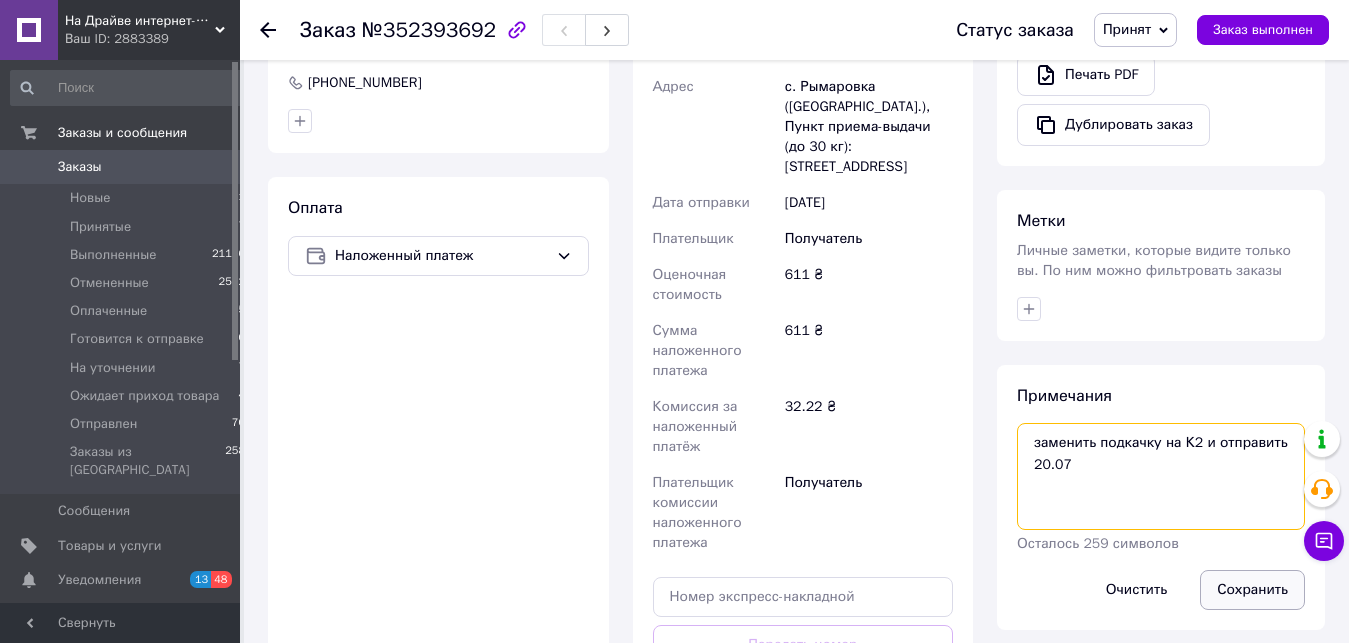 type on "заменить подкачку на К2 и отправить 20.07" 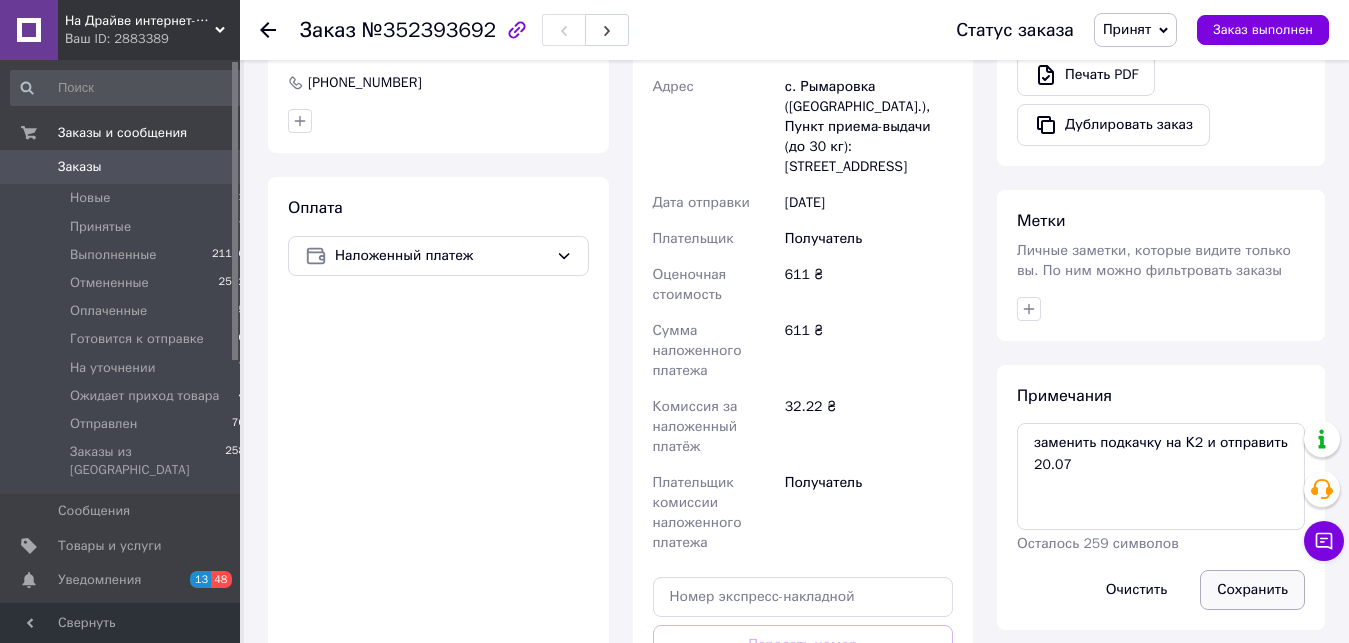 click on "Сохранить" at bounding box center (1252, 590) 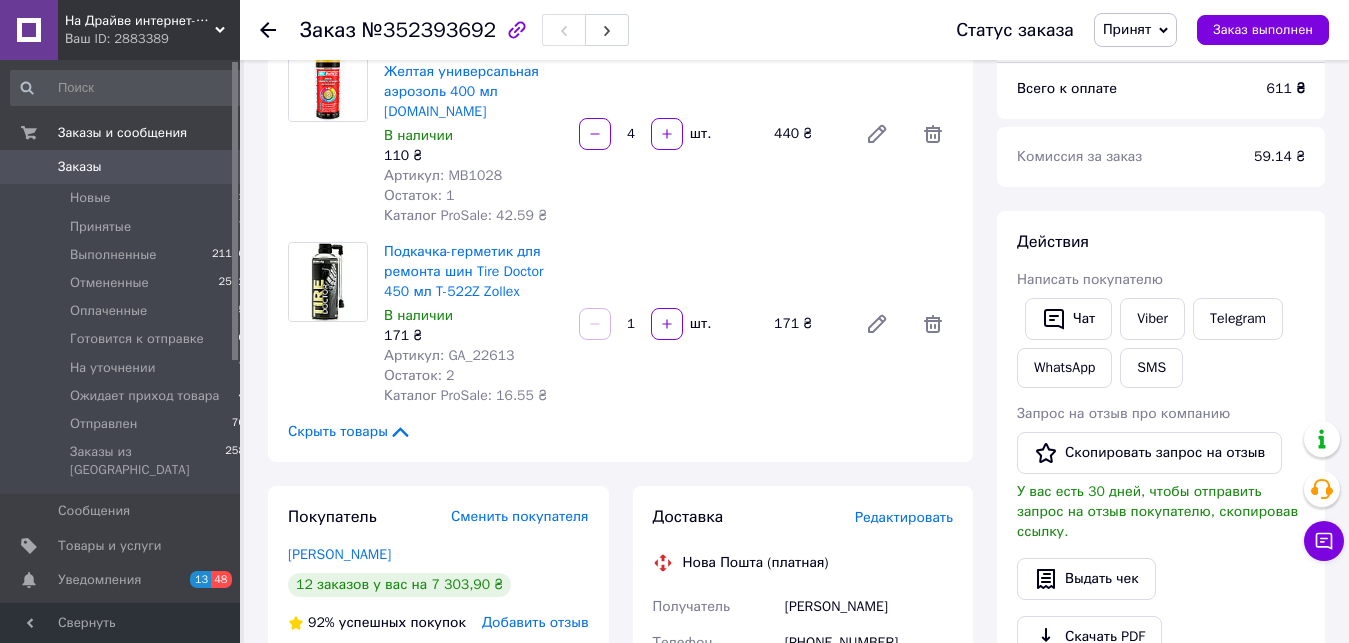 scroll, scrollTop: 0, scrollLeft: 0, axis: both 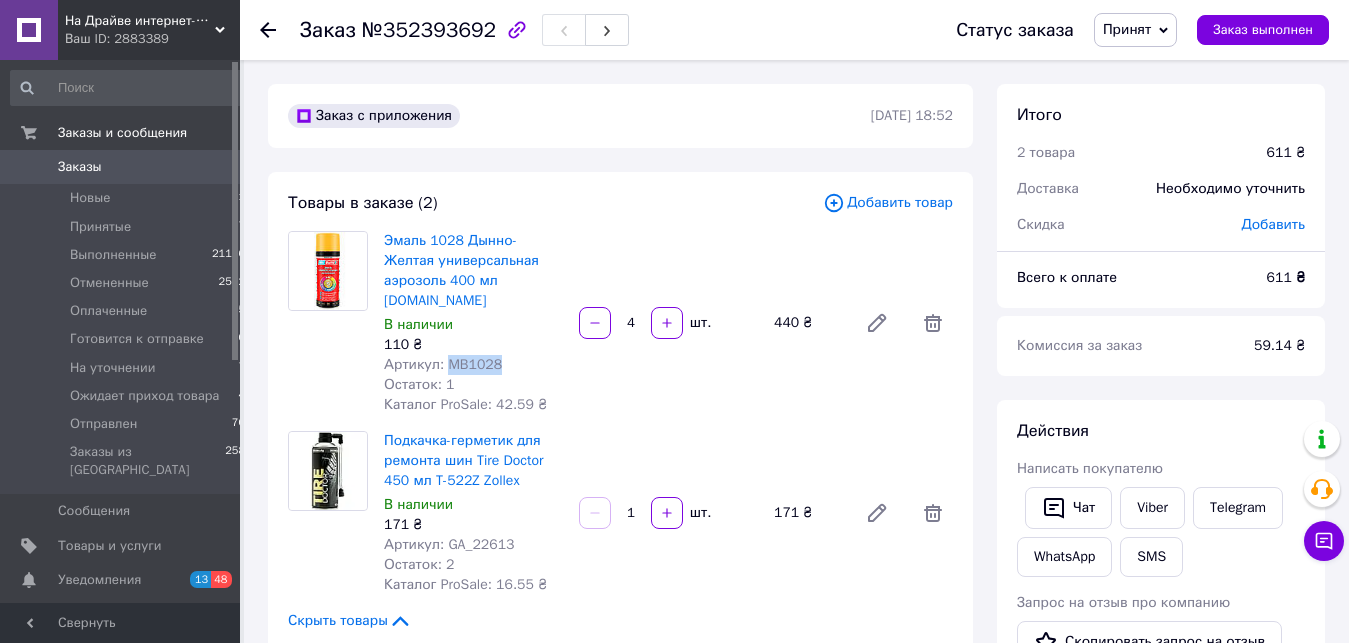 drag, startPoint x: 492, startPoint y: 344, endPoint x: 446, endPoint y: 341, distance: 46.09772 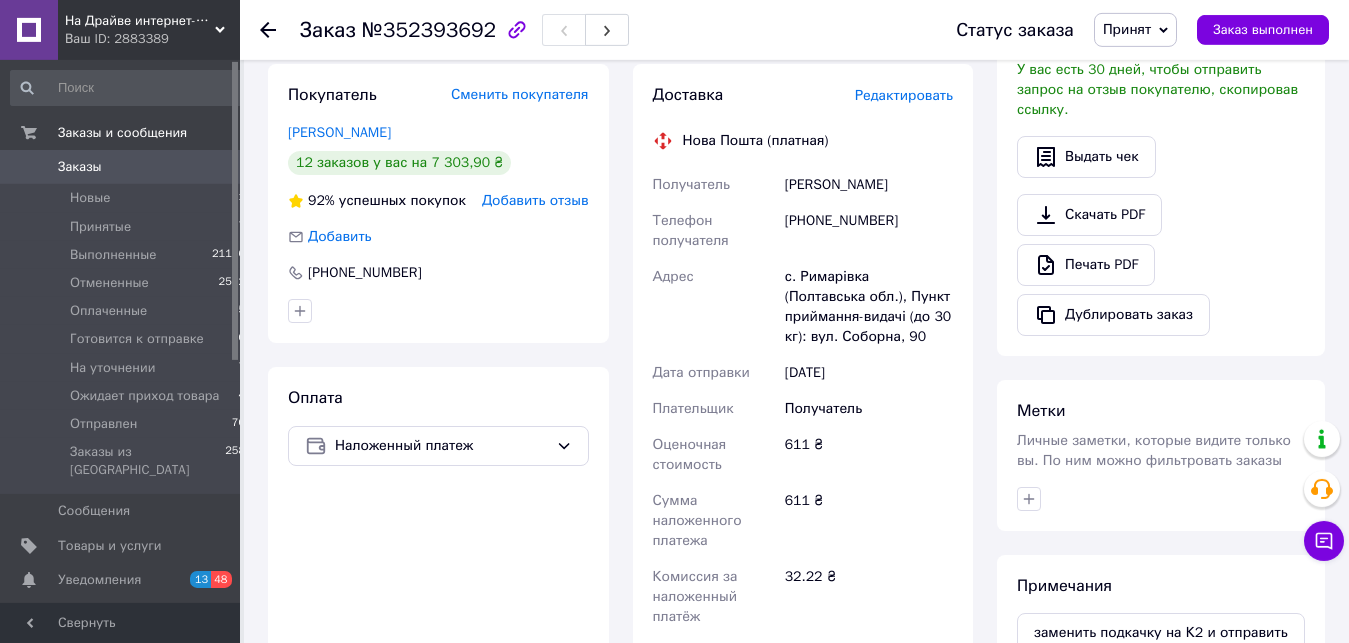 scroll, scrollTop: 714, scrollLeft: 0, axis: vertical 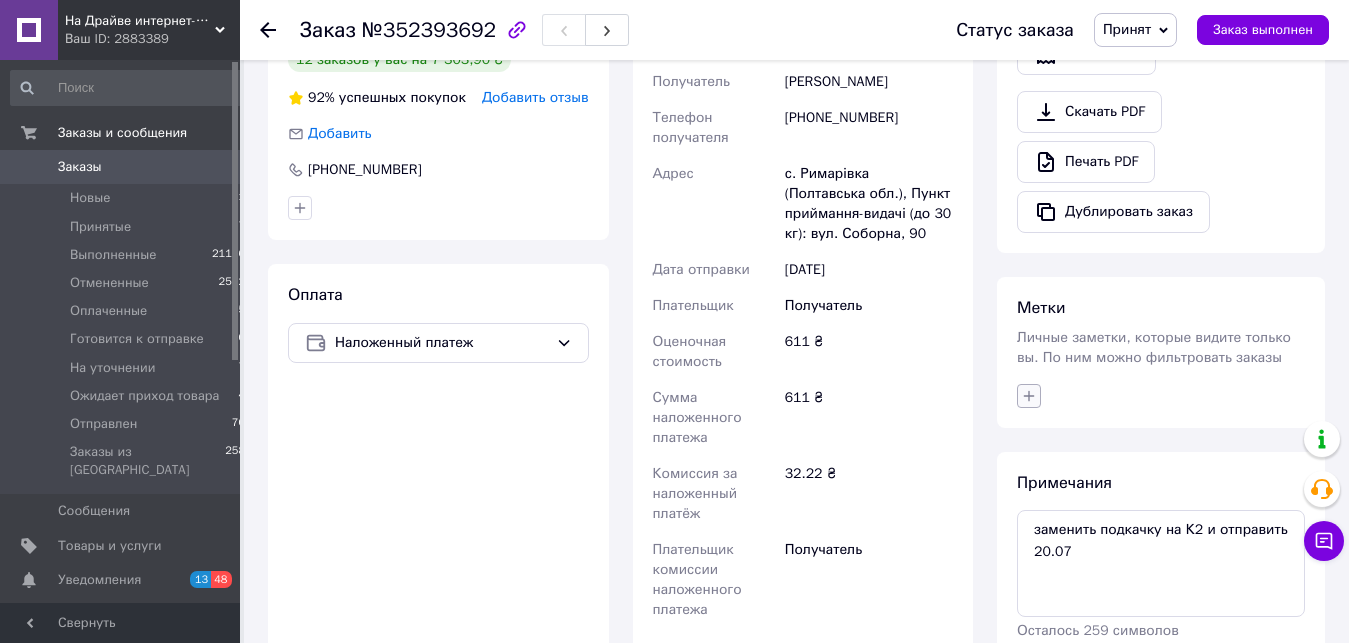 click 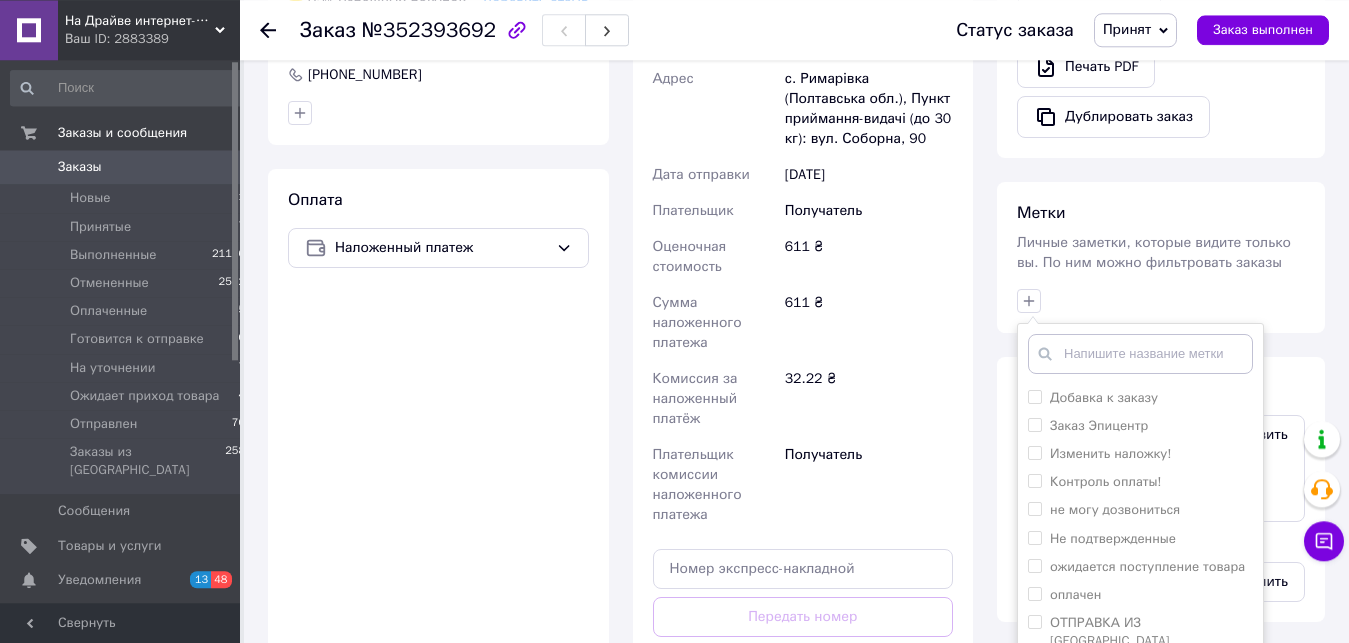 scroll, scrollTop: 918, scrollLeft: 0, axis: vertical 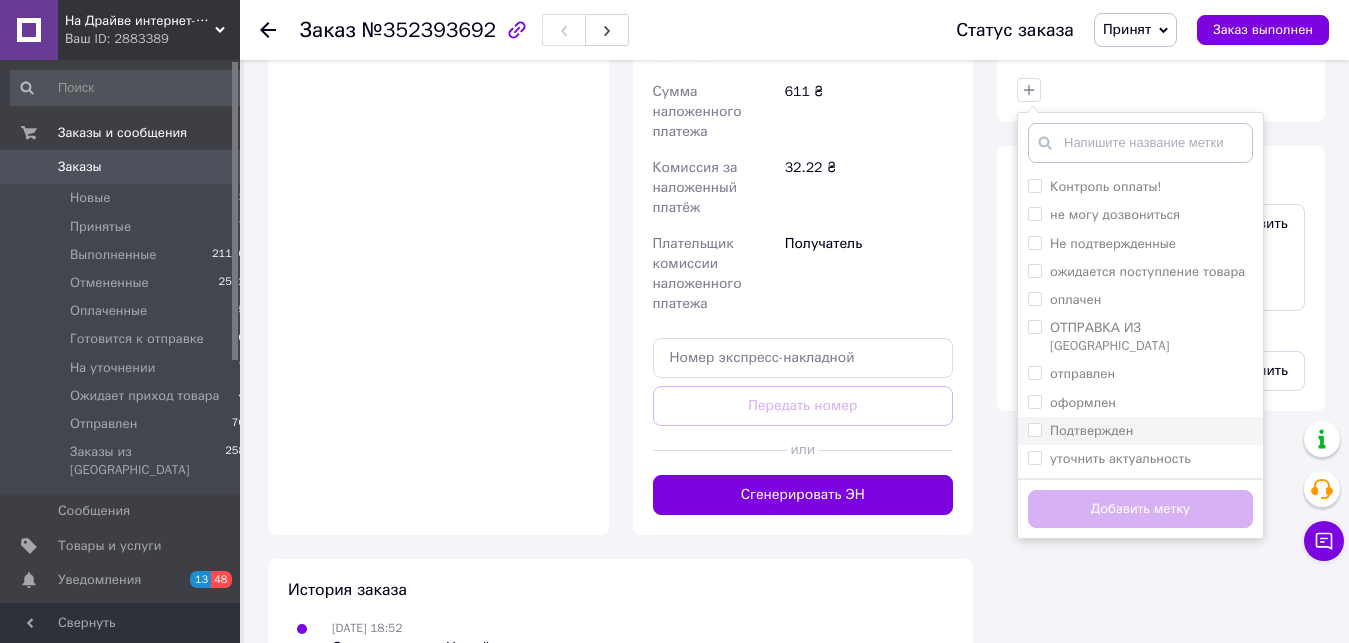 click on "Подтвержден" at bounding box center [1034, 429] 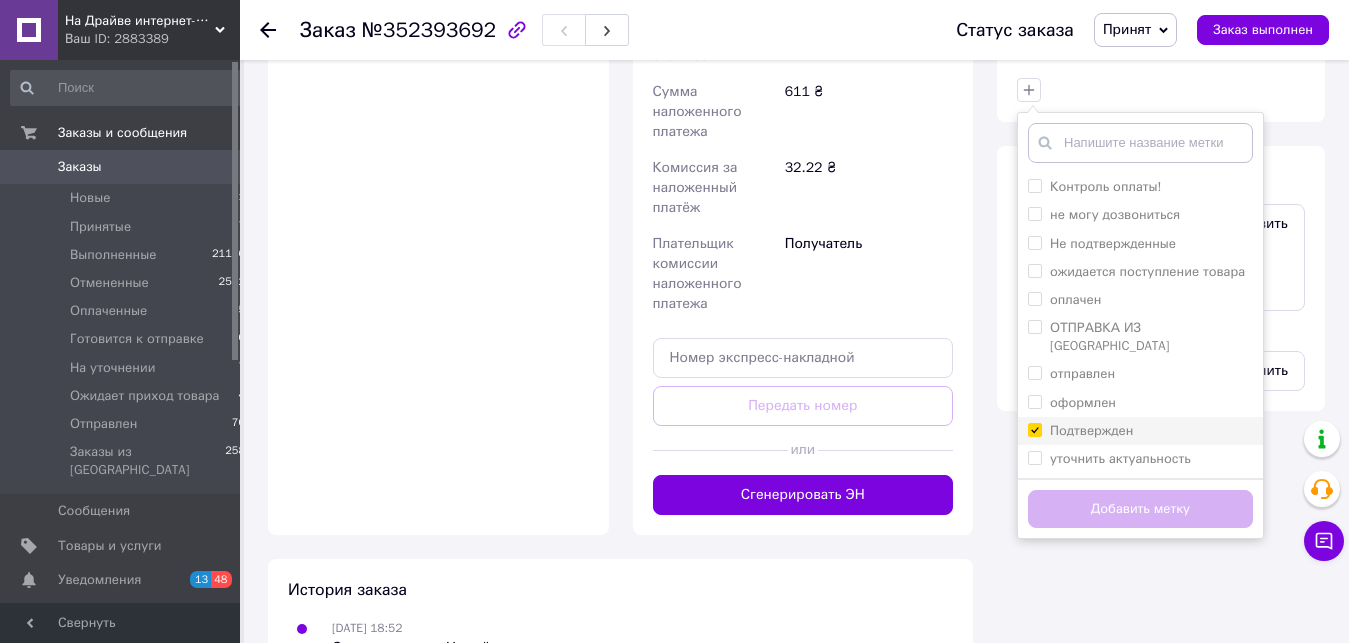 checkbox on "true" 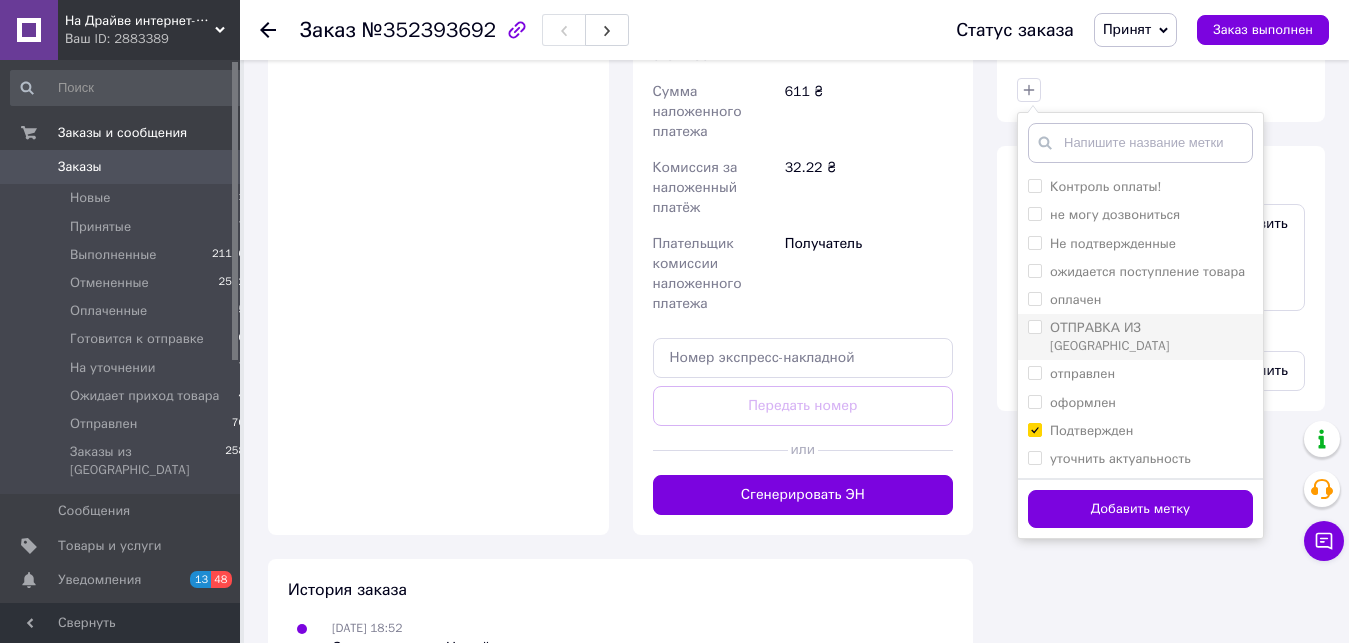 scroll, scrollTop: 0, scrollLeft: 0, axis: both 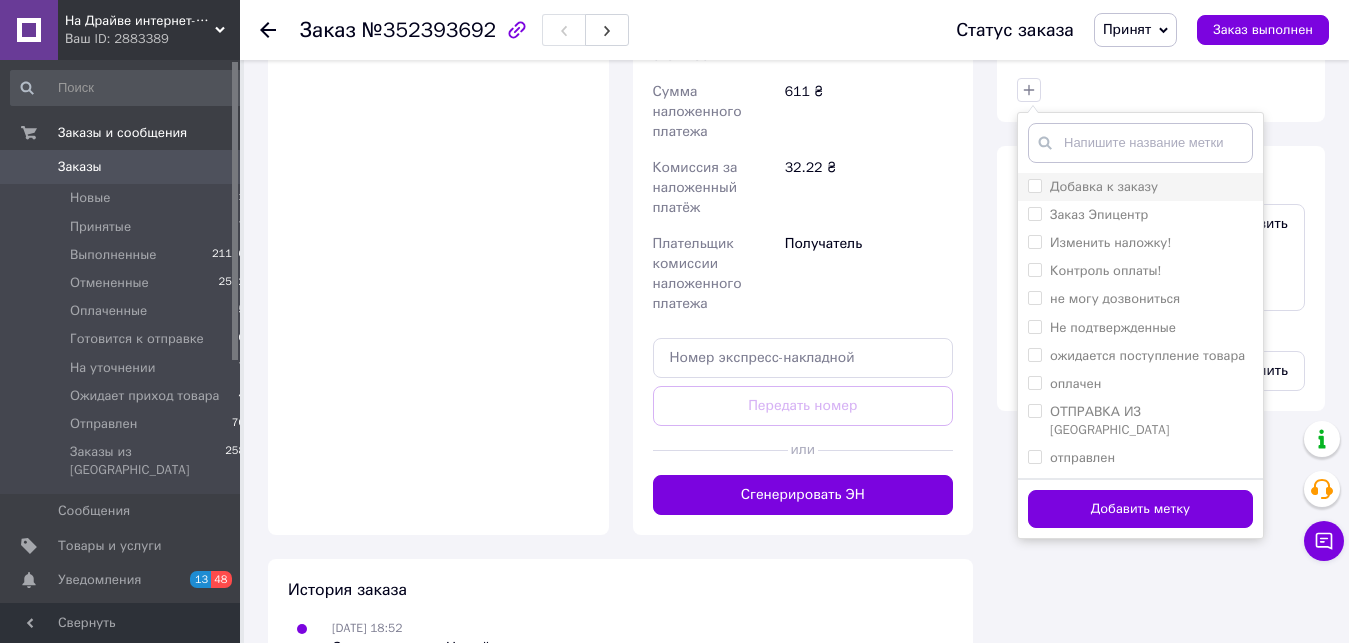 click on "Добавка к заказу" at bounding box center (1034, 185) 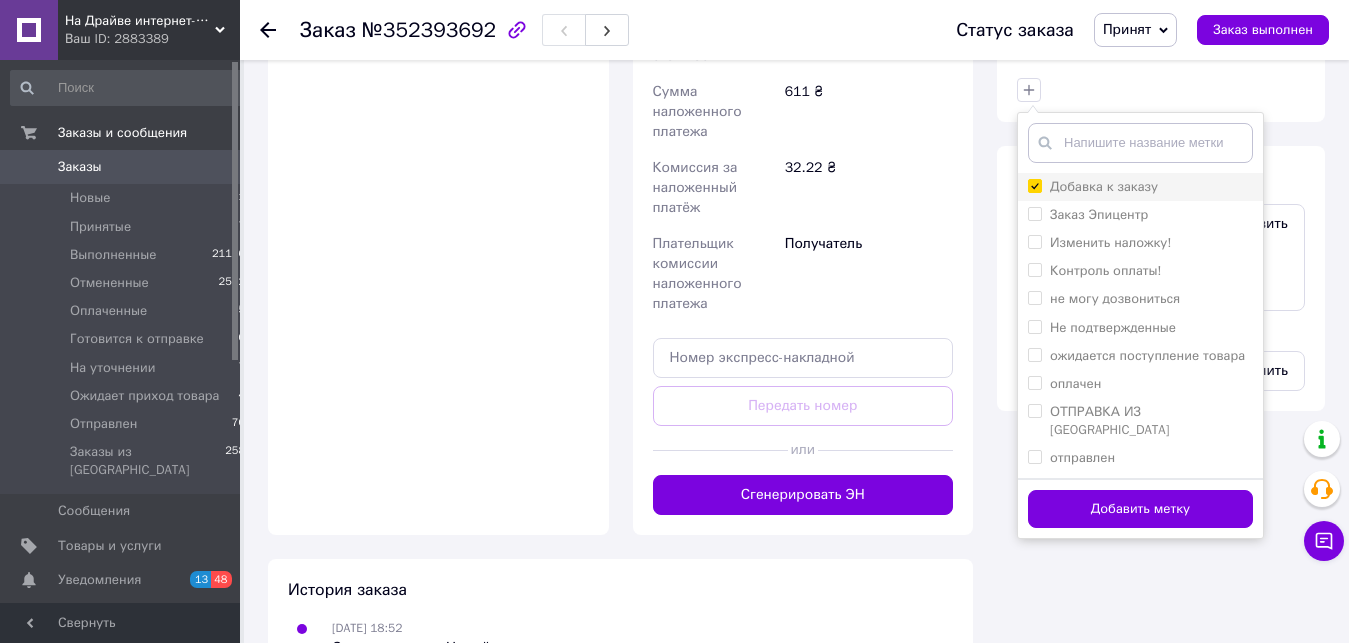 checkbox on "true" 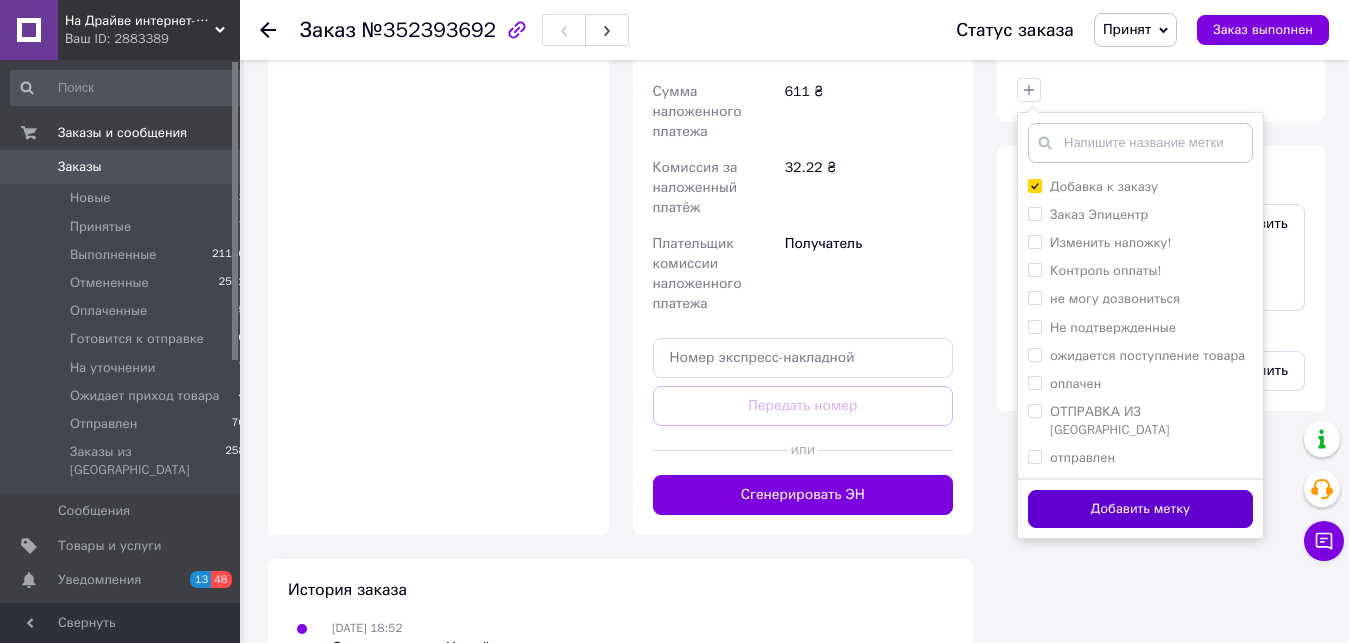 click on "Добавить метку" at bounding box center (1140, 509) 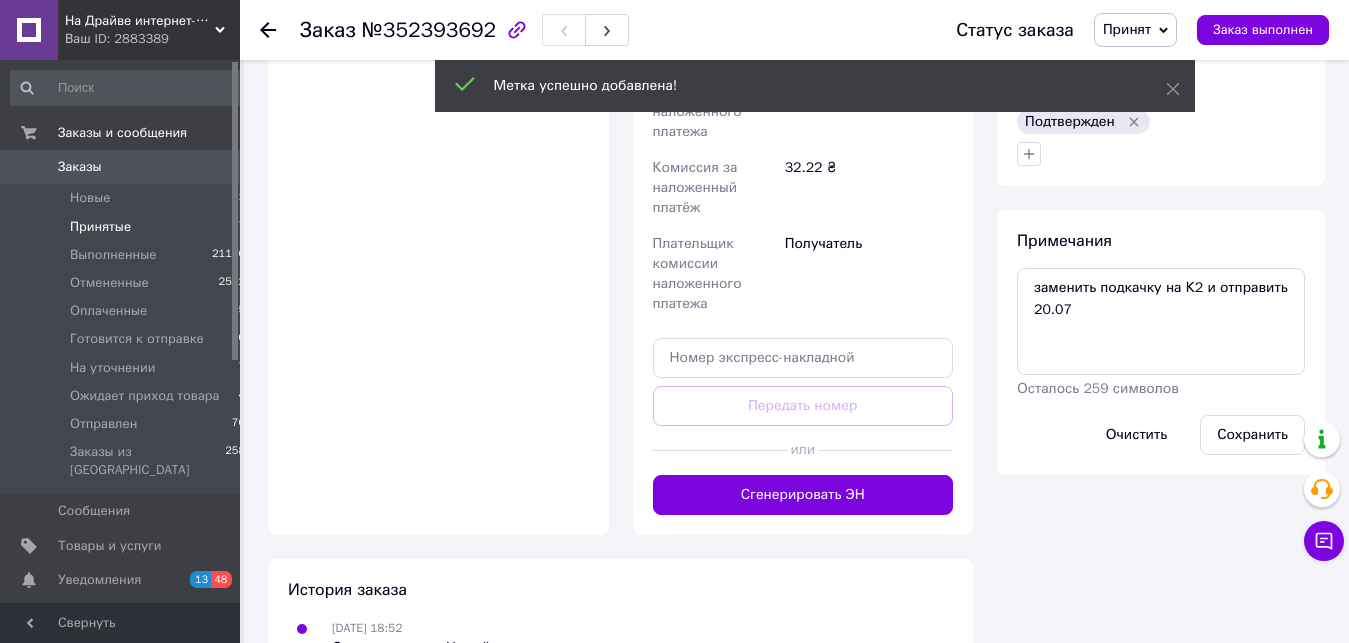 click on "Принятые" at bounding box center [100, 227] 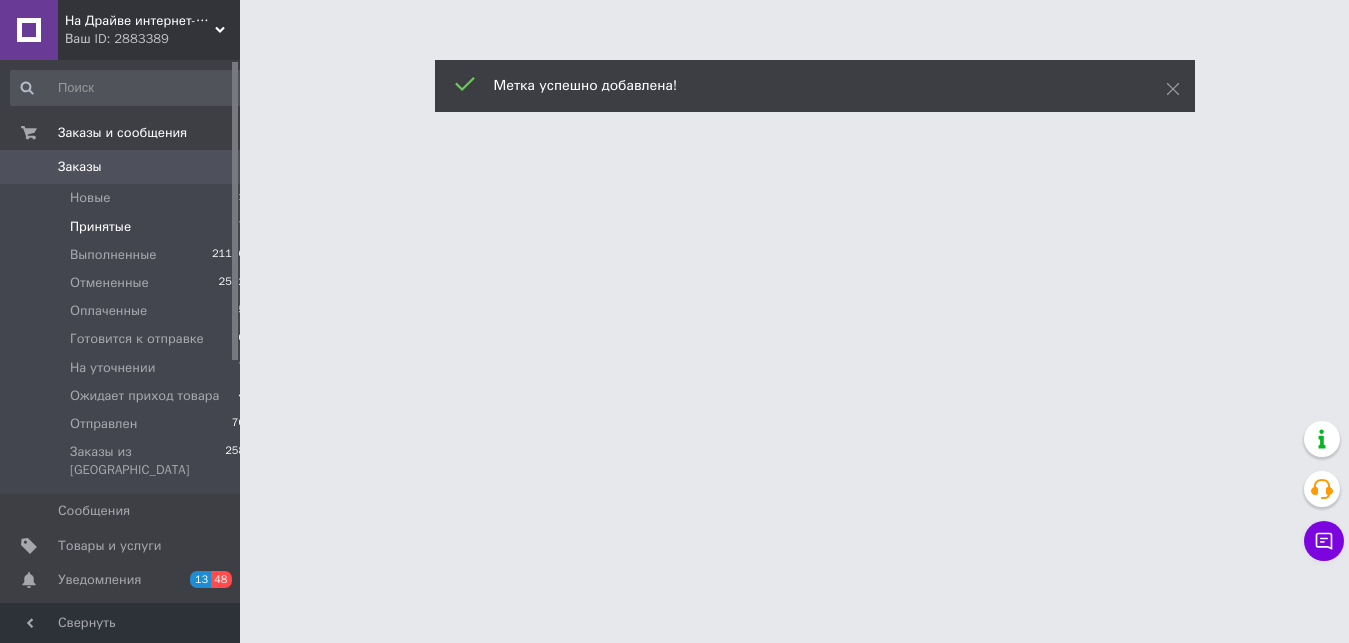 scroll, scrollTop: 0, scrollLeft: 0, axis: both 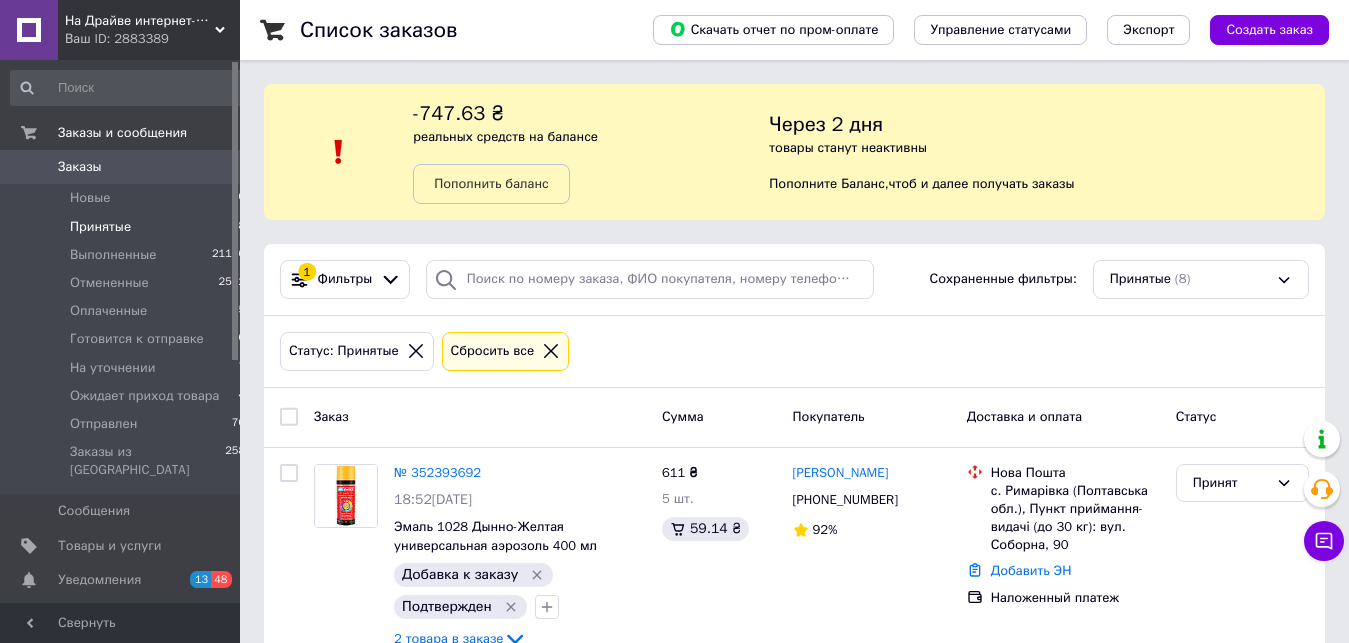 click on "Заказы из Розетки 258" at bounding box center (128, 466) 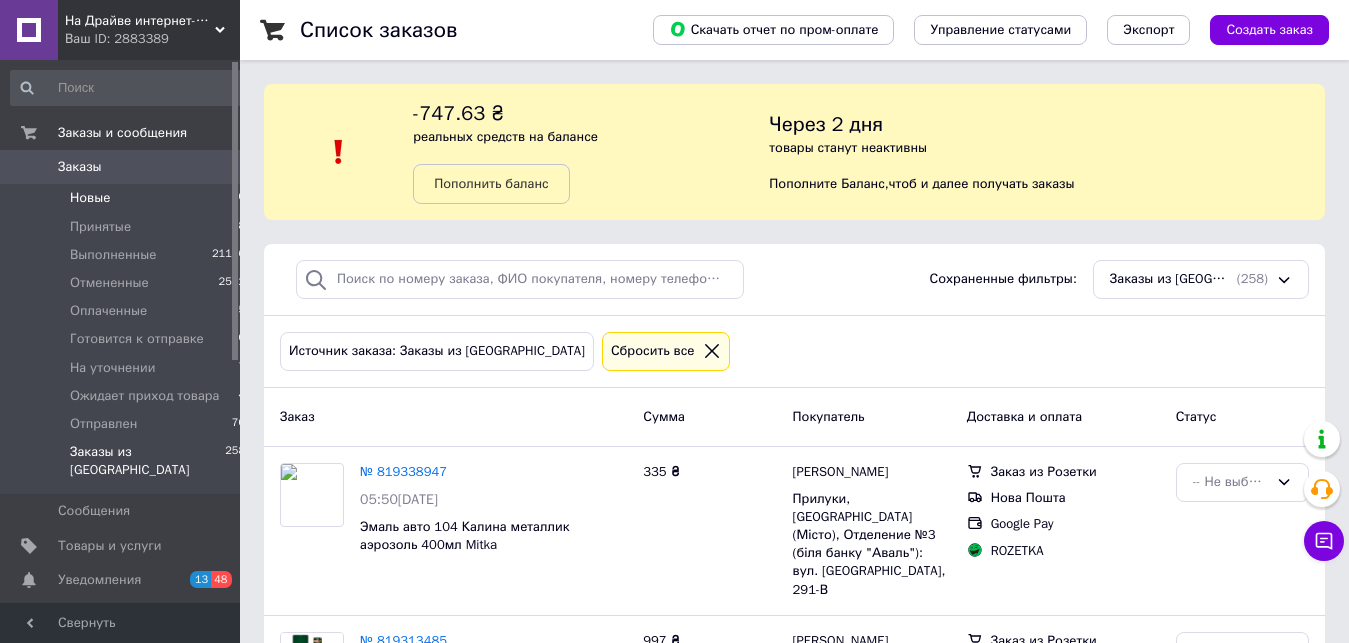 click on "Новые" at bounding box center (90, 198) 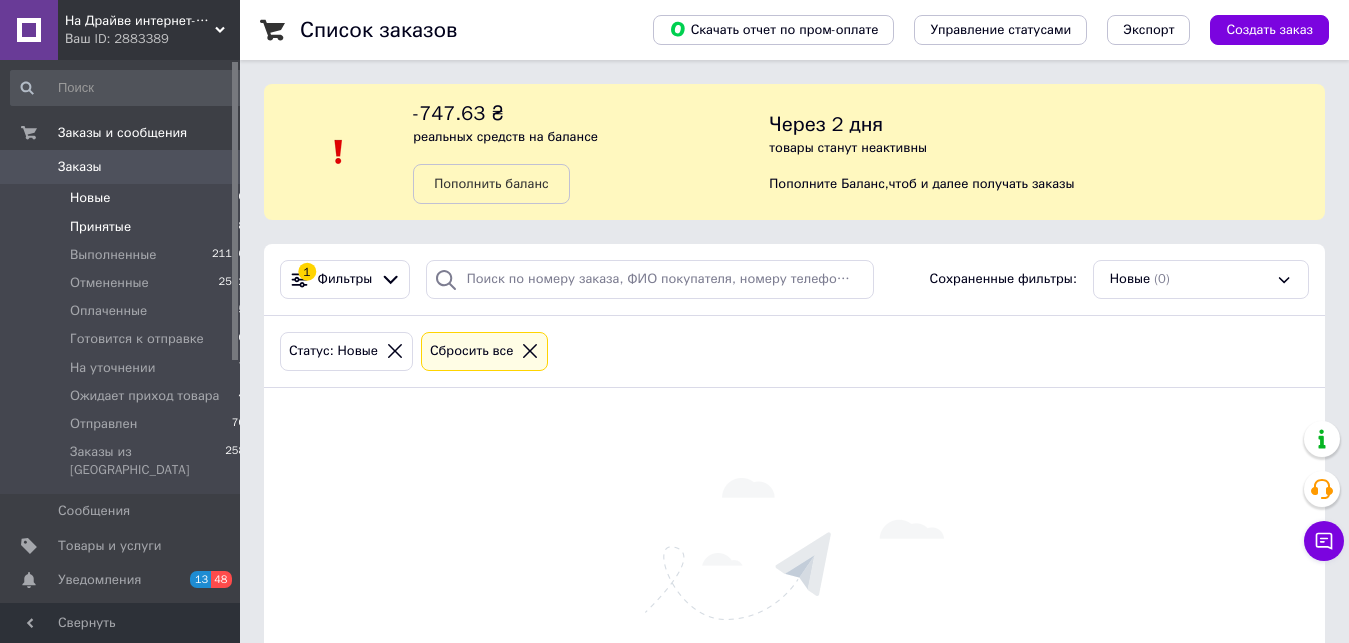 click on "Принятые 8" at bounding box center [128, 227] 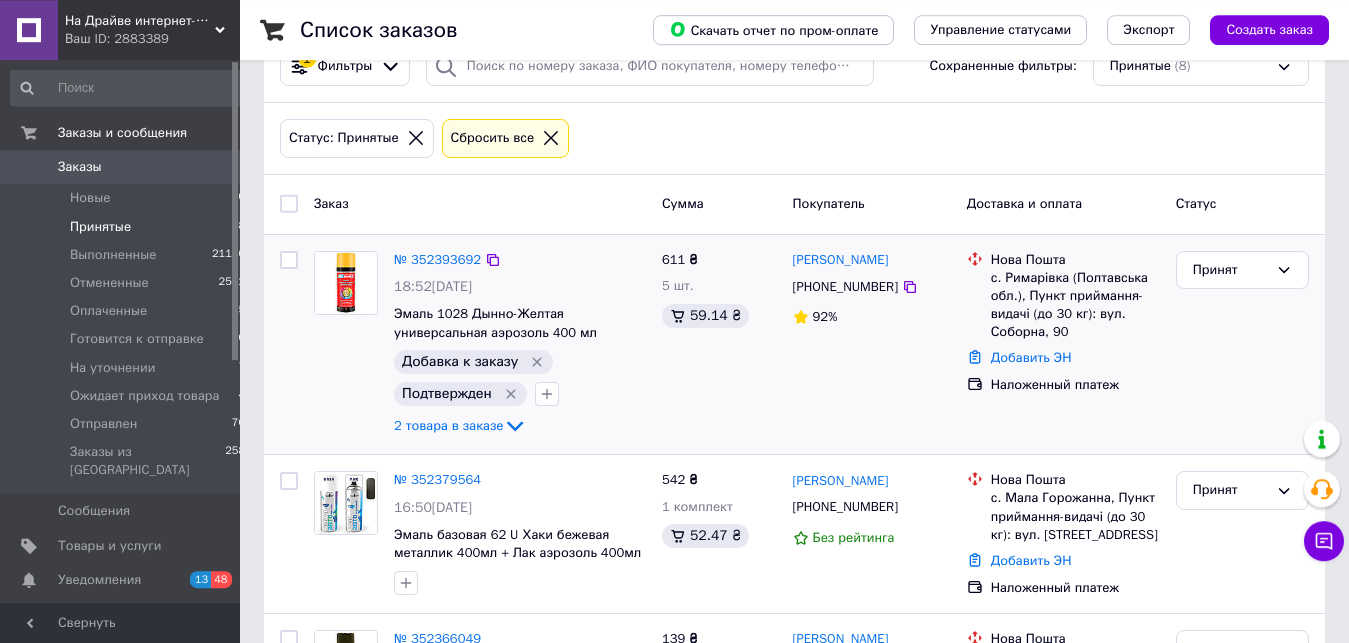 scroll, scrollTop: 306, scrollLeft: 0, axis: vertical 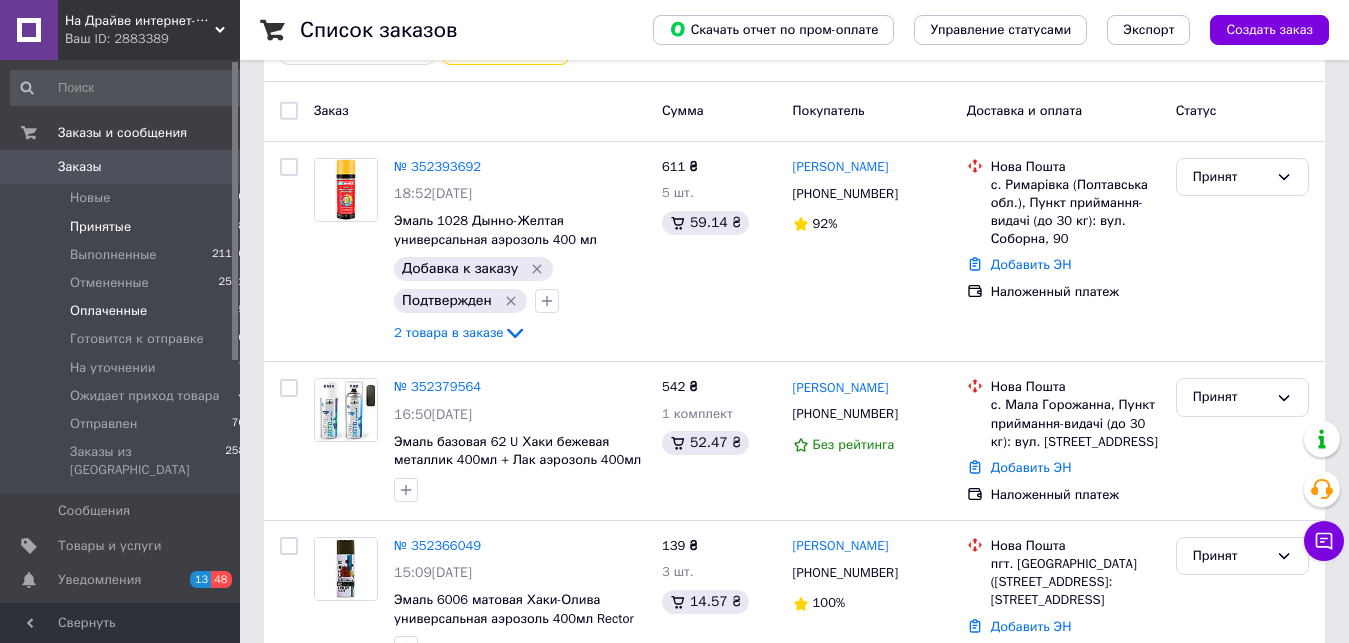 click on "Оплаченные 5" at bounding box center (128, 311) 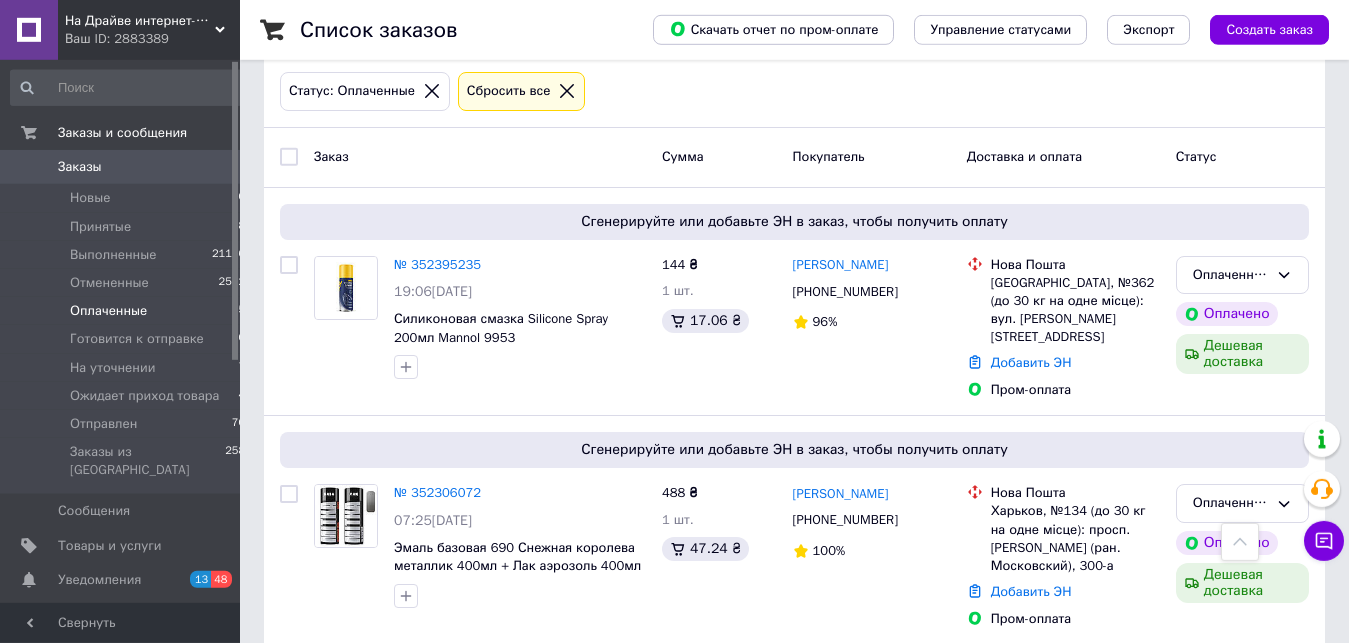 scroll, scrollTop: 0, scrollLeft: 0, axis: both 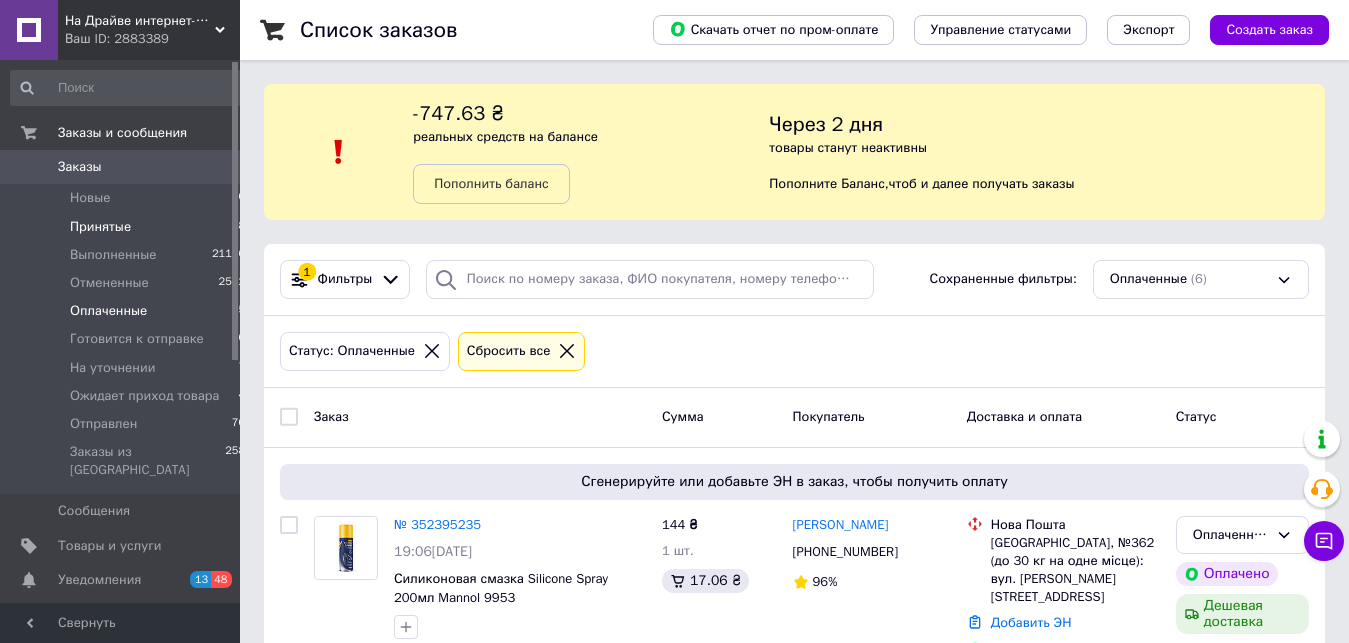 click on "Принятые" at bounding box center [100, 227] 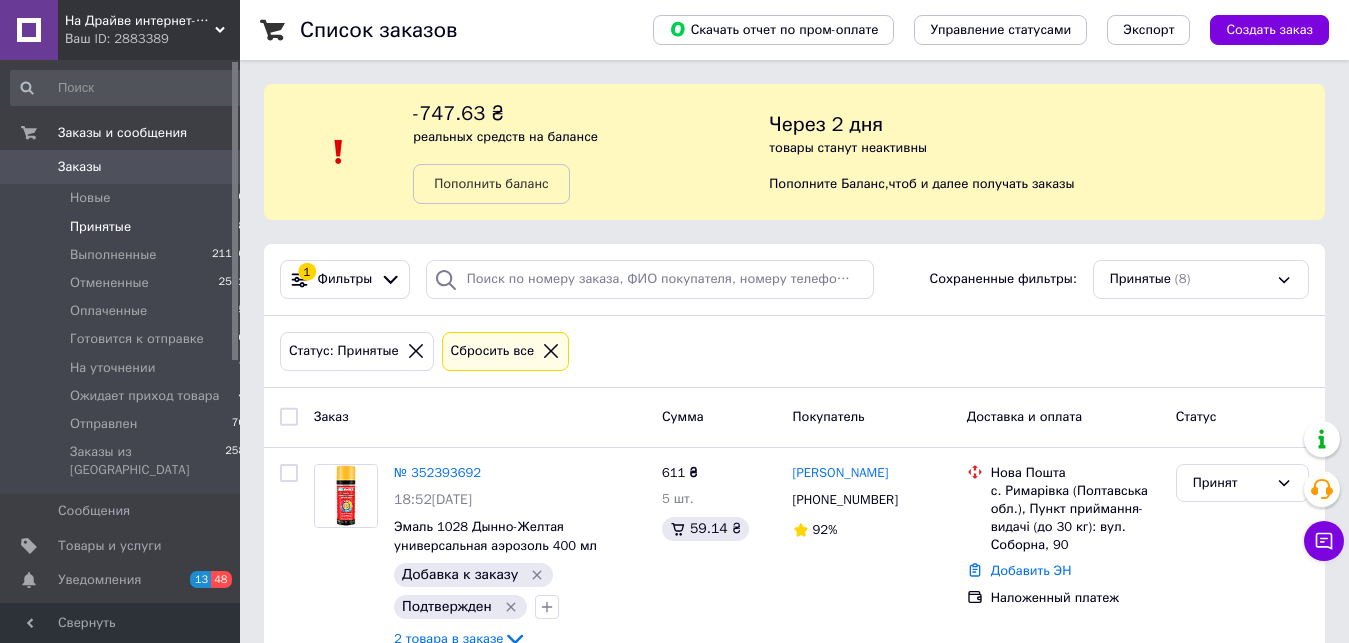scroll, scrollTop: 408, scrollLeft: 0, axis: vertical 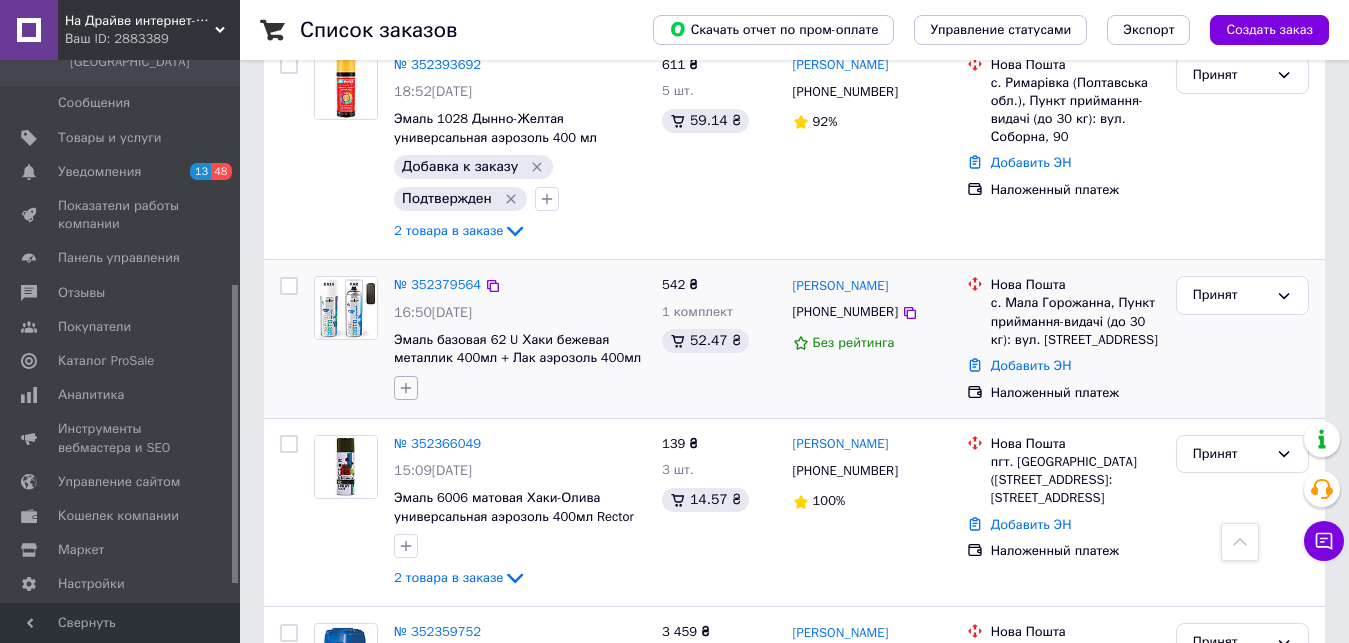 click 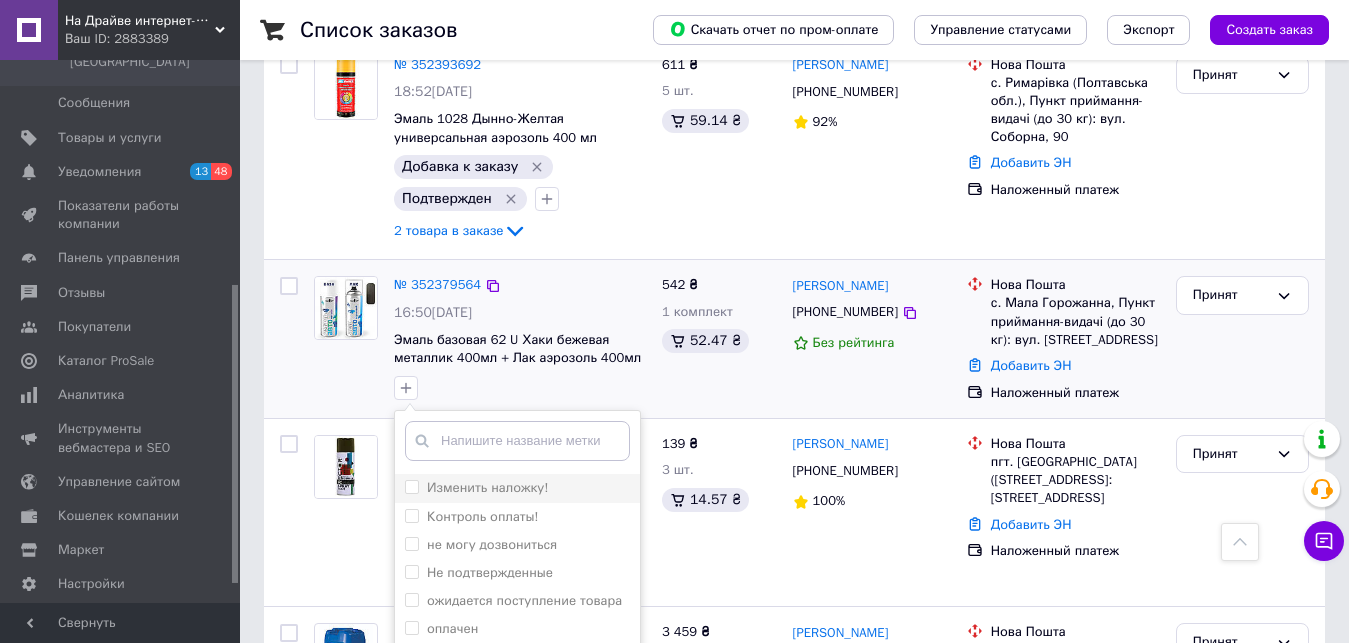 scroll, scrollTop: 85, scrollLeft: 0, axis: vertical 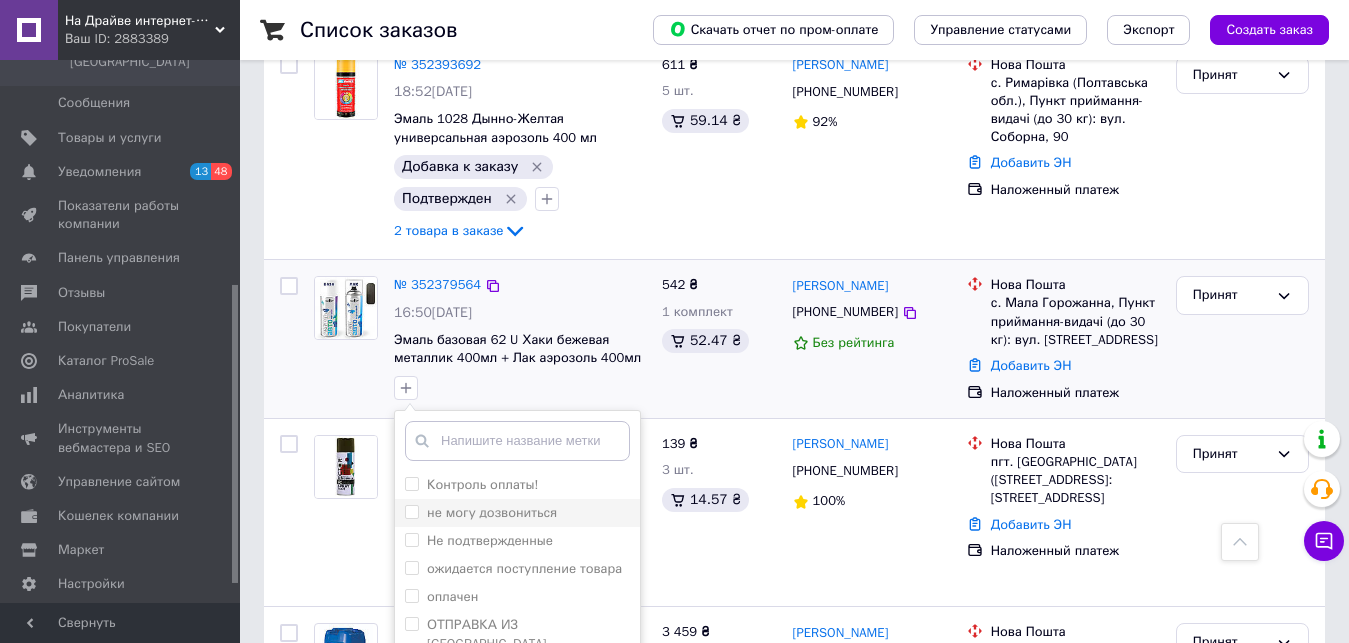 click on "не могу дозвониться" at bounding box center [411, 511] 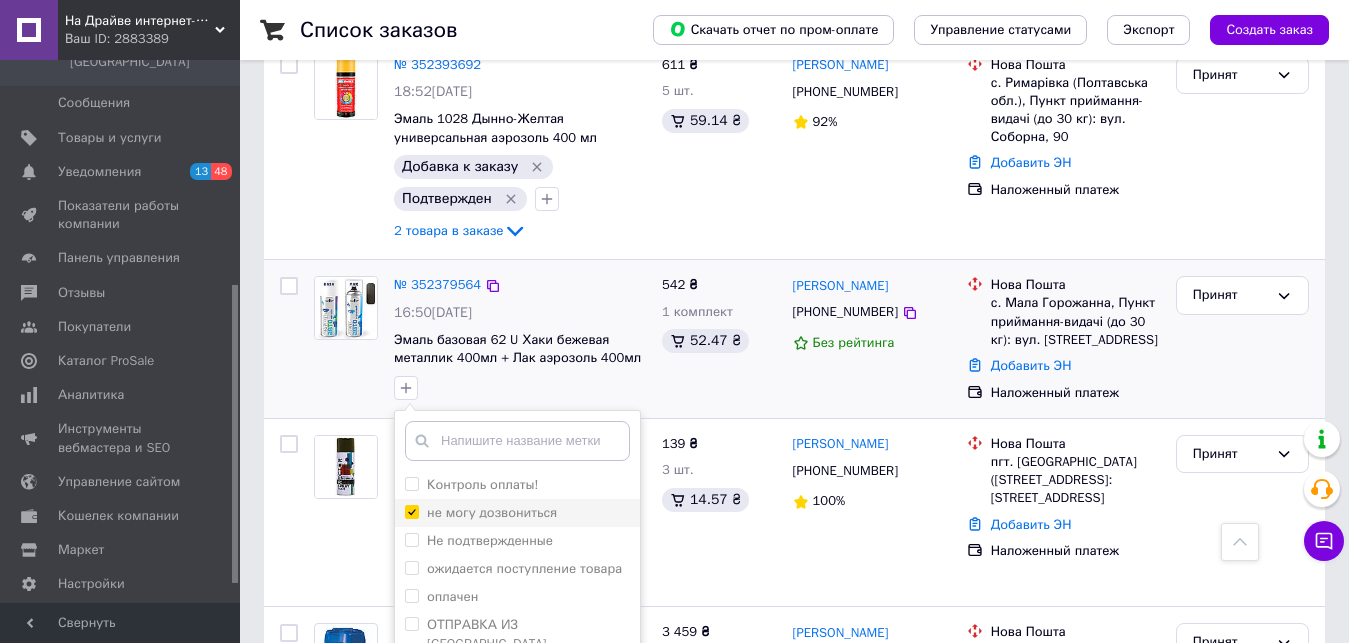 checkbox on "true" 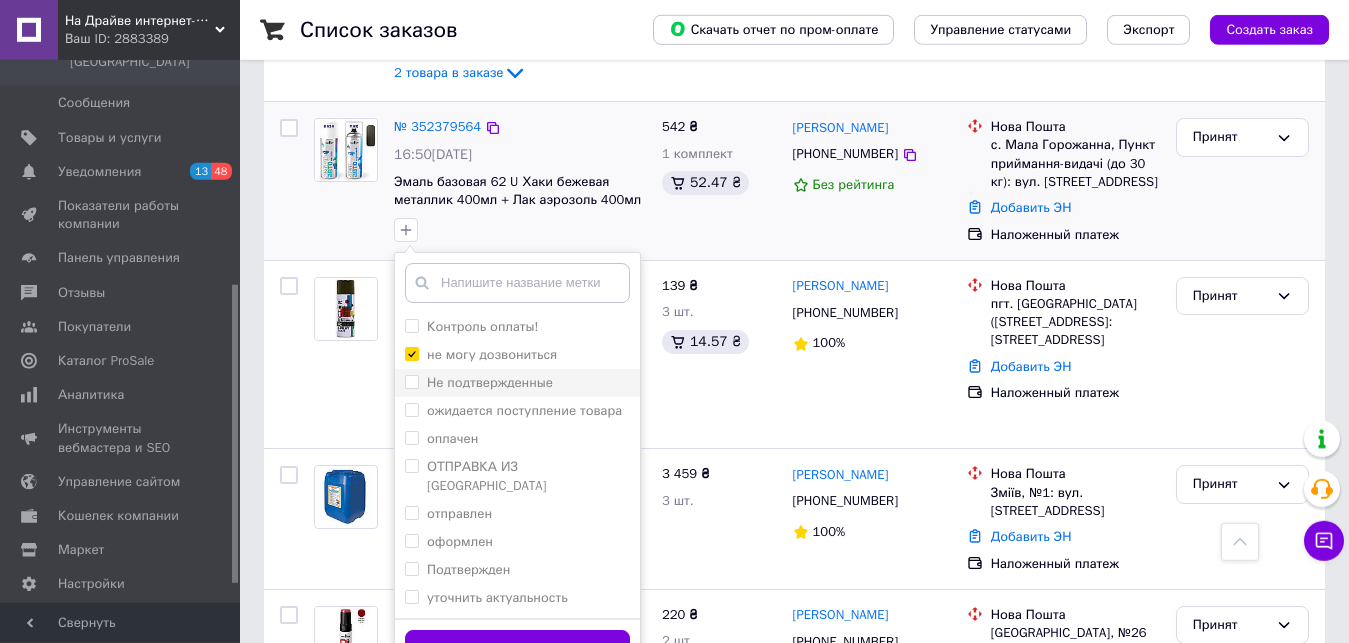 scroll, scrollTop: 612, scrollLeft: 0, axis: vertical 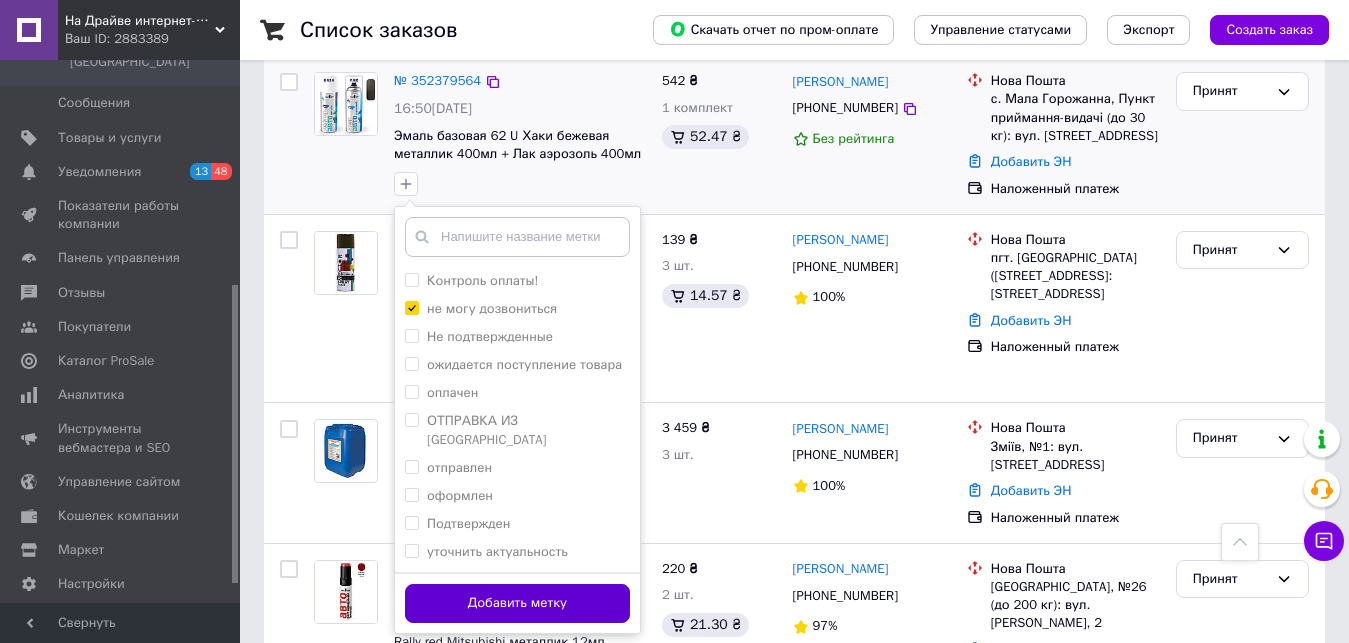 click on "Добавить метку" at bounding box center [517, 603] 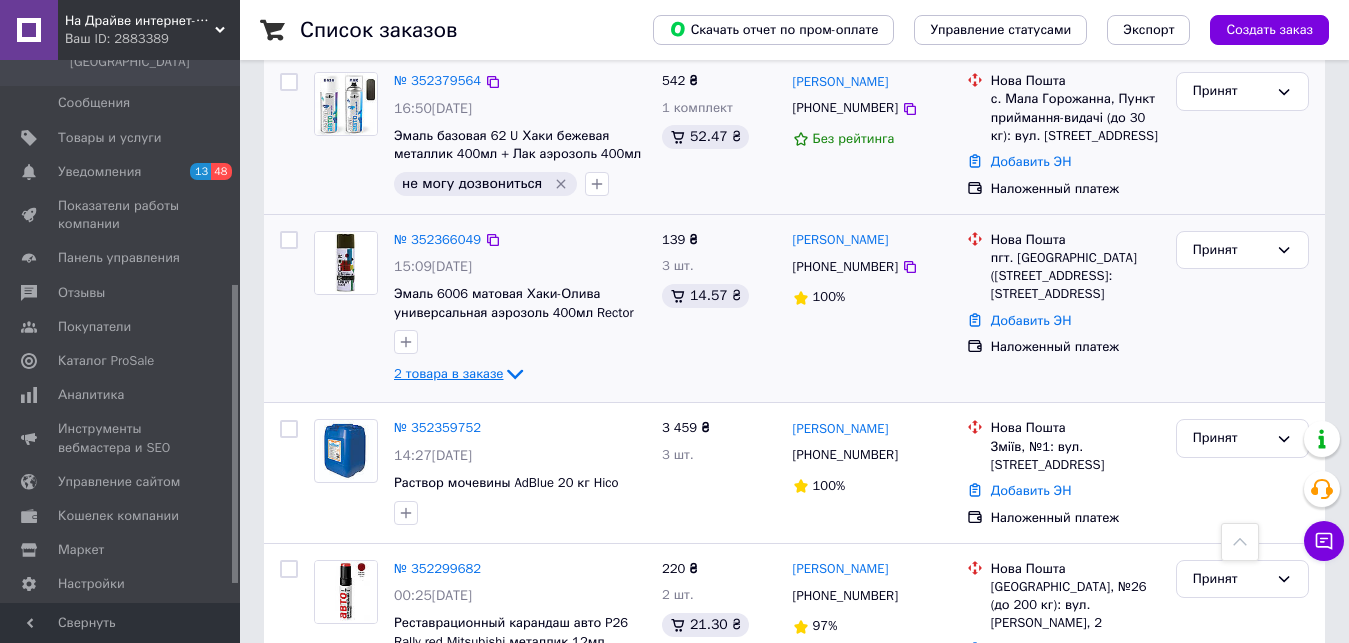 click 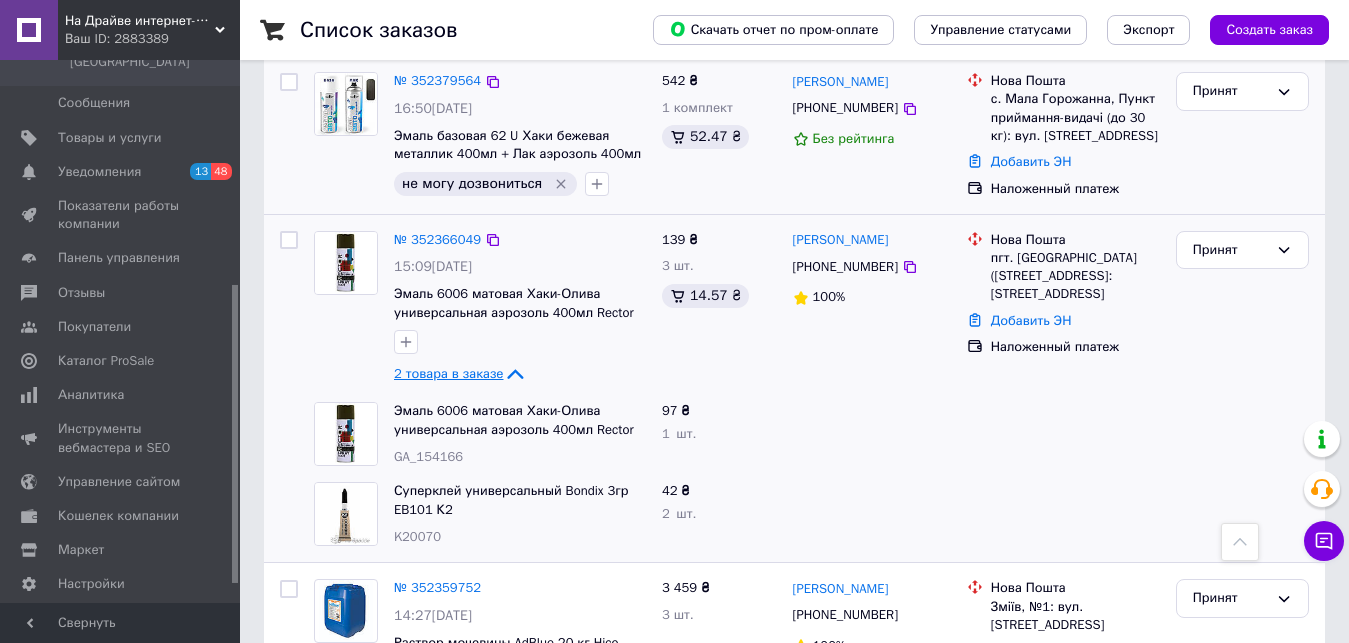 scroll, scrollTop: 714, scrollLeft: 0, axis: vertical 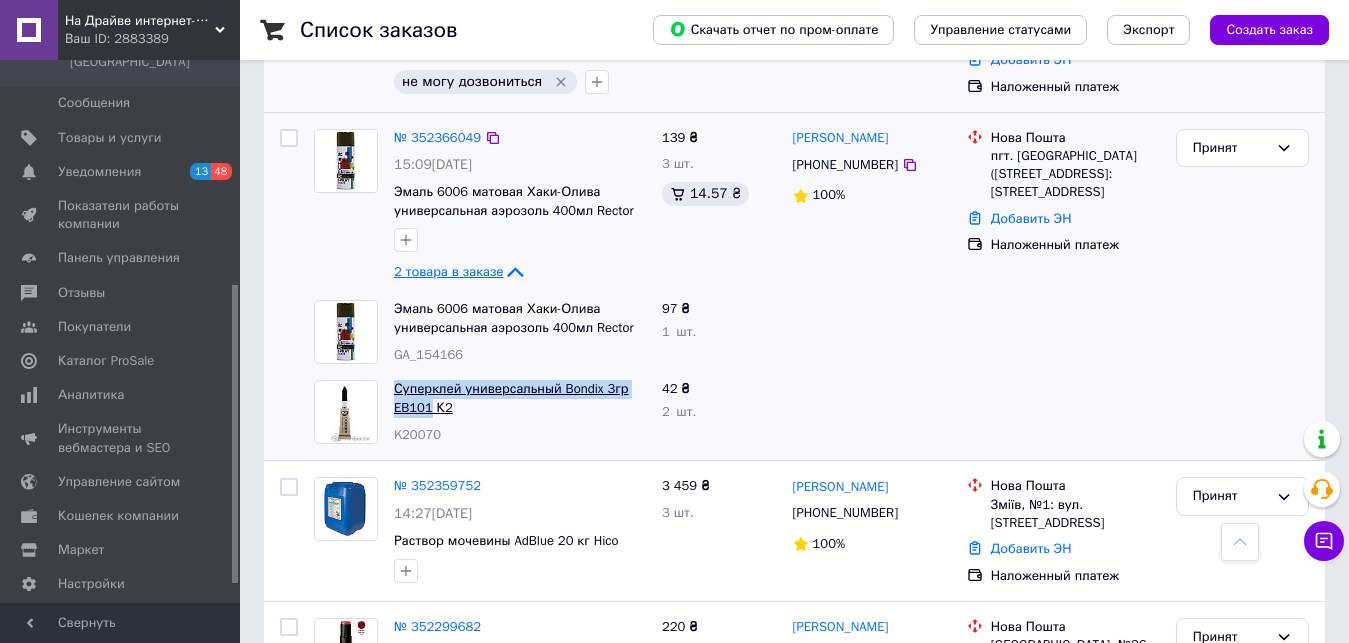 drag, startPoint x: 385, startPoint y: 427, endPoint x: 426, endPoint y: 428, distance: 41.01219 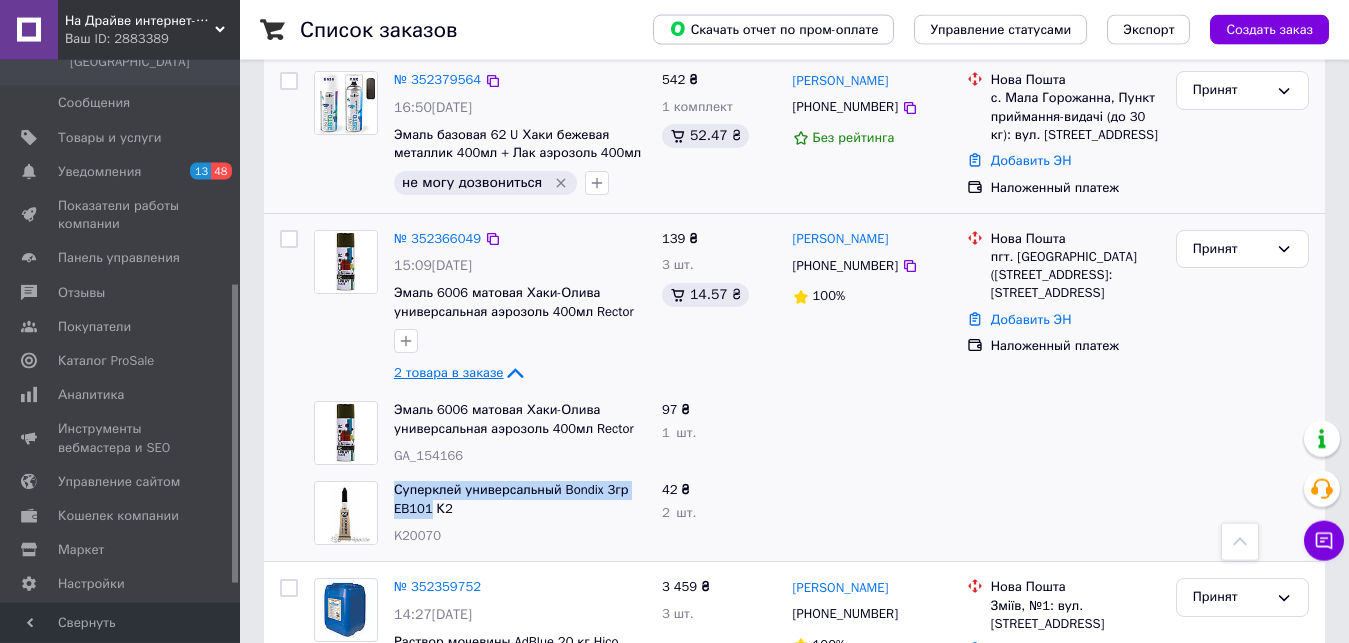 scroll, scrollTop: 612, scrollLeft: 0, axis: vertical 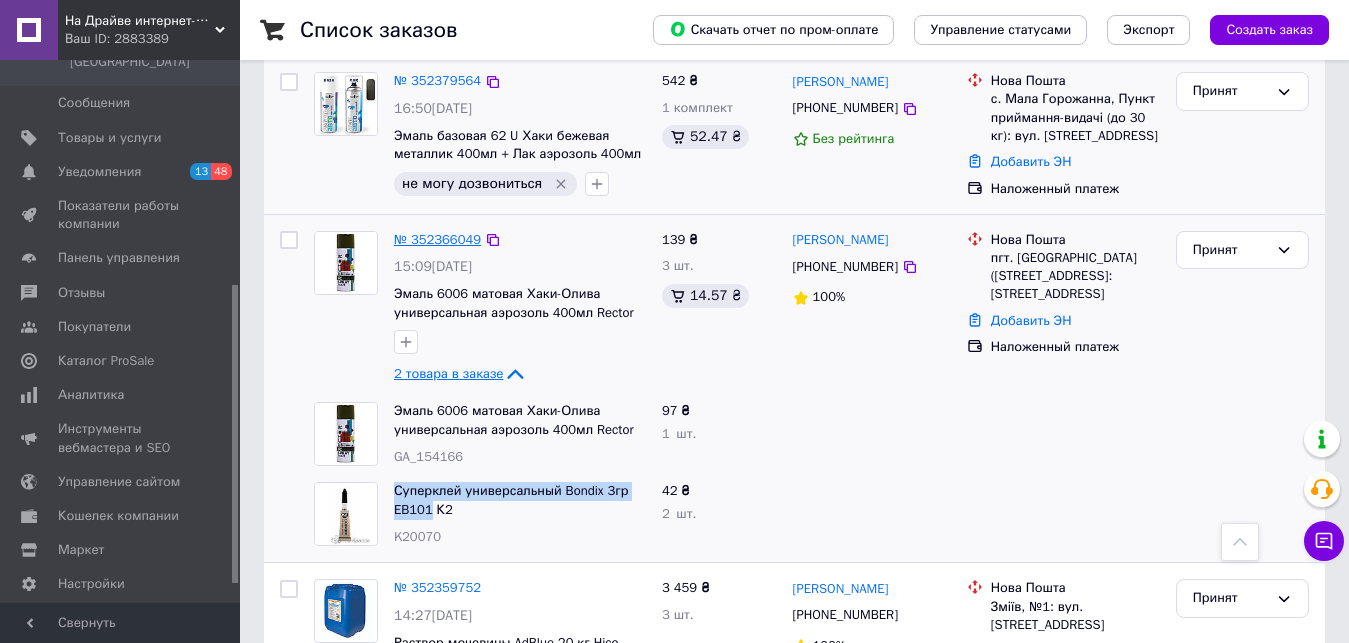 click on "№ 352366049" at bounding box center (437, 239) 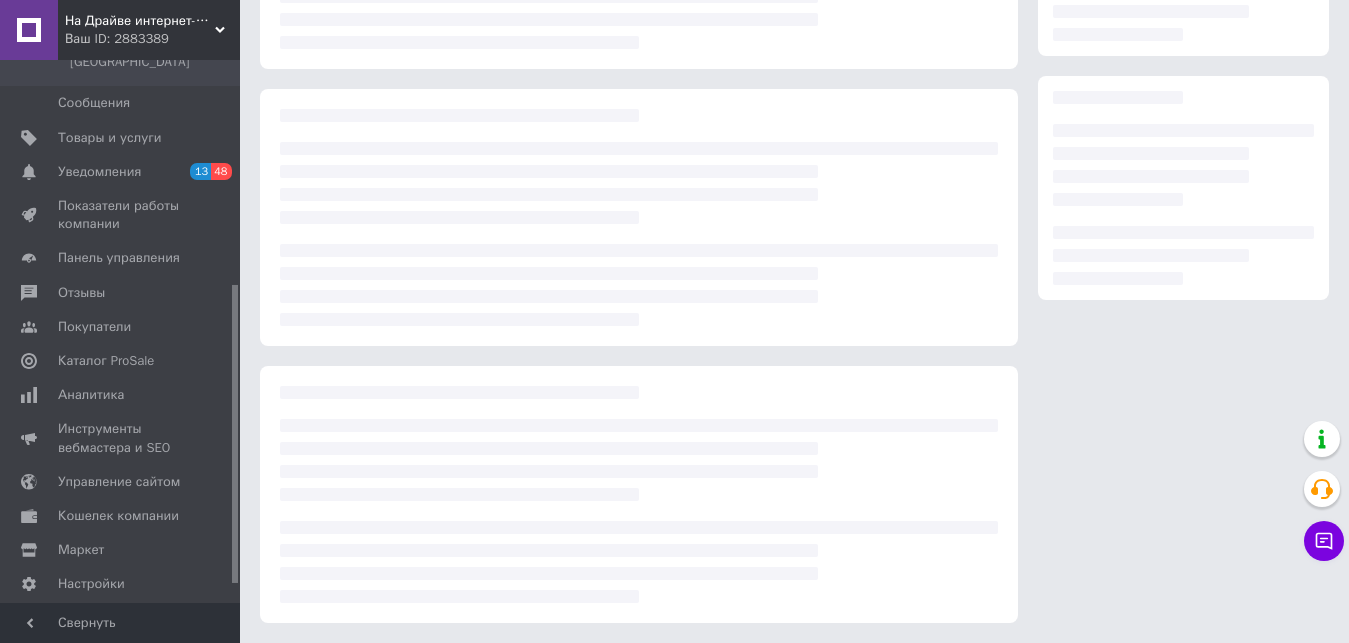 scroll, scrollTop: 271, scrollLeft: 0, axis: vertical 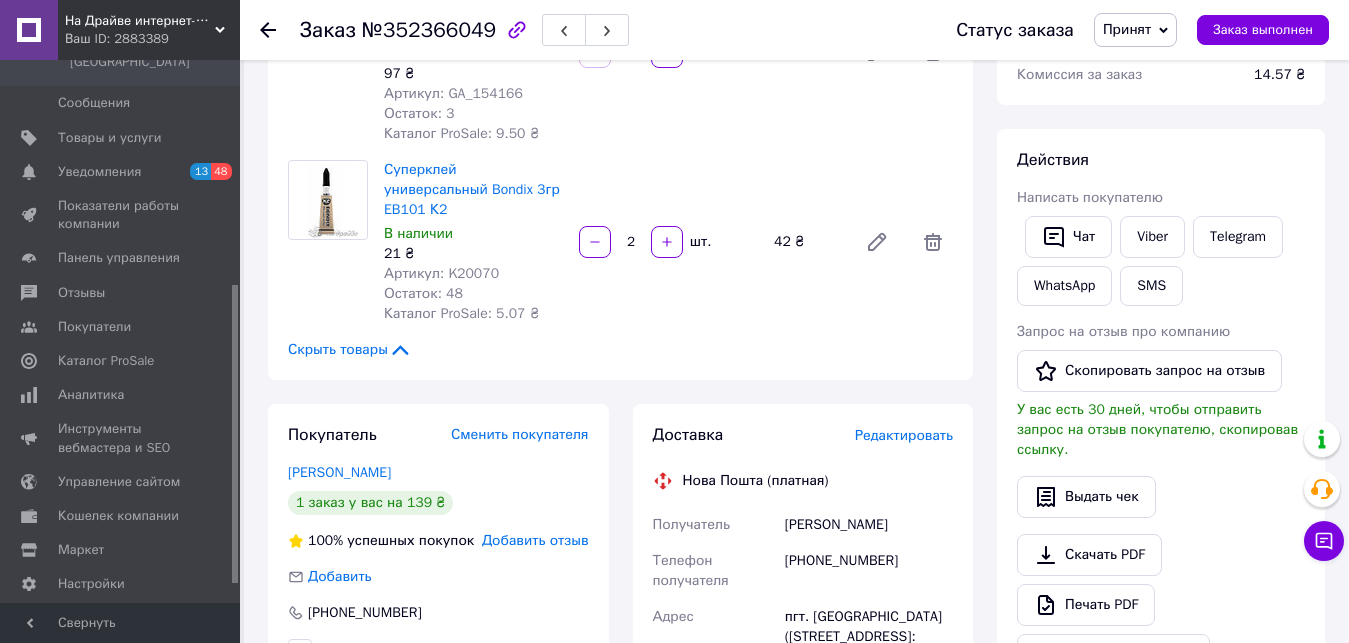 click on "Редактировать" at bounding box center [904, 435] 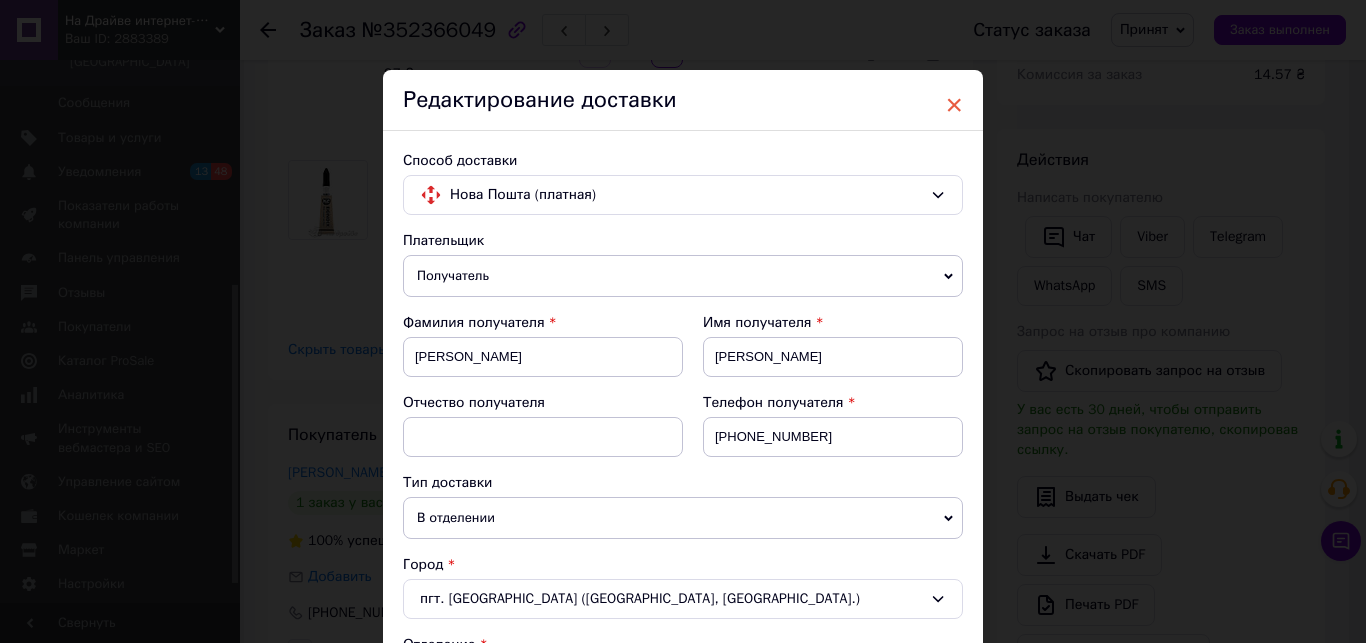 click on "×" at bounding box center (954, 105) 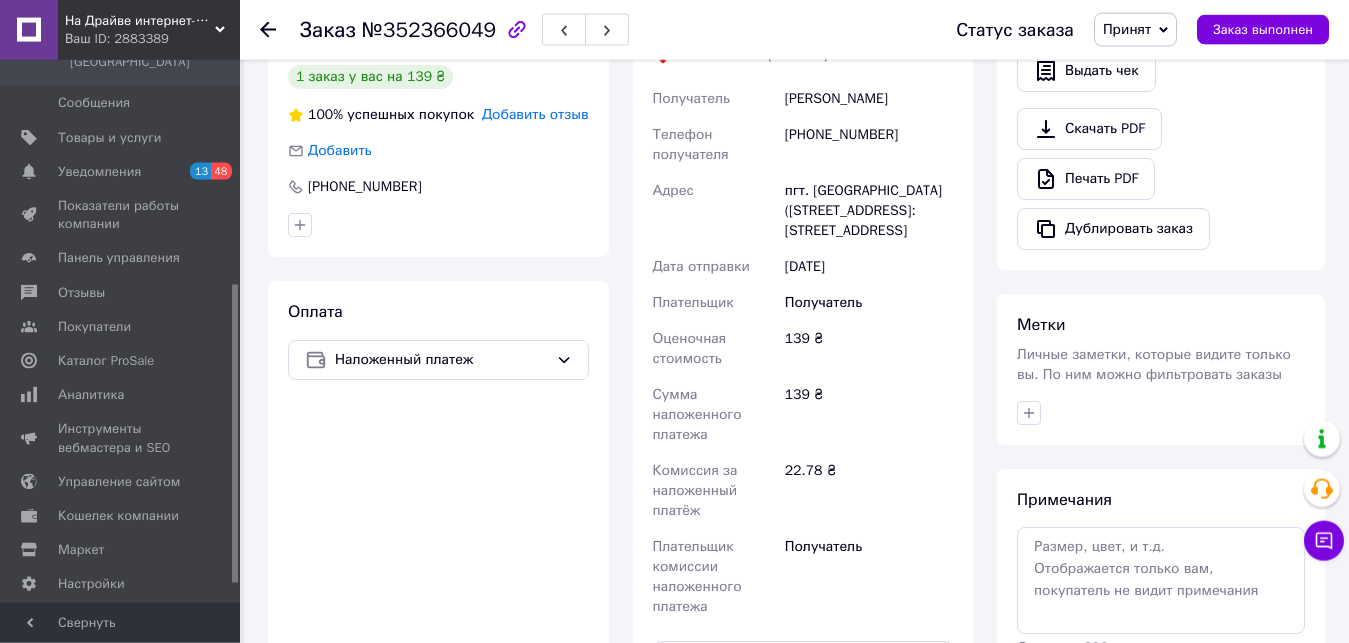 scroll, scrollTop: 781, scrollLeft: 0, axis: vertical 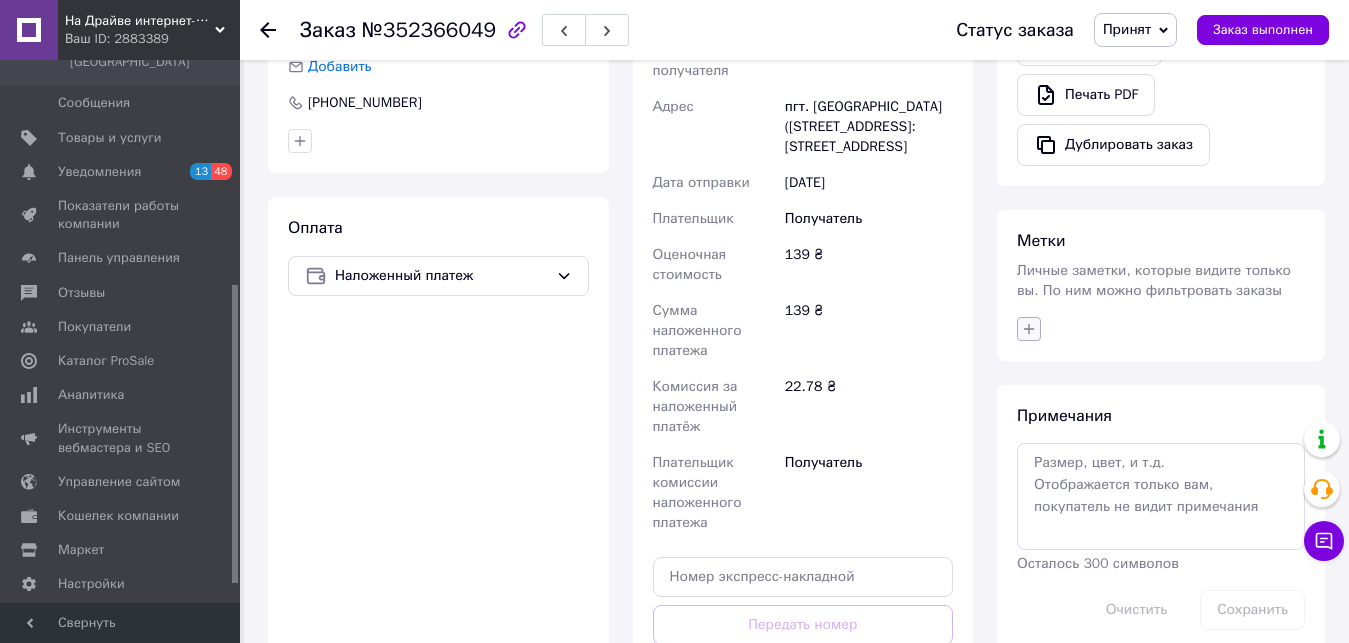 click 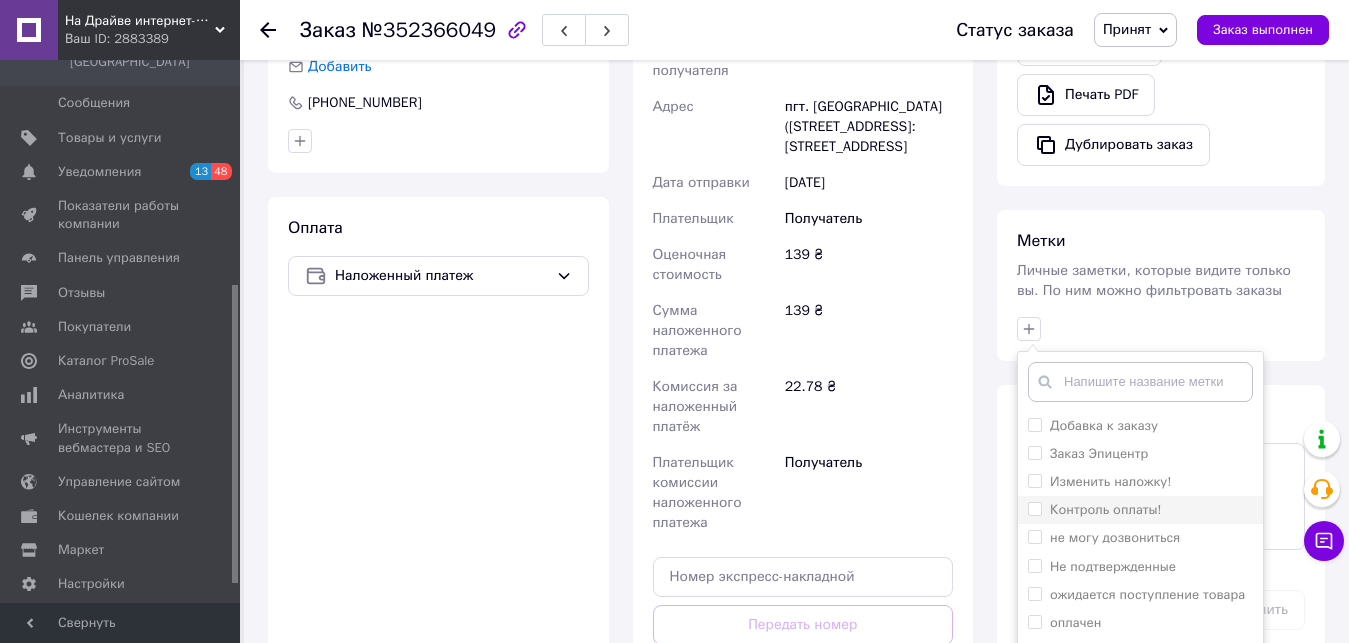 scroll, scrollTop: 84, scrollLeft: 0, axis: vertical 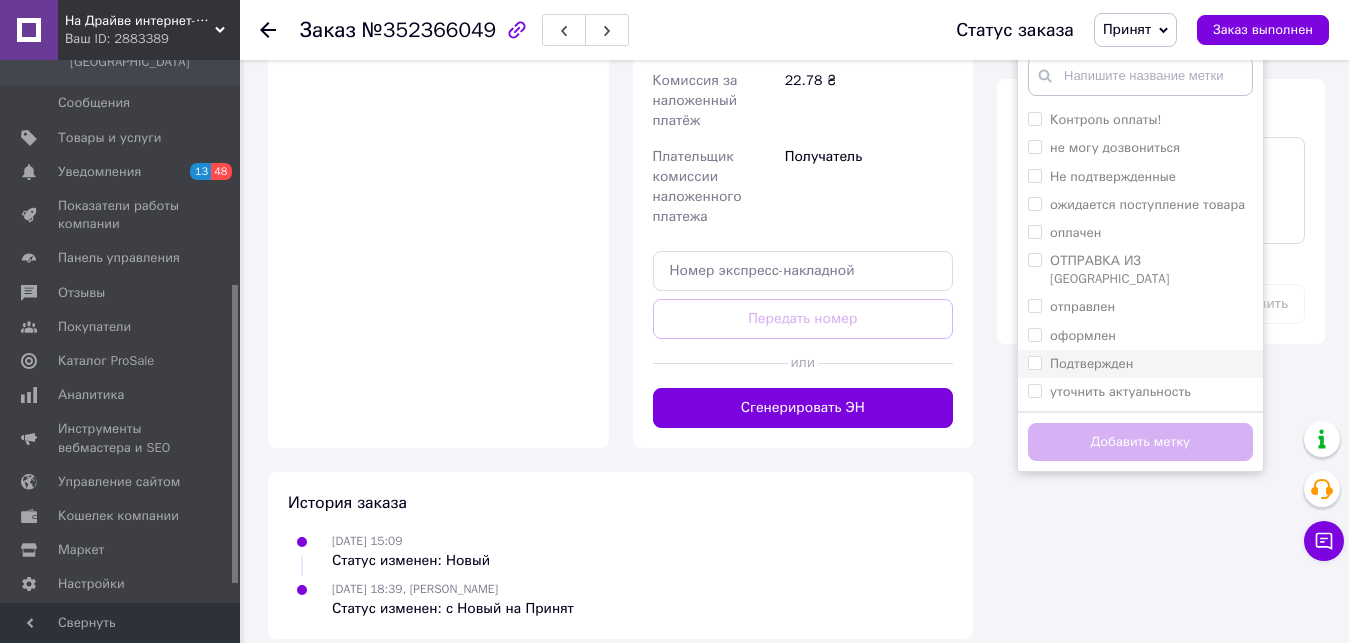click on "Подтвержден" at bounding box center (1140, 364) 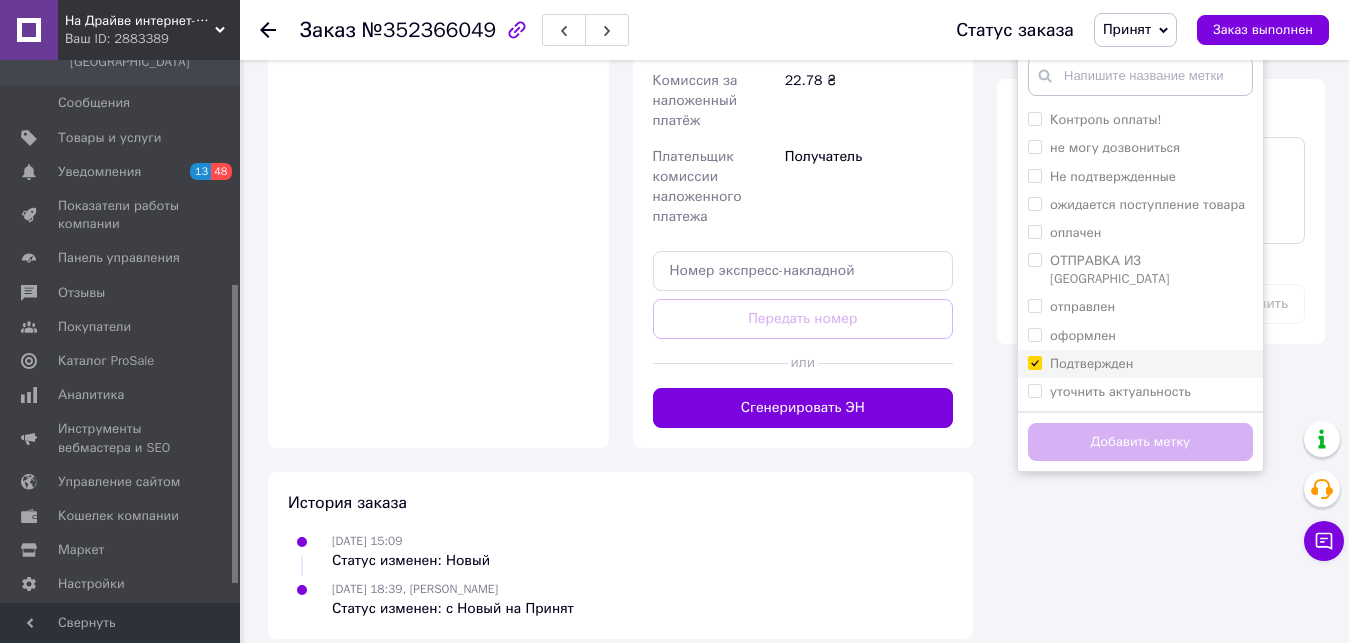 checkbox on "true" 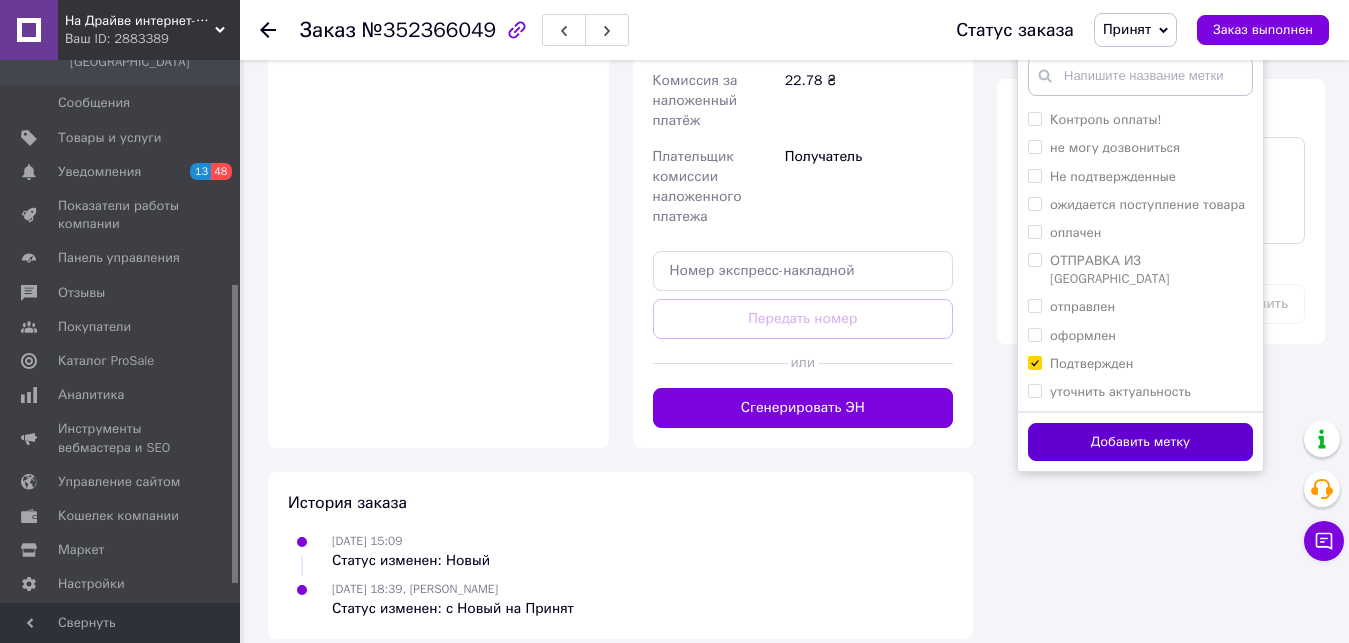 click on "Добавить метку" at bounding box center [1140, 442] 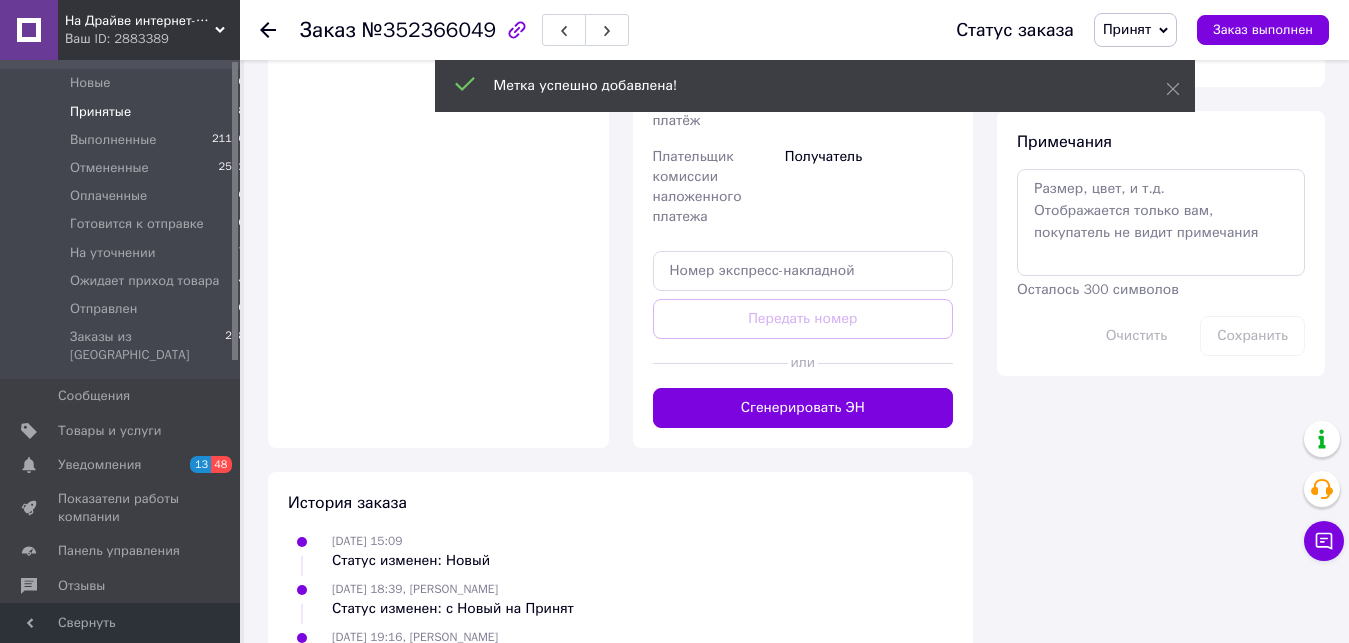 scroll, scrollTop: 0, scrollLeft: 0, axis: both 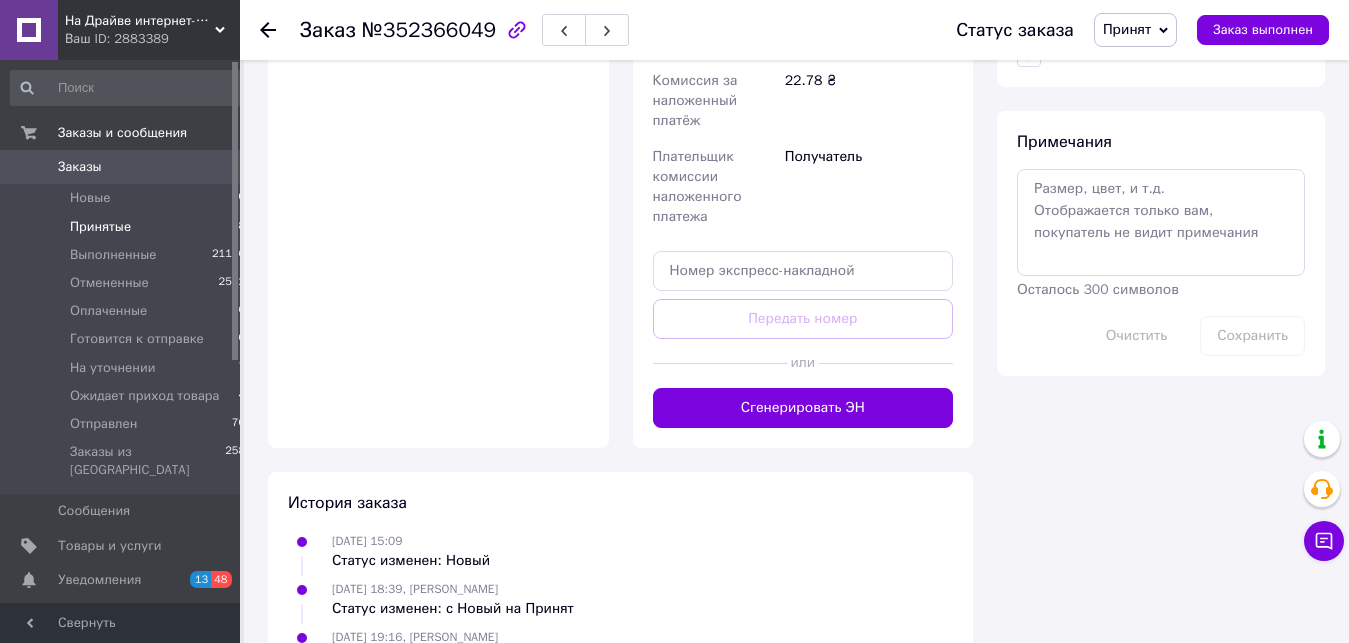 click on "Принятые" at bounding box center [100, 227] 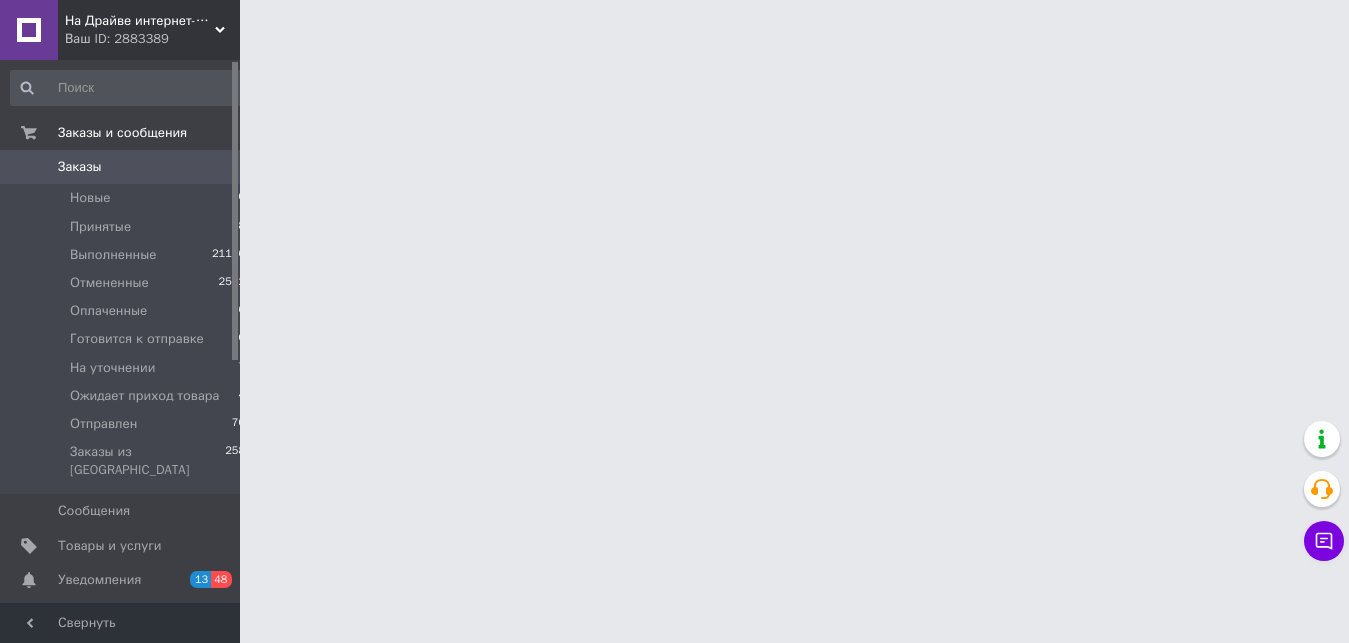 scroll, scrollTop: 0, scrollLeft: 0, axis: both 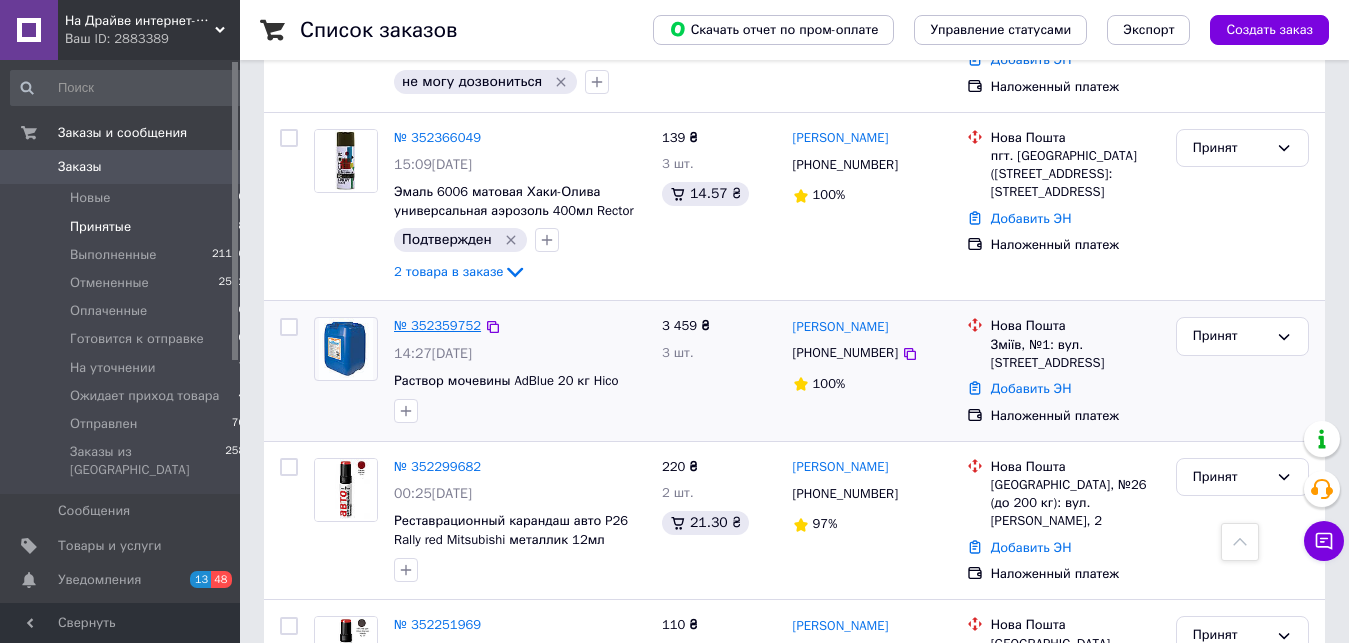 click on "№ 352359752" at bounding box center [437, 325] 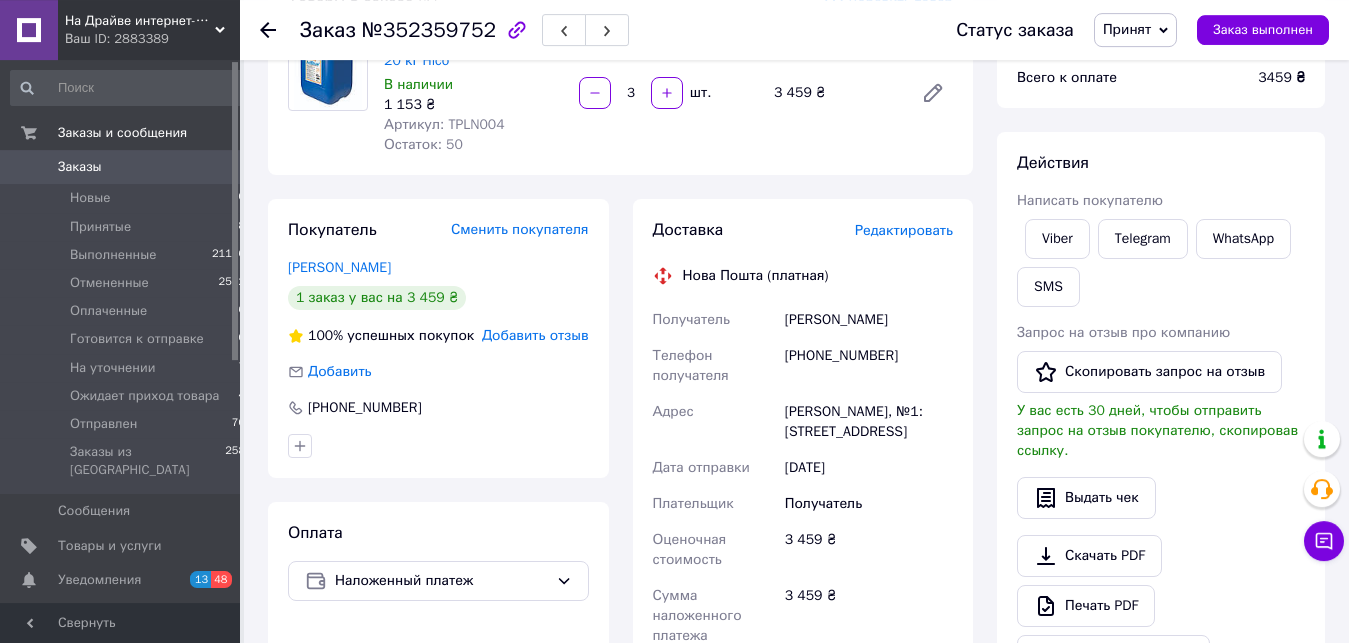 scroll, scrollTop: 0, scrollLeft: 0, axis: both 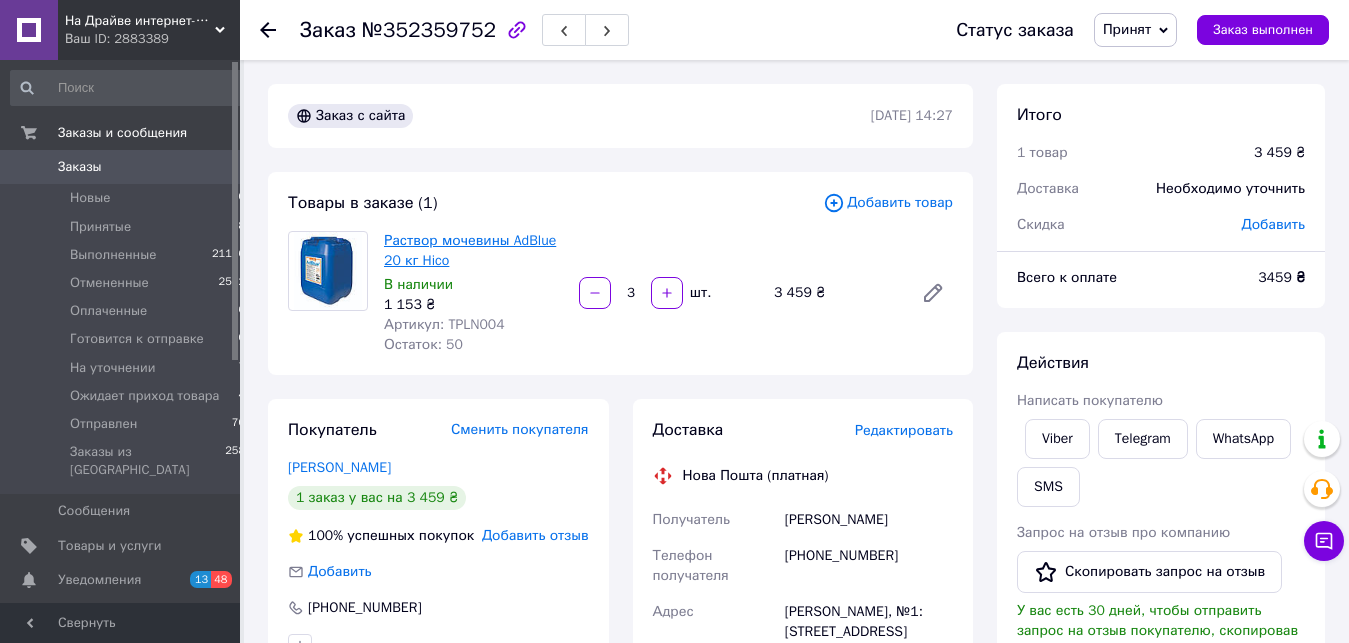 click on "Раствор мочевины AdBlue 20 кг Hico" at bounding box center (470, 250) 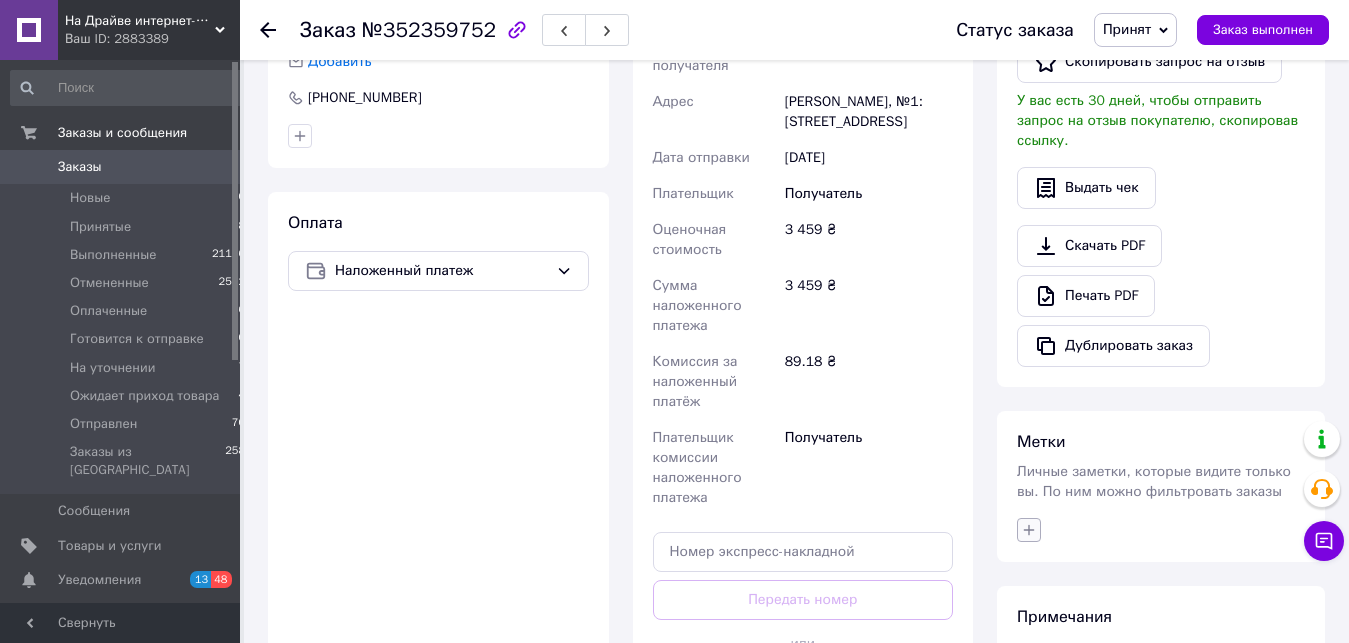 scroll, scrollTop: 811, scrollLeft: 0, axis: vertical 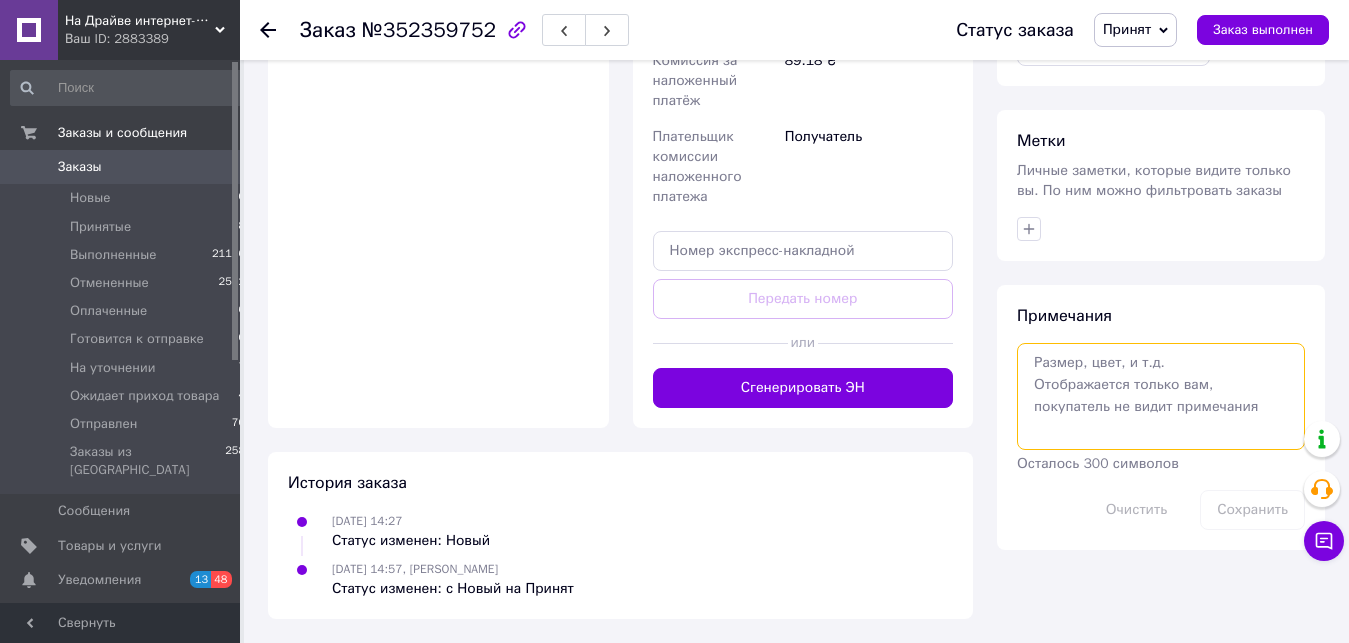 click at bounding box center [1161, 396] 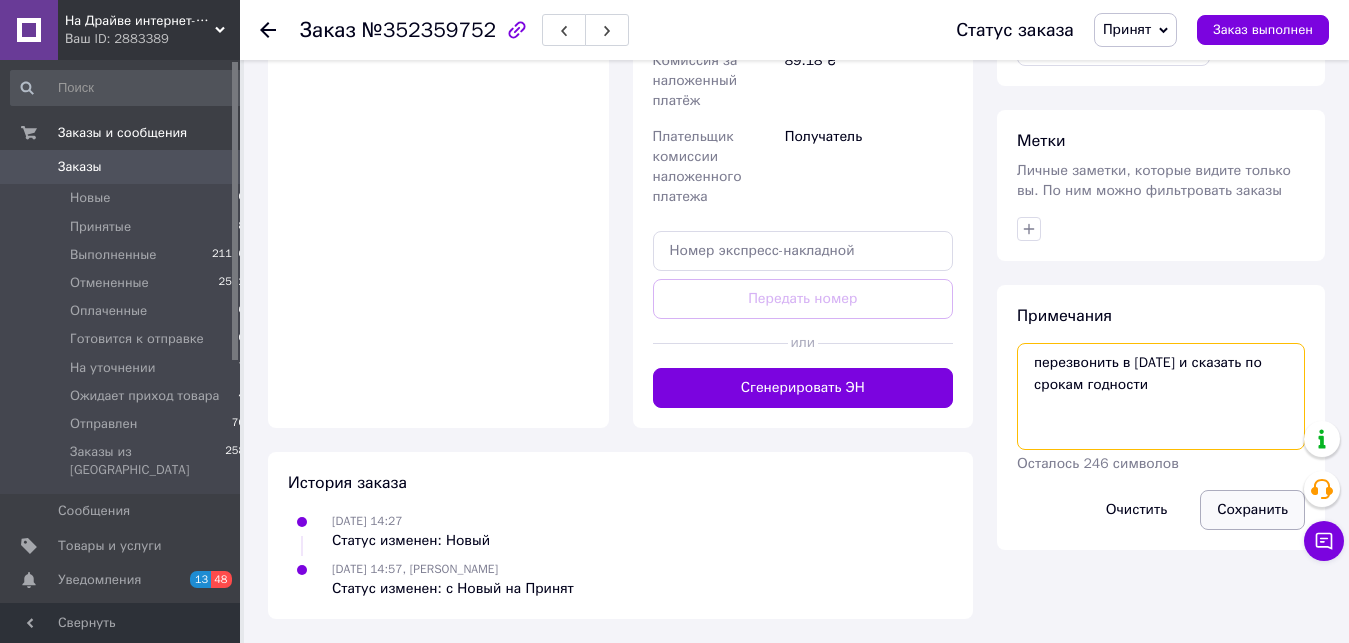 type on "перезвонить в [DATE] и сказать по срокам годности" 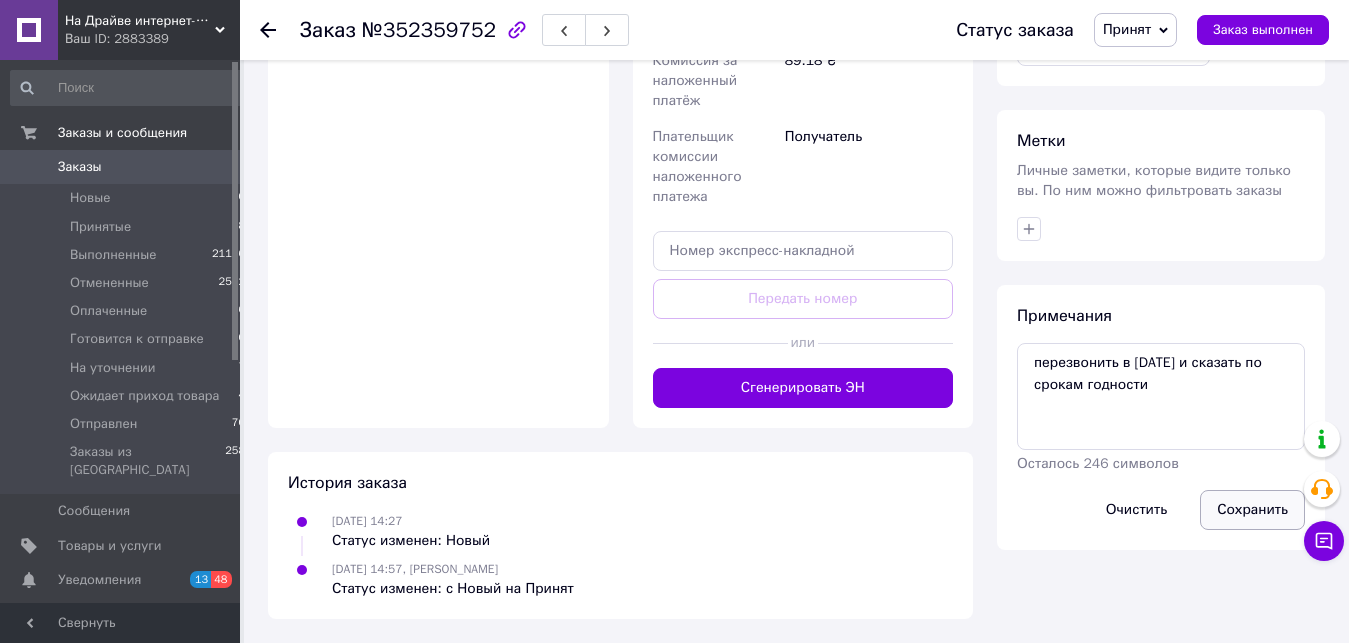 click on "Сохранить" at bounding box center [1252, 510] 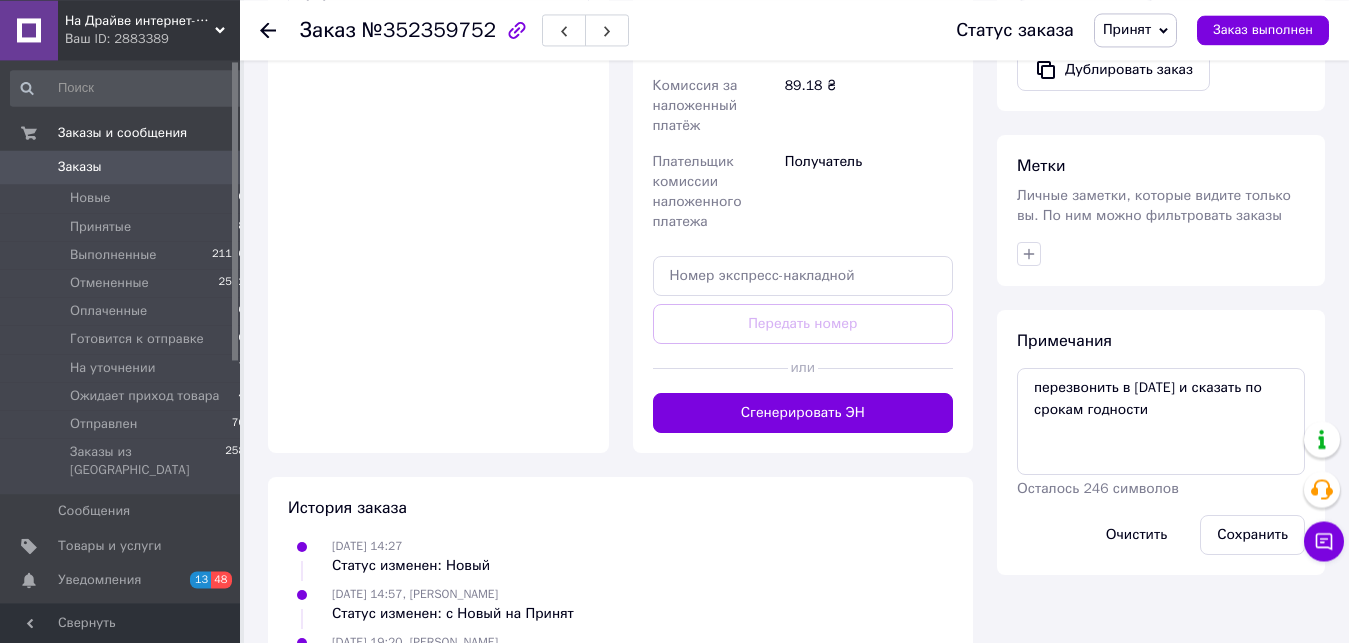 scroll, scrollTop: 839, scrollLeft: 0, axis: vertical 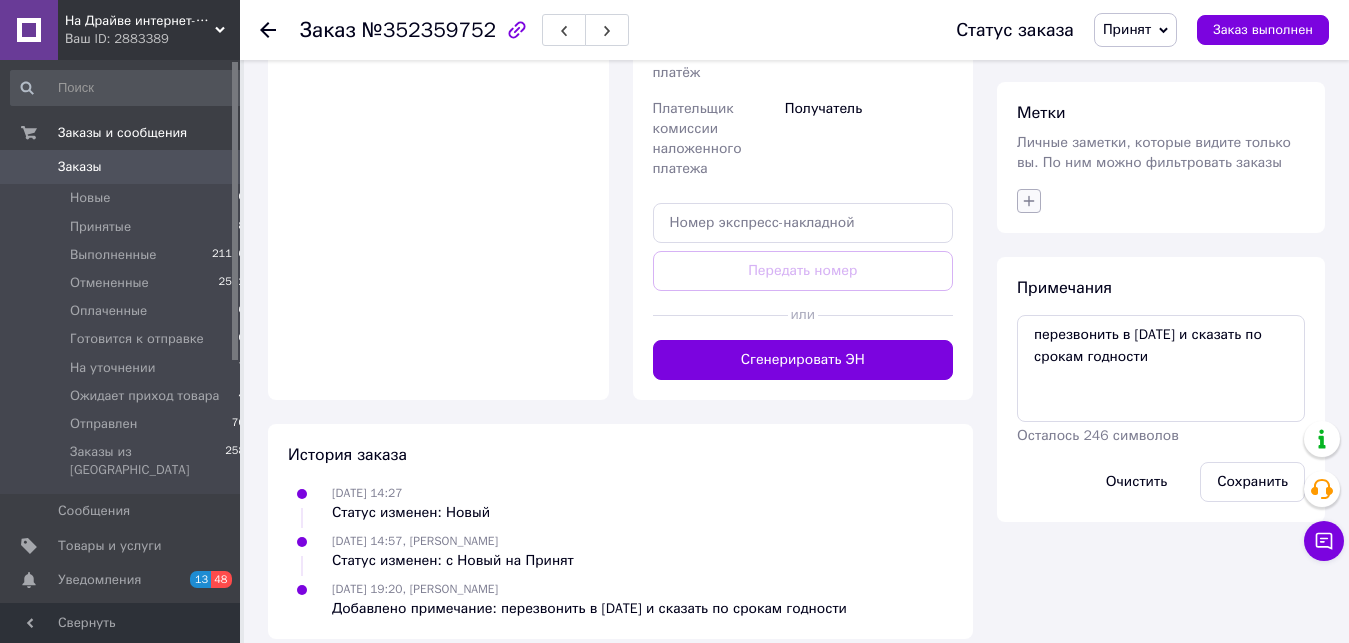 click 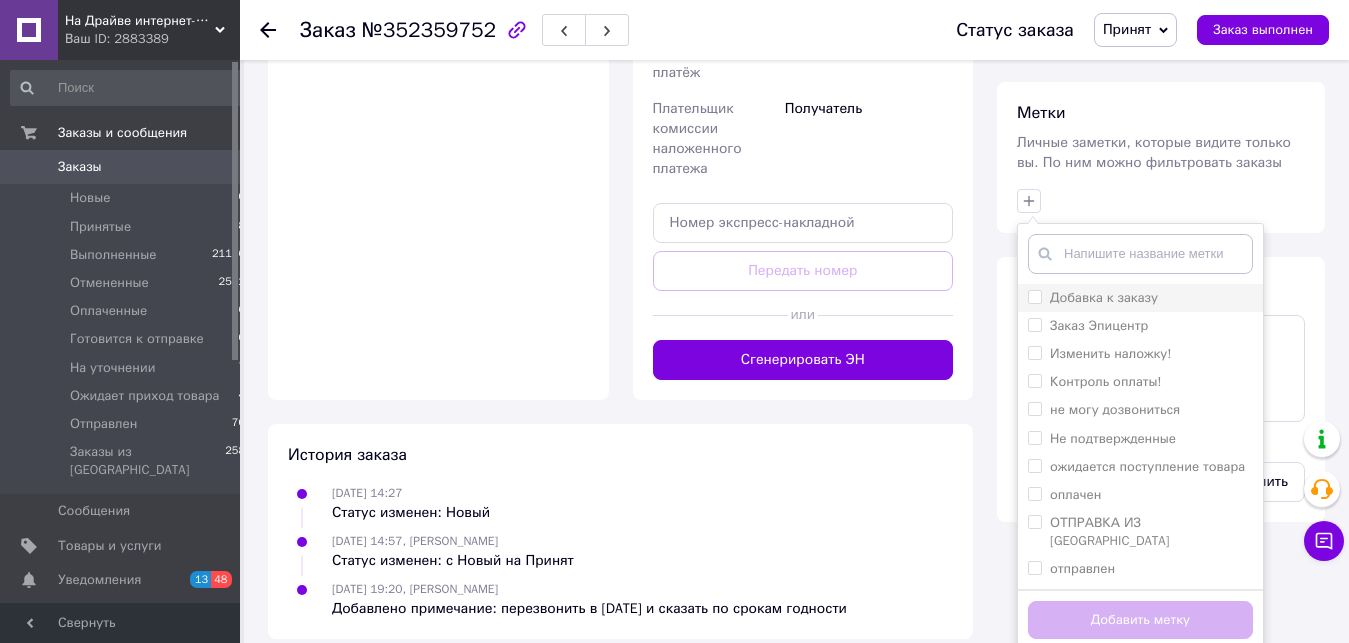 click on "Добавка к заказу" at bounding box center [1093, 298] 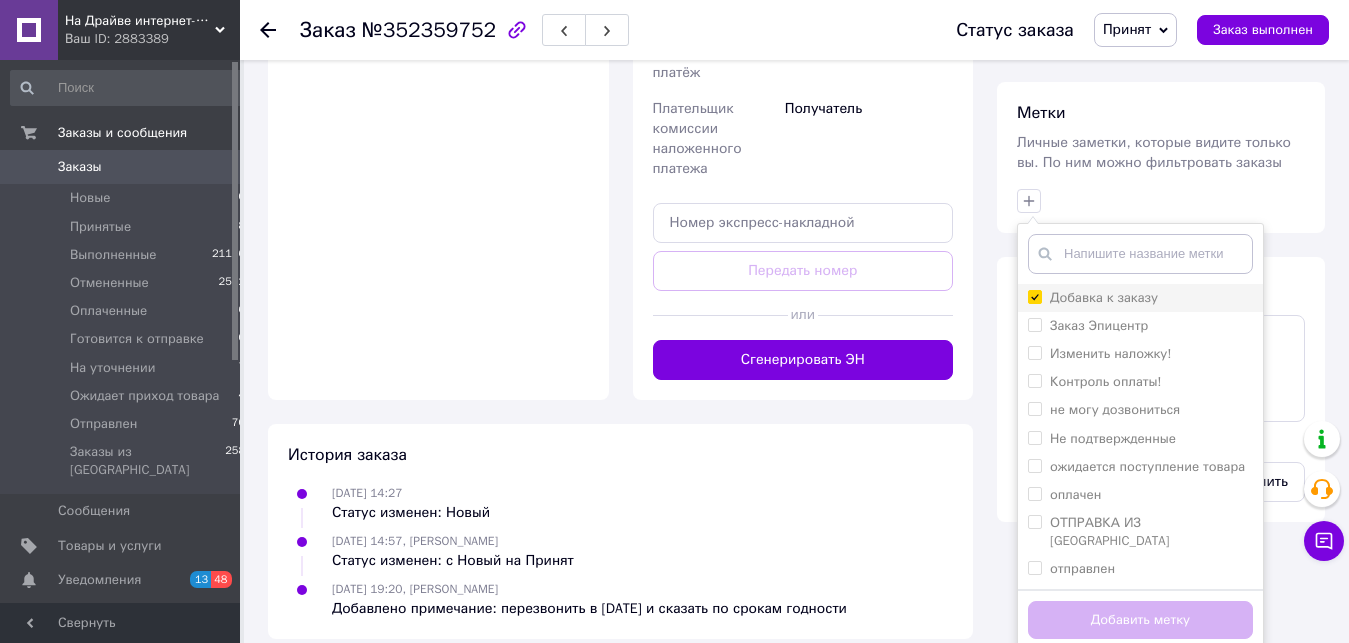 click on "Добавка к заказу" at bounding box center (1034, 296) 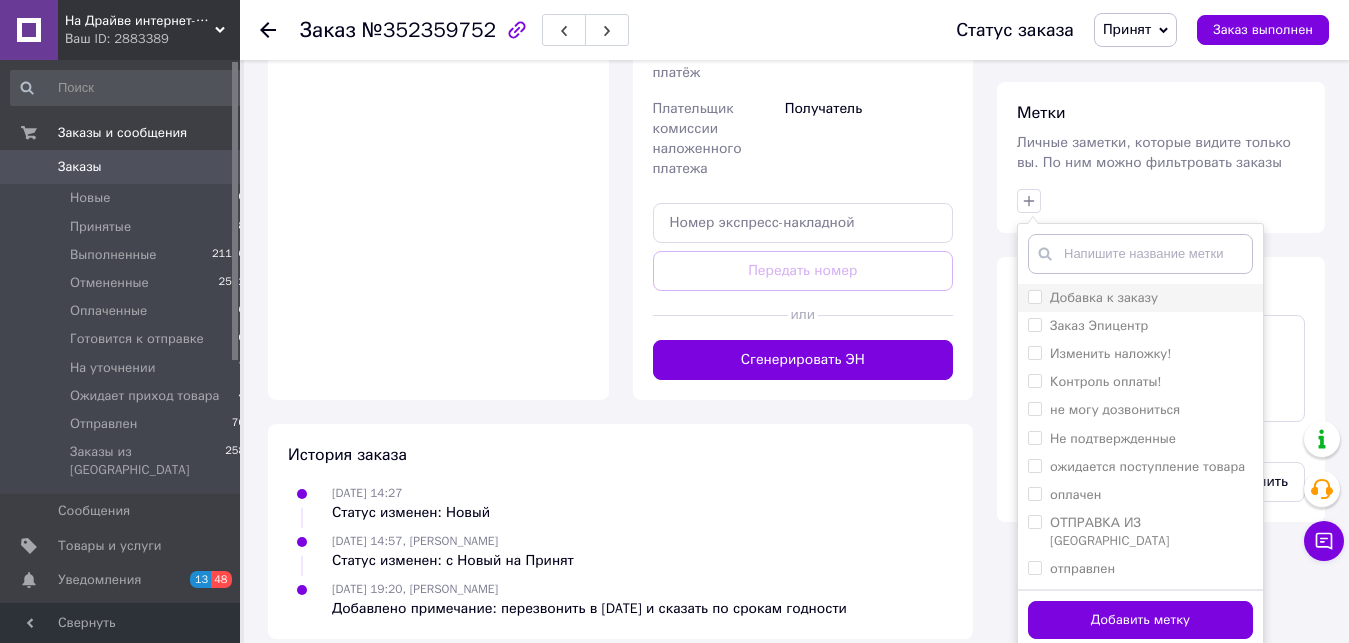 click on "Добавка к заказу" at bounding box center (1034, 296) 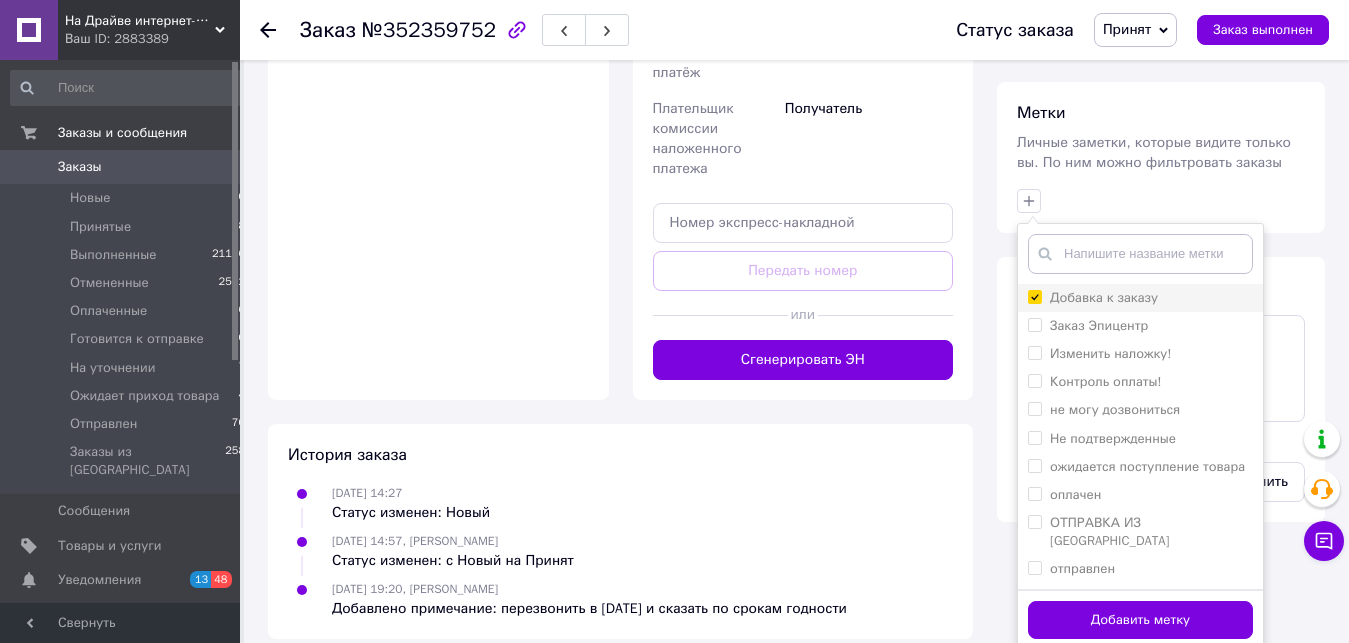 checkbox on "true" 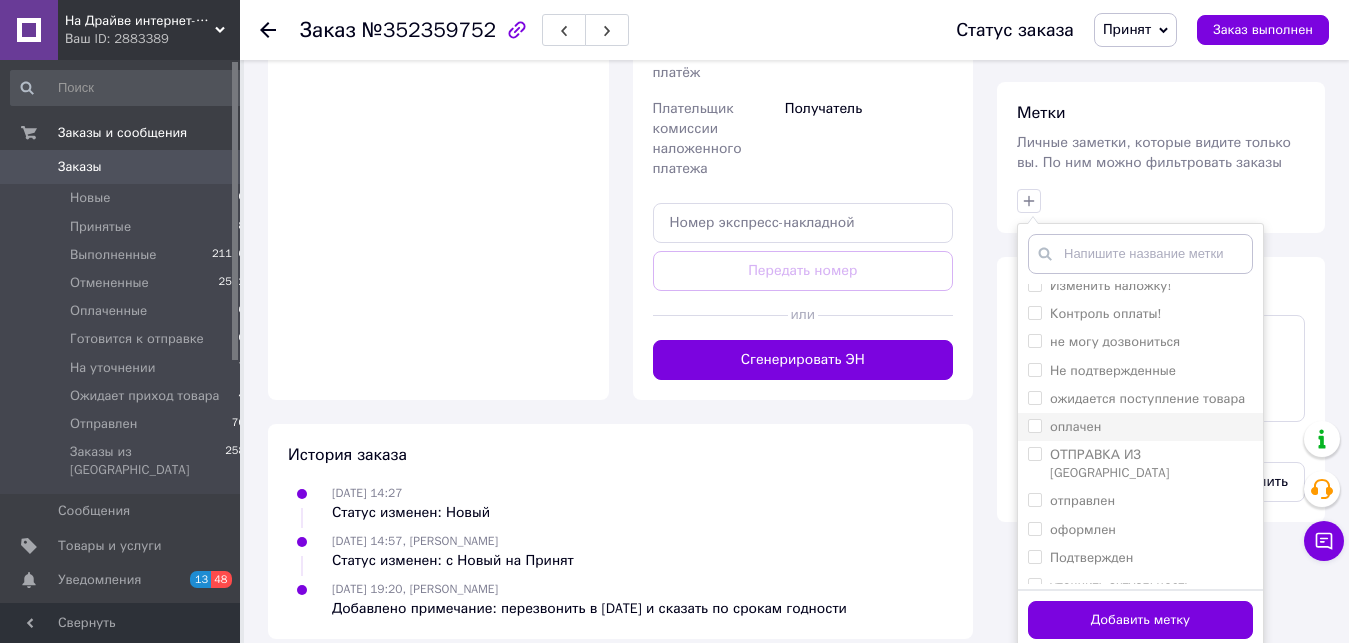 scroll, scrollTop: 84, scrollLeft: 0, axis: vertical 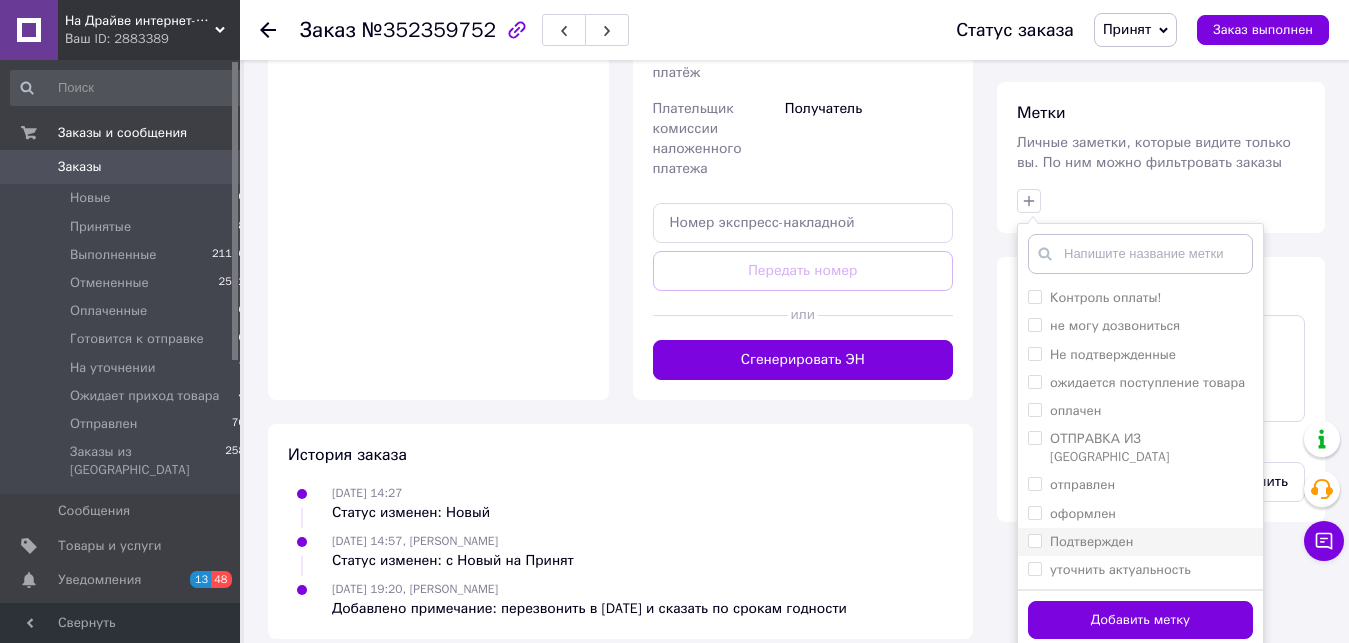 click on "Подтвержден" at bounding box center (1034, 540) 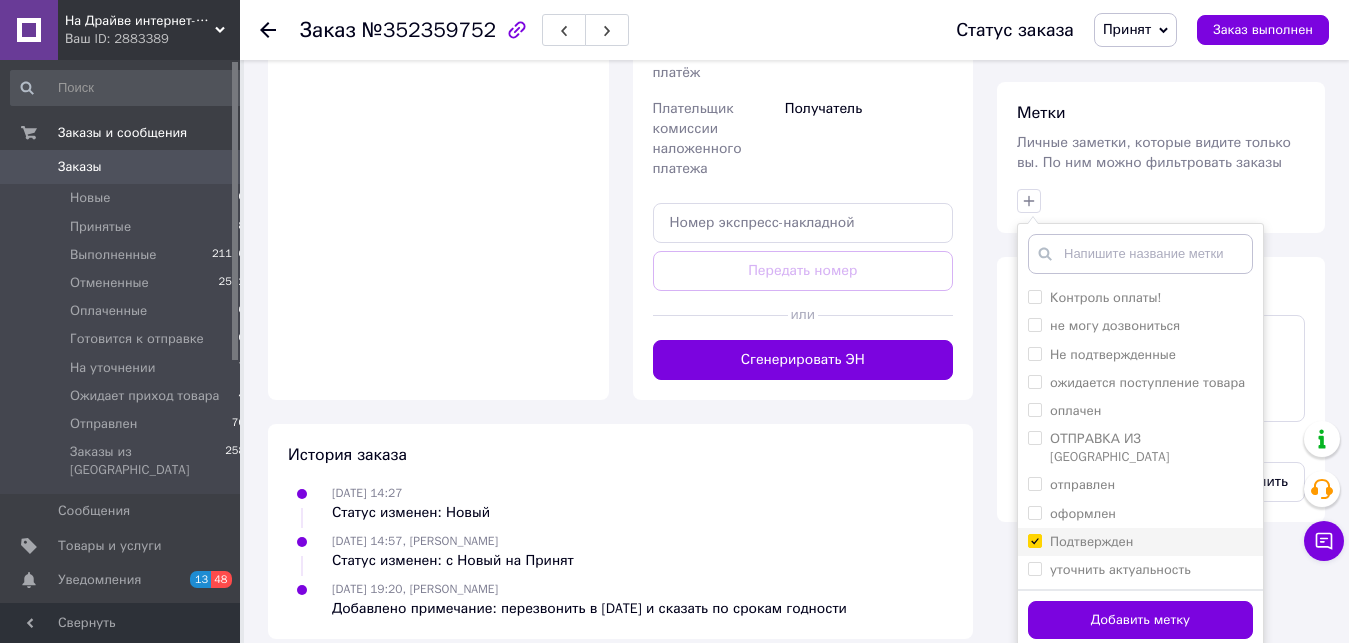 checkbox on "true" 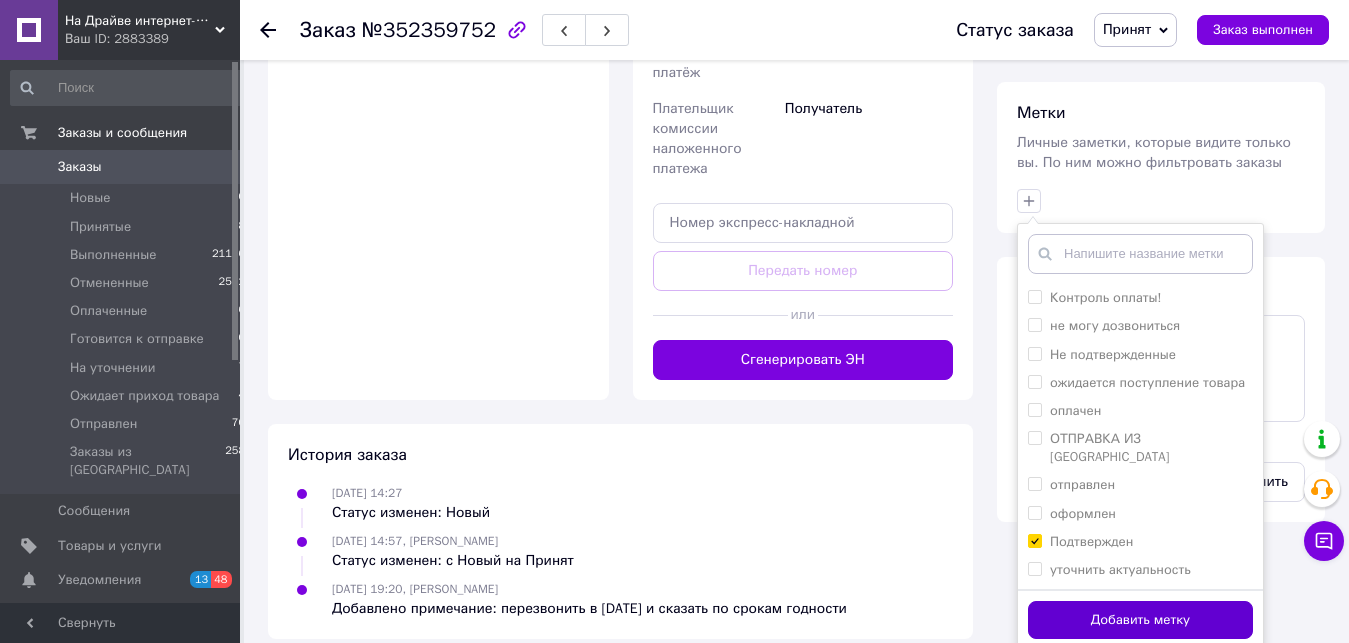 click on "Добавить метку" at bounding box center (1140, 620) 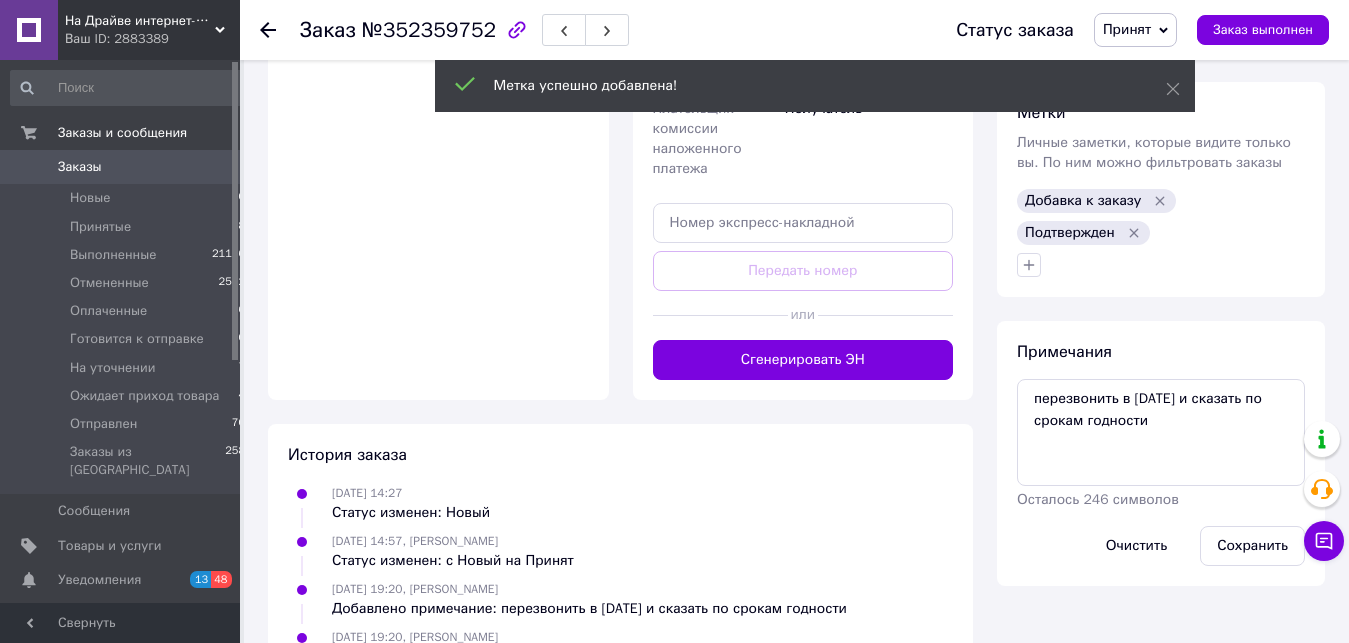 scroll, scrollTop: 887, scrollLeft: 0, axis: vertical 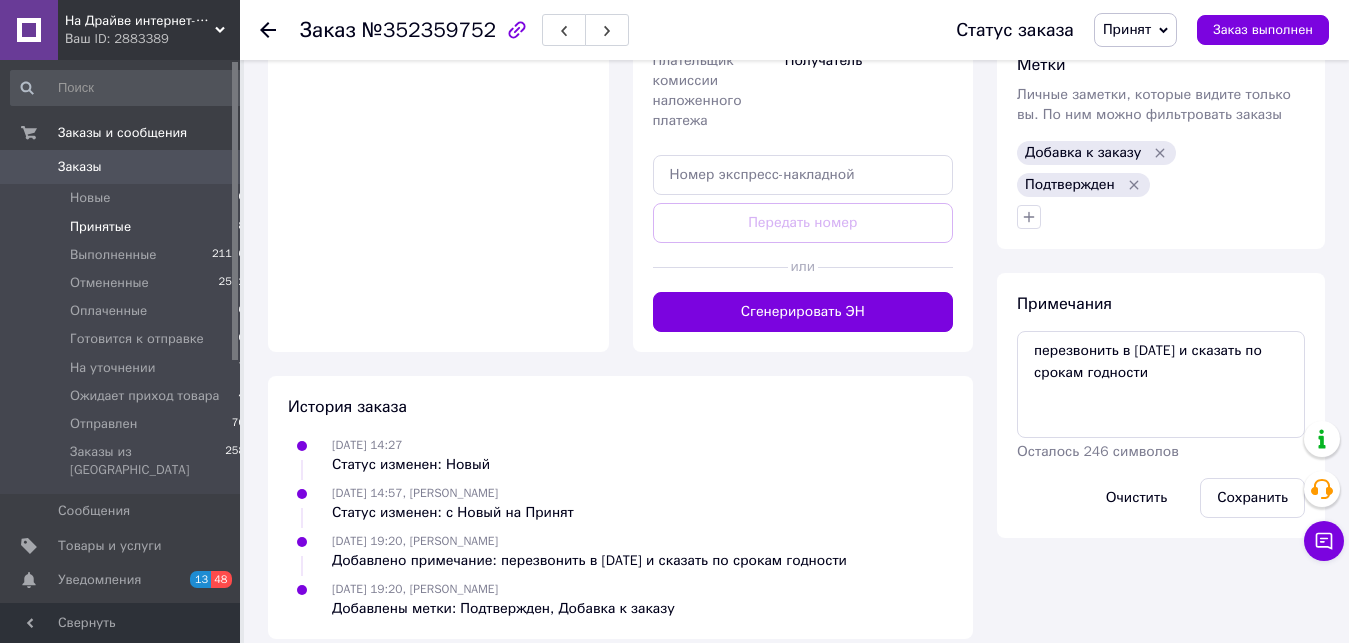 click on "Принятые" at bounding box center [100, 227] 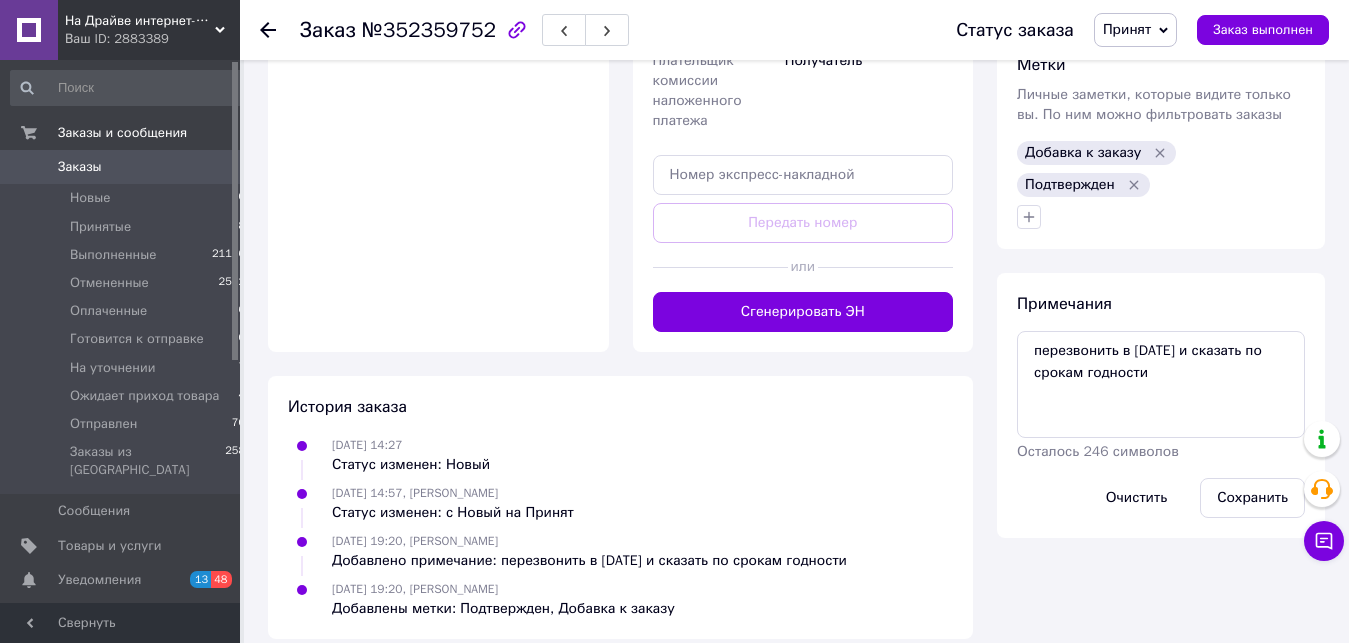 scroll, scrollTop: 0, scrollLeft: 0, axis: both 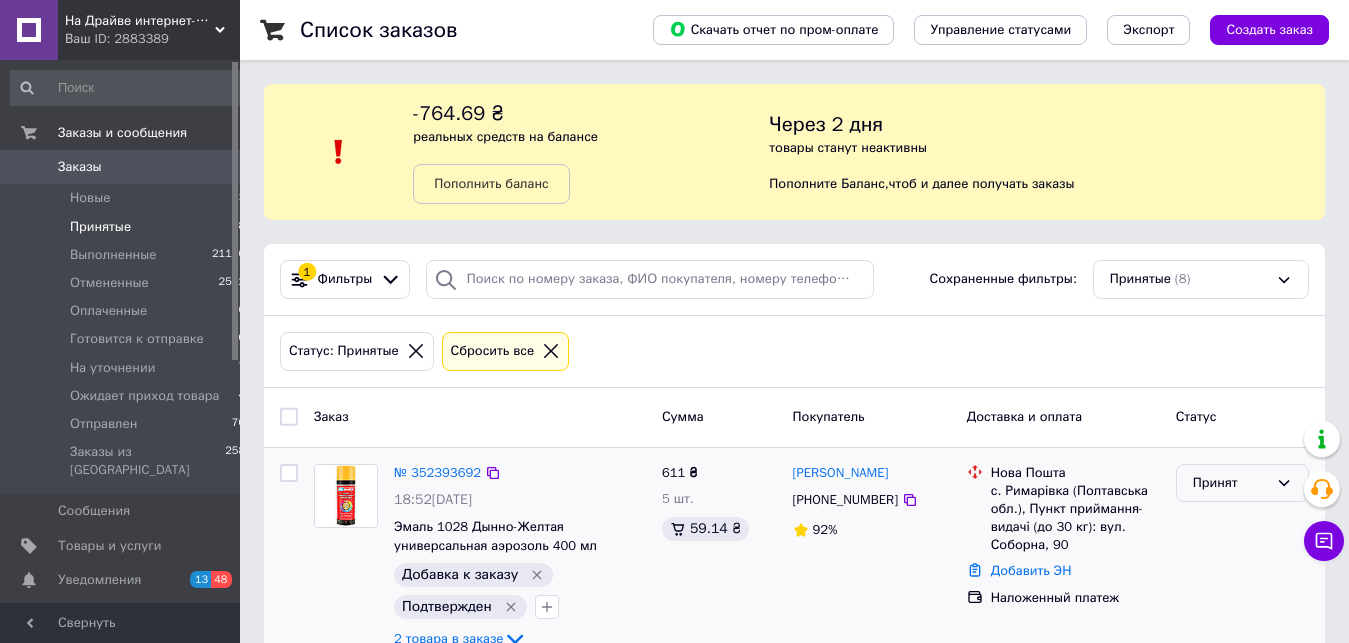 click on "Принят" at bounding box center [1230, 483] 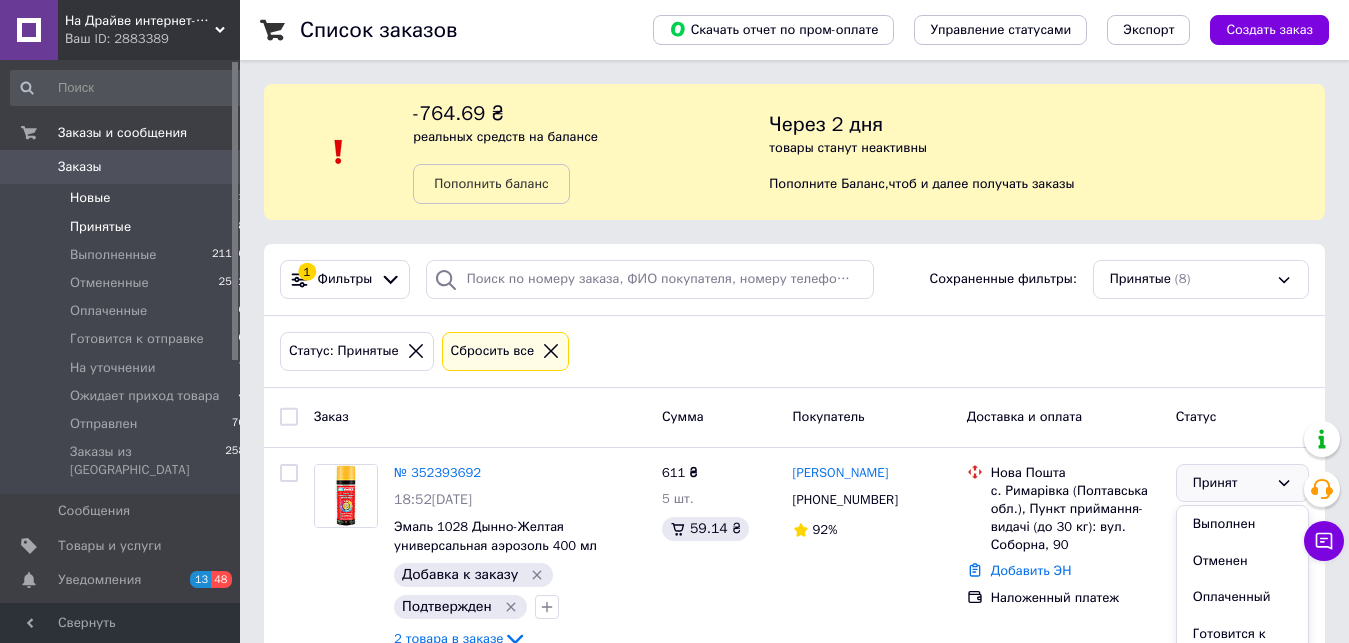 click on "Новые" at bounding box center [90, 198] 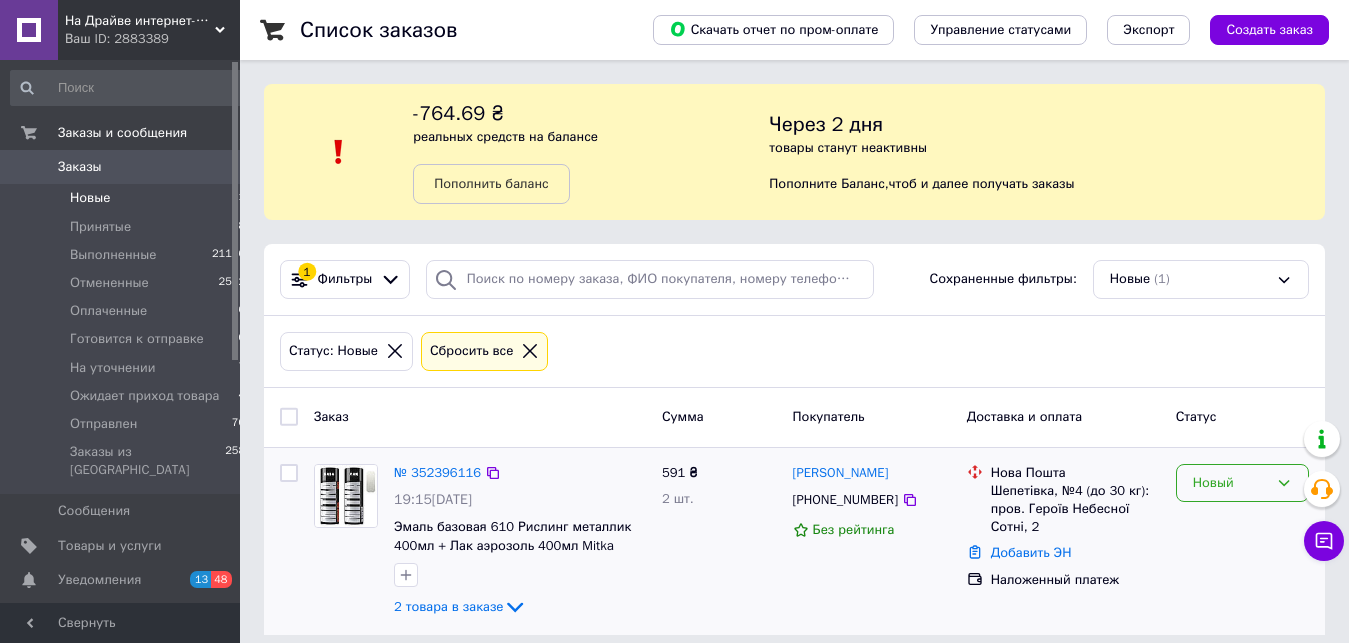 click on "Новый" at bounding box center (1230, 483) 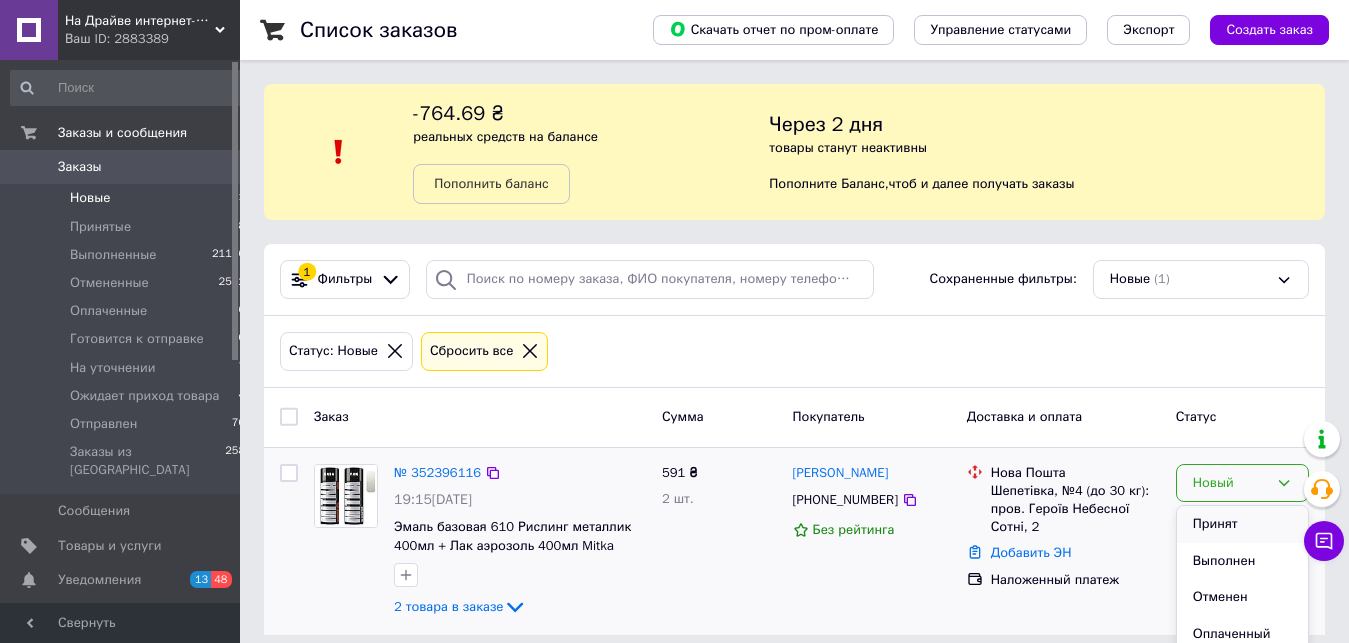 click on "Принят" at bounding box center (1242, 524) 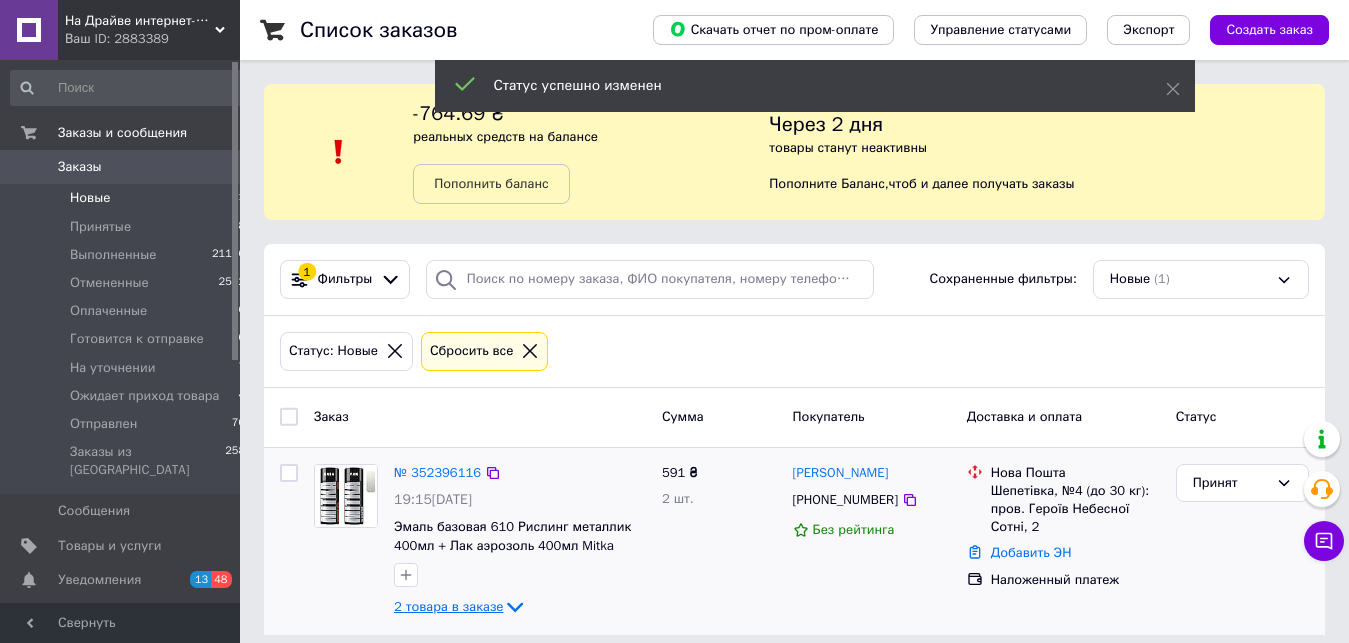 click 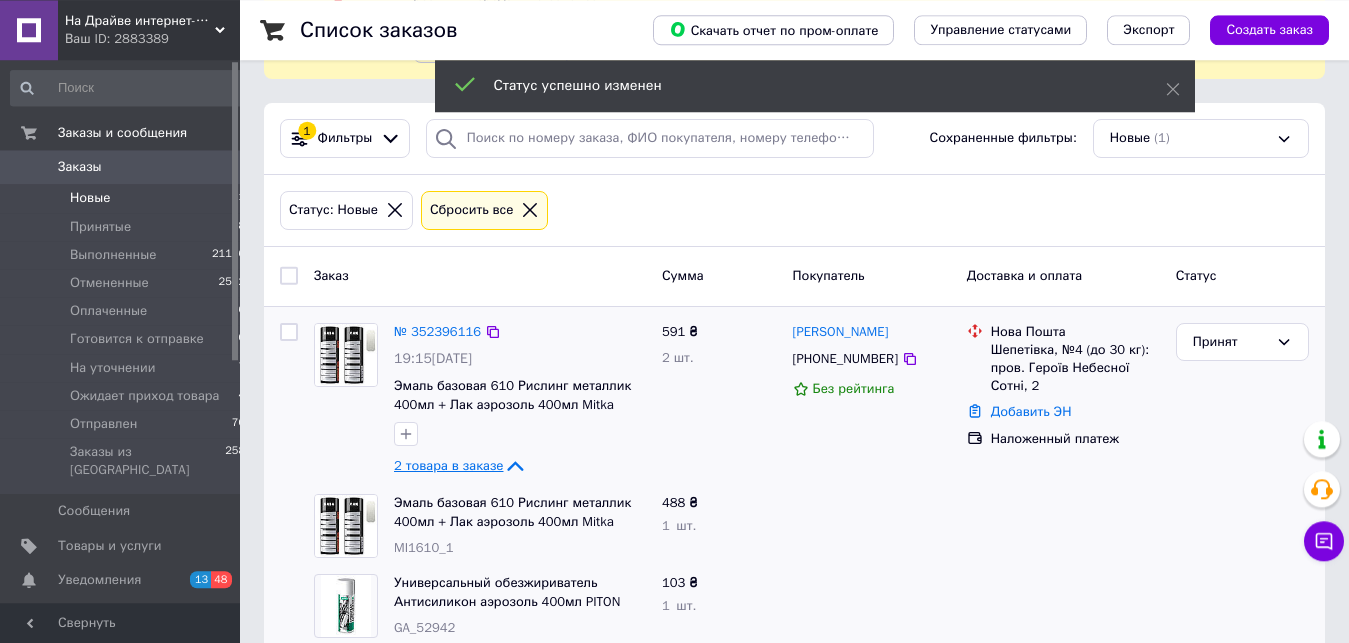 scroll, scrollTop: 177, scrollLeft: 0, axis: vertical 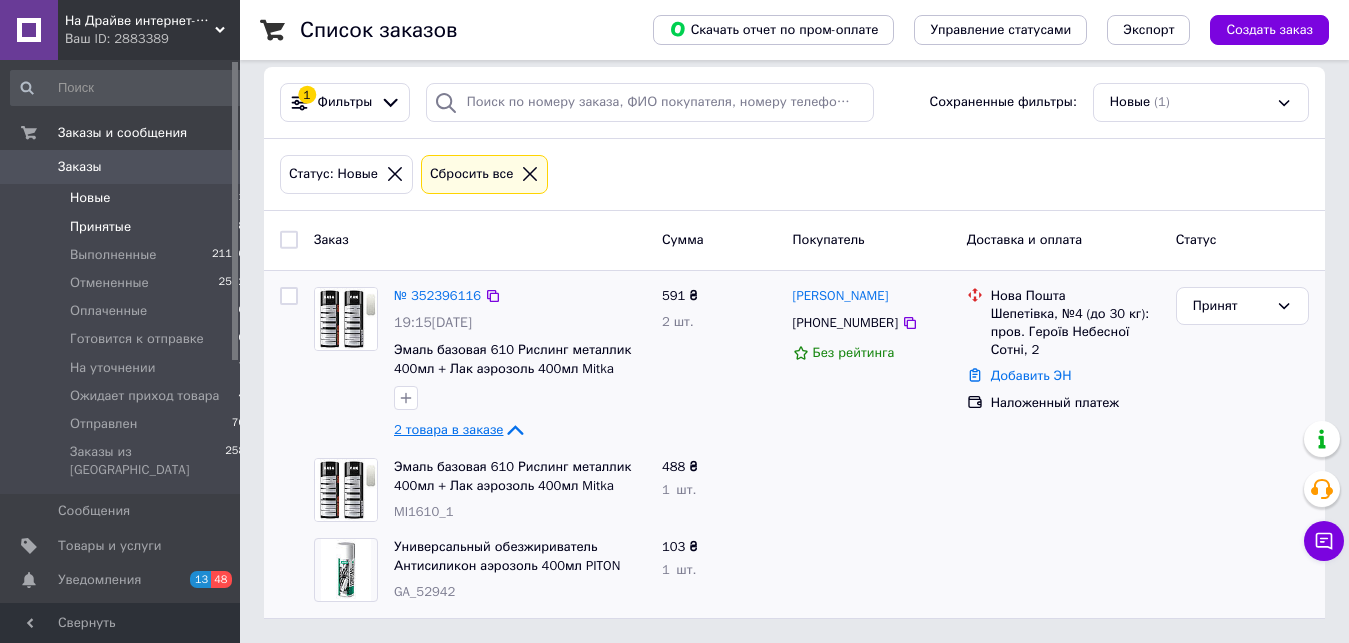 click on "Принятые" at bounding box center [100, 227] 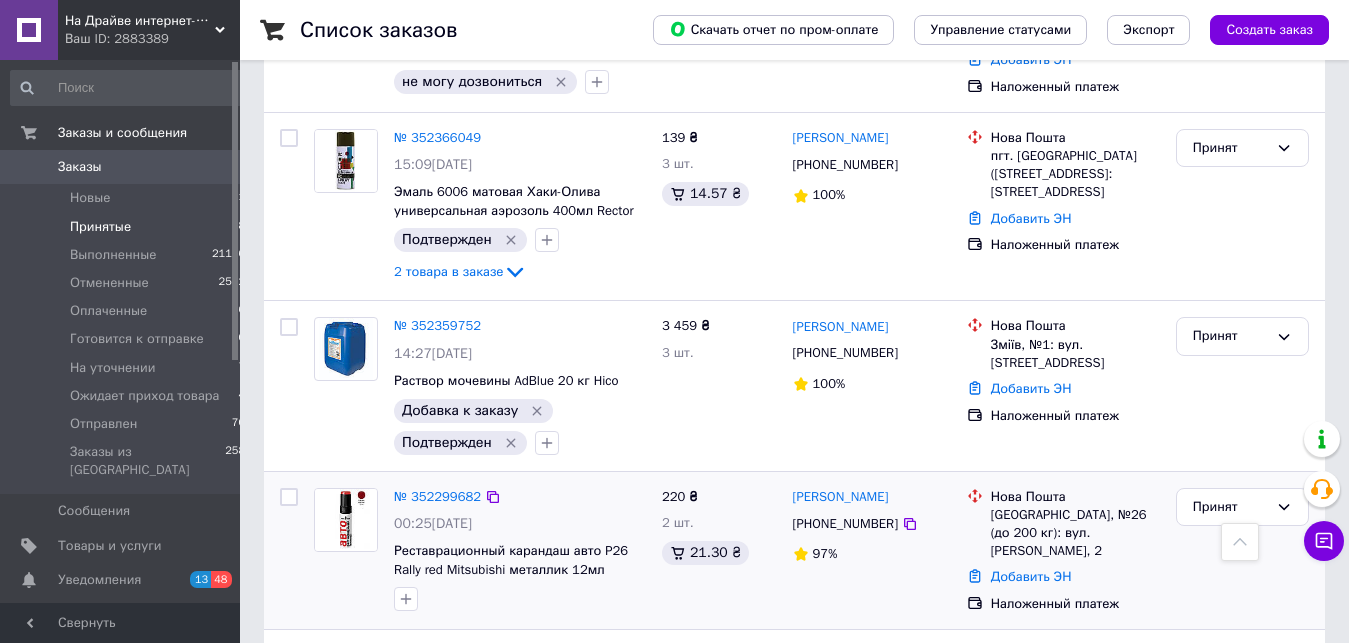 scroll, scrollTop: 918, scrollLeft: 0, axis: vertical 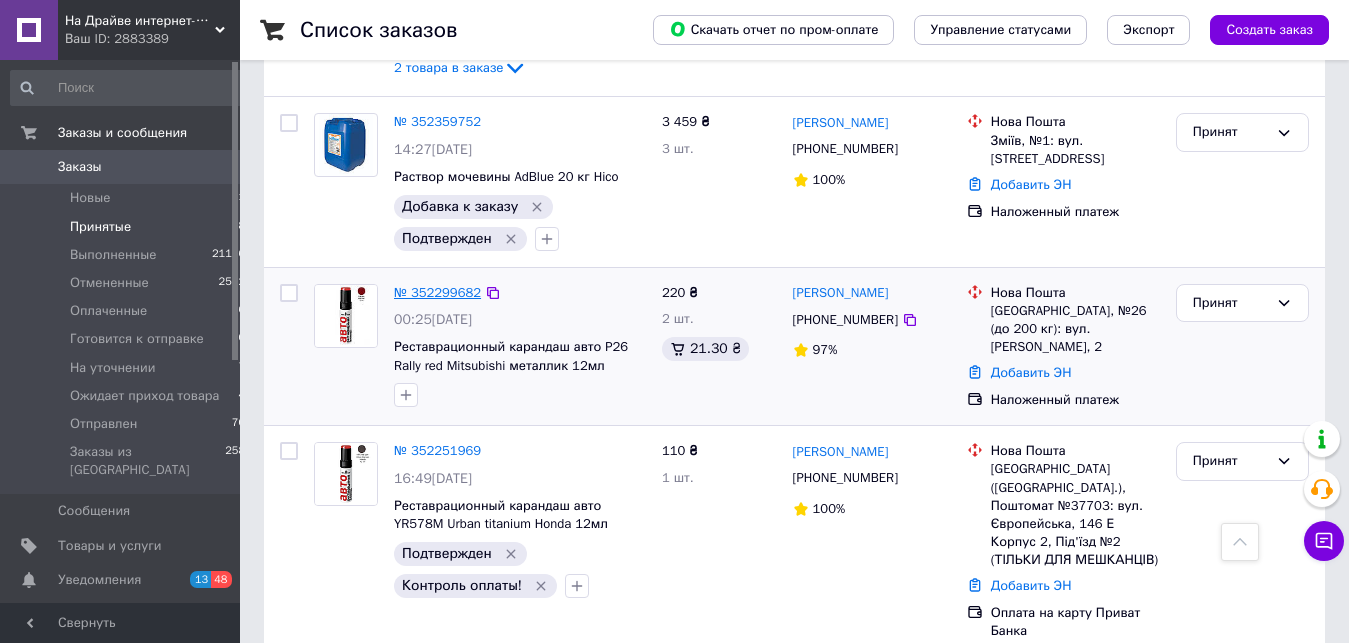 click on "№ 352299682" at bounding box center [437, 292] 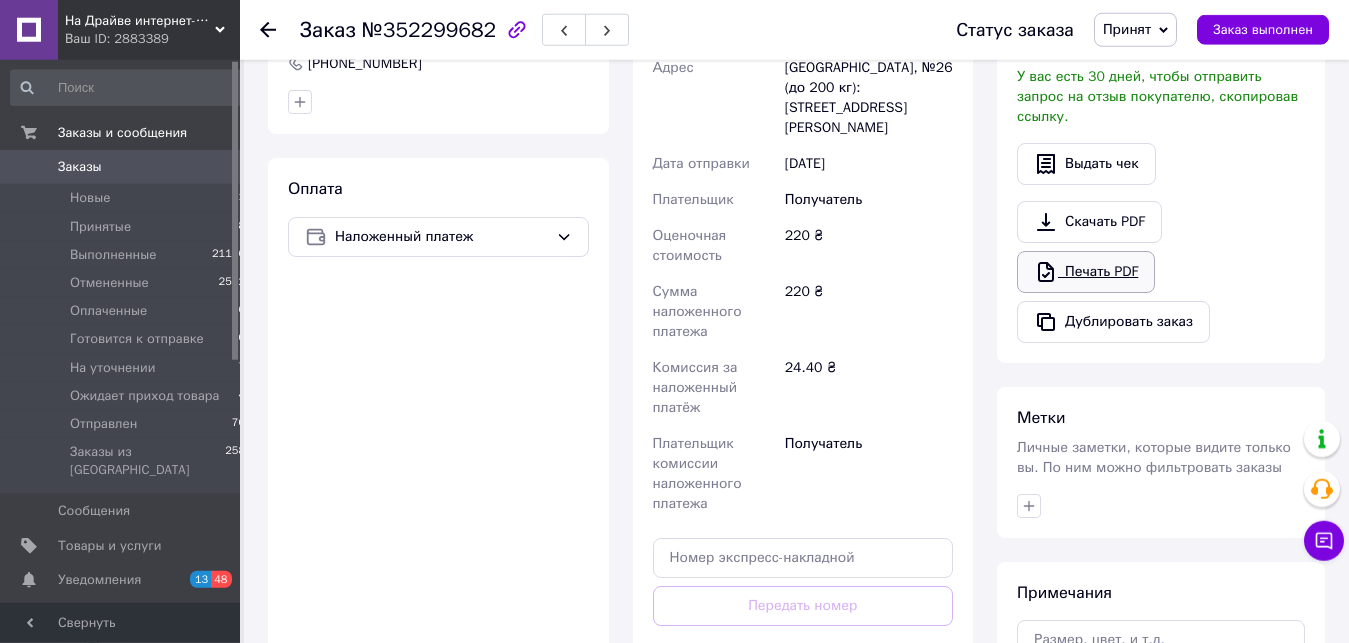 scroll, scrollTop: 612, scrollLeft: 0, axis: vertical 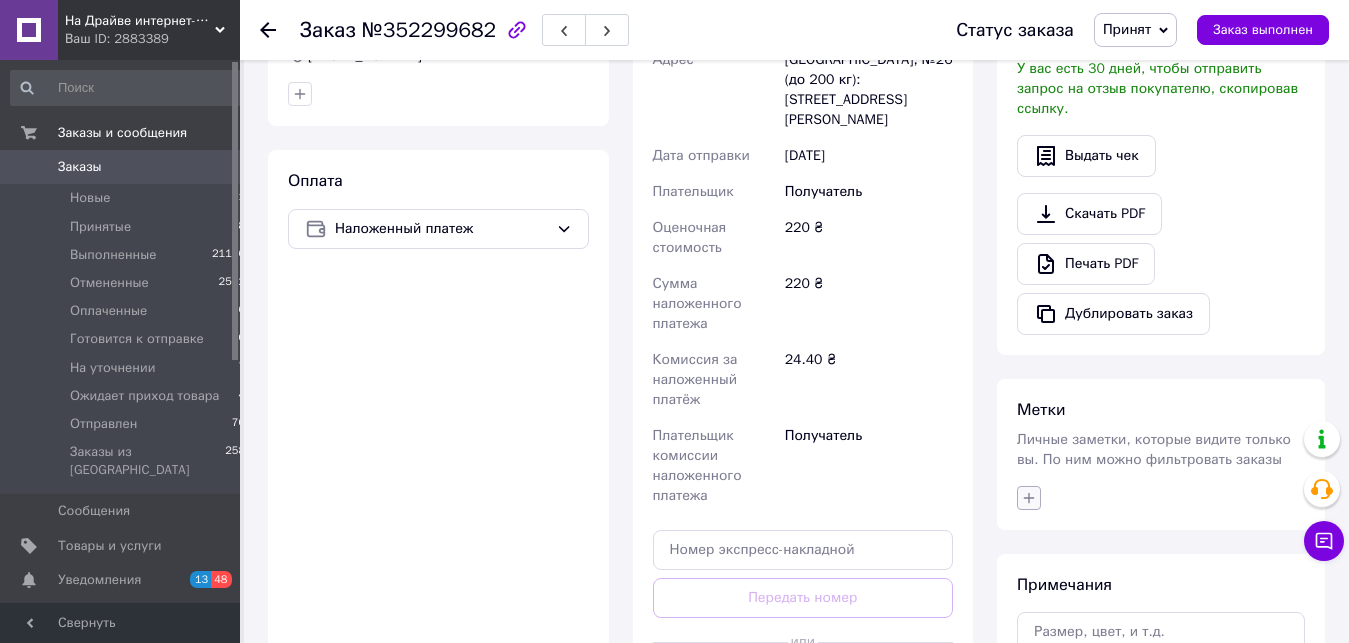 click 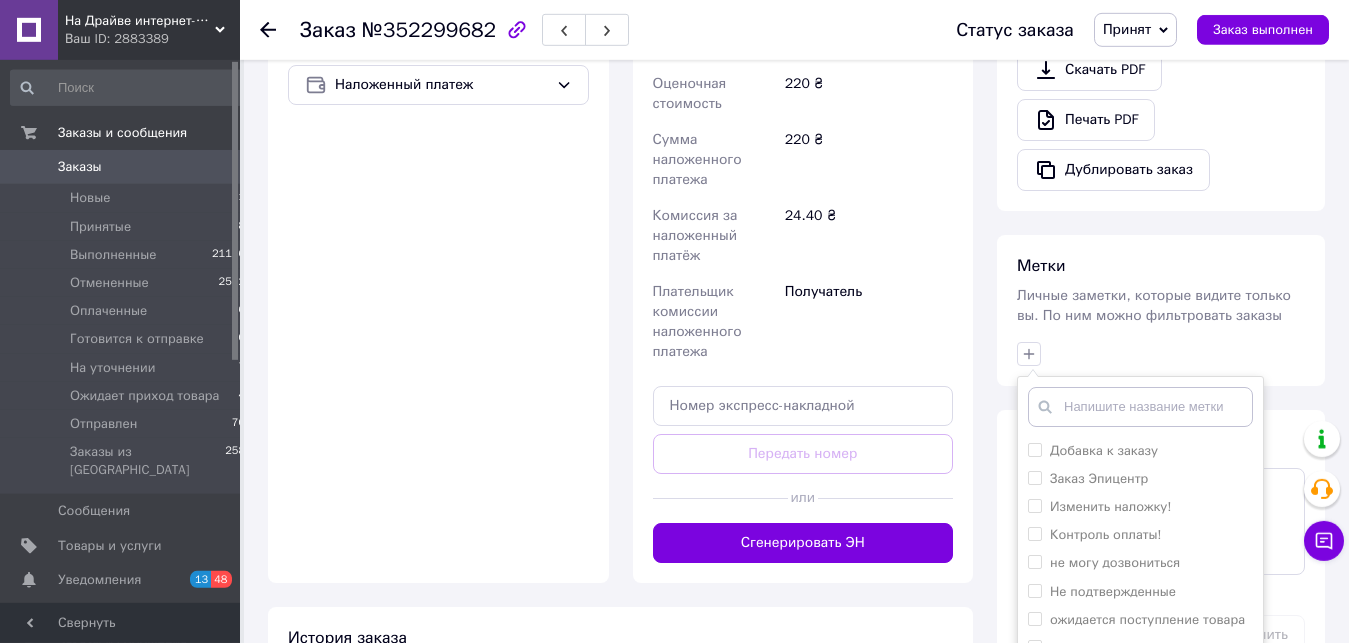 scroll, scrollTop: 816, scrollLeft: 0, axis: vertical 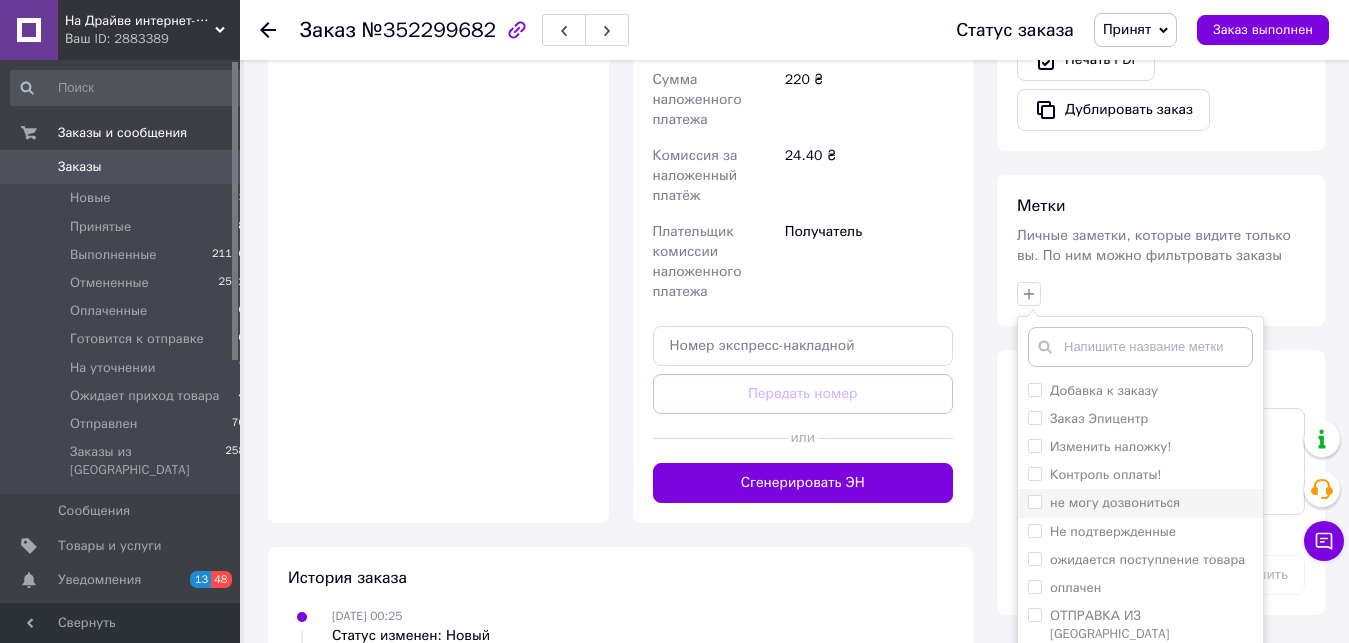 click on "не могу дозвониться" at bounding box center [1034, 501] 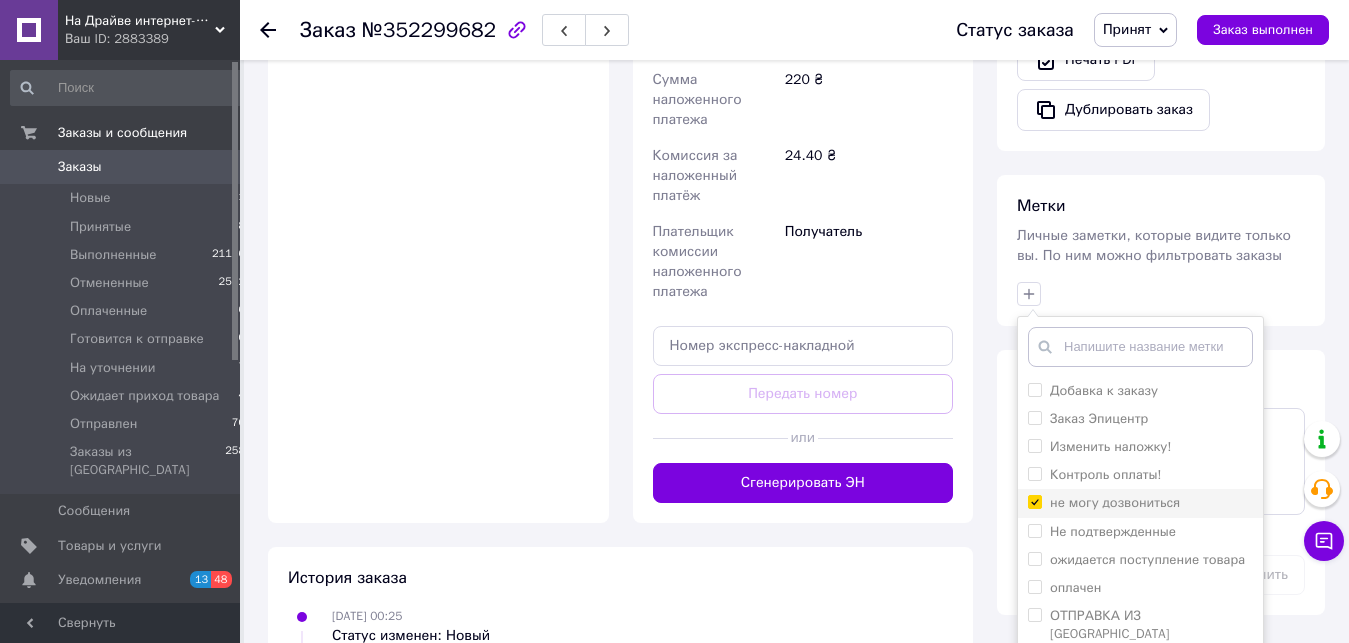 checkbox on "true" 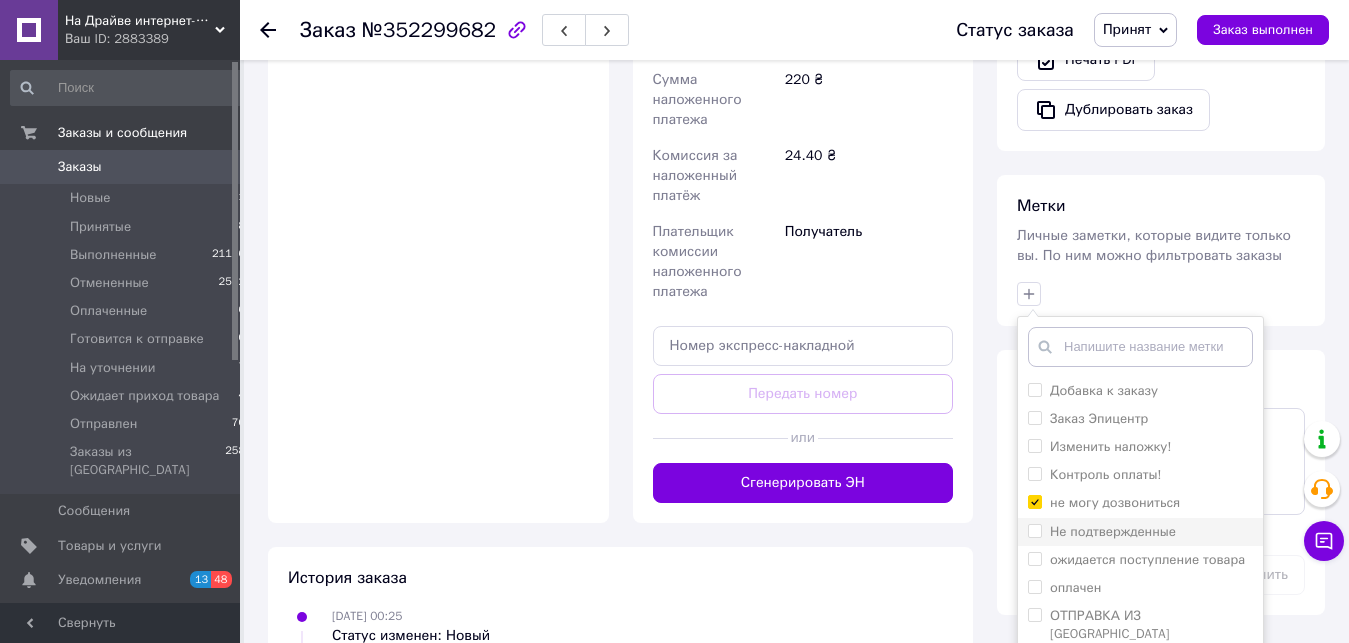 scroll, scrollTop: 84, scrollLeft: 0, axis: vertical 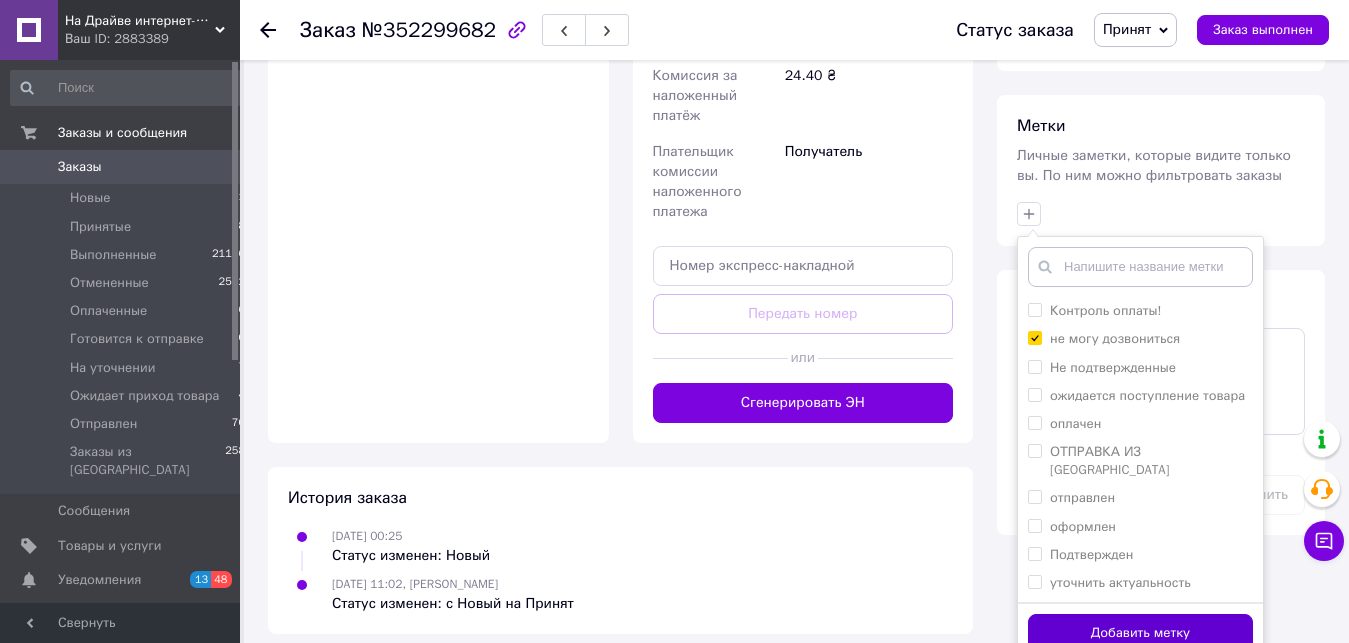 click on "Добавить метку" at bounding box center [1140, 633] 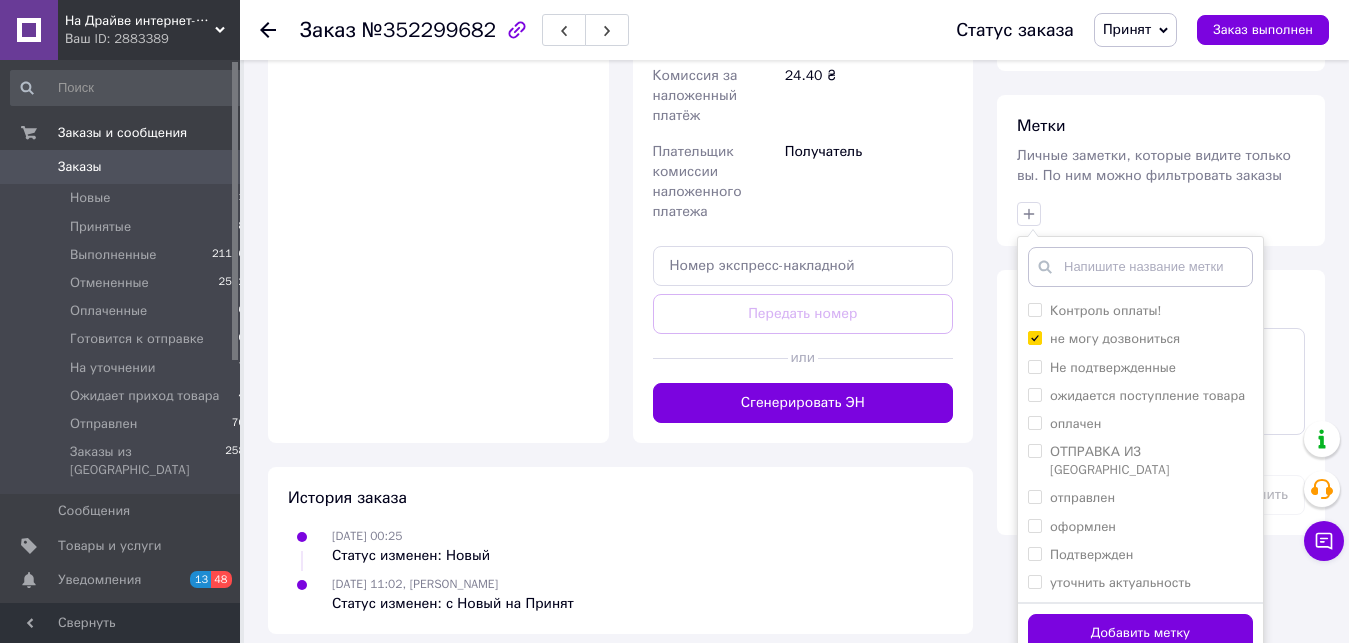 scroll, scrollTop: 871, scrollLeft: 0, axis: vertical 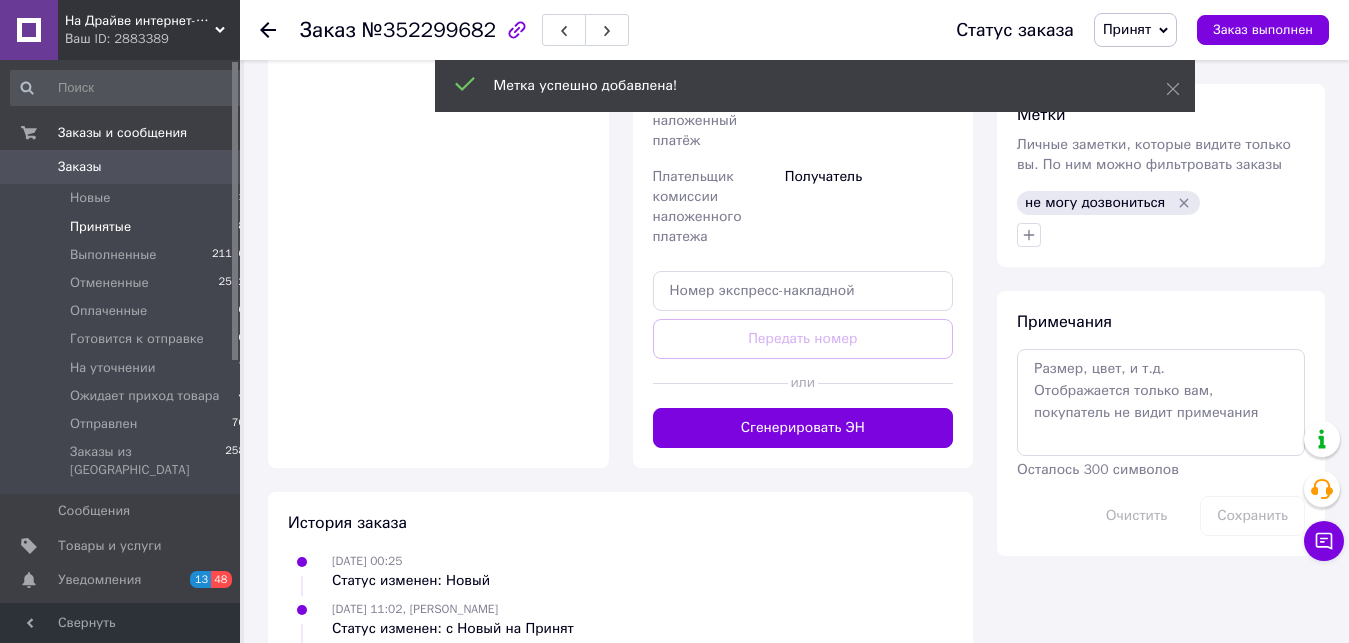 click on "Принятые" at bounding box center [100, 227] 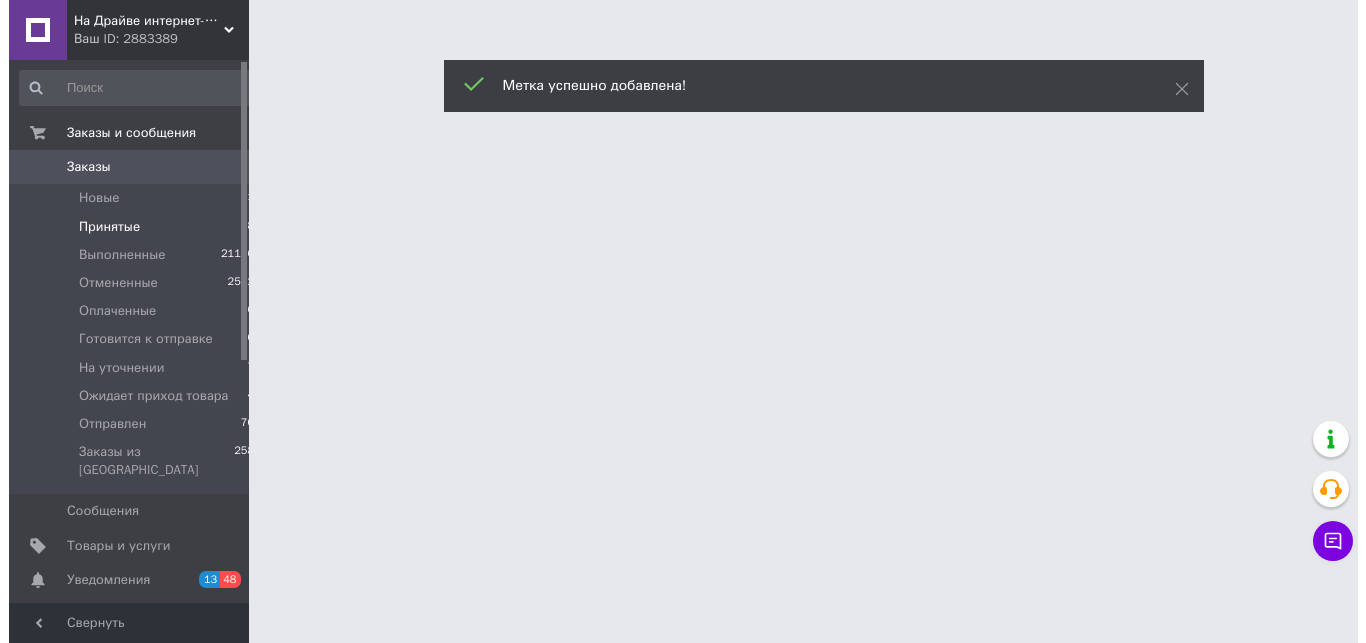 scroll, scrollTop: 0, scrollLeft: 0, axis: both 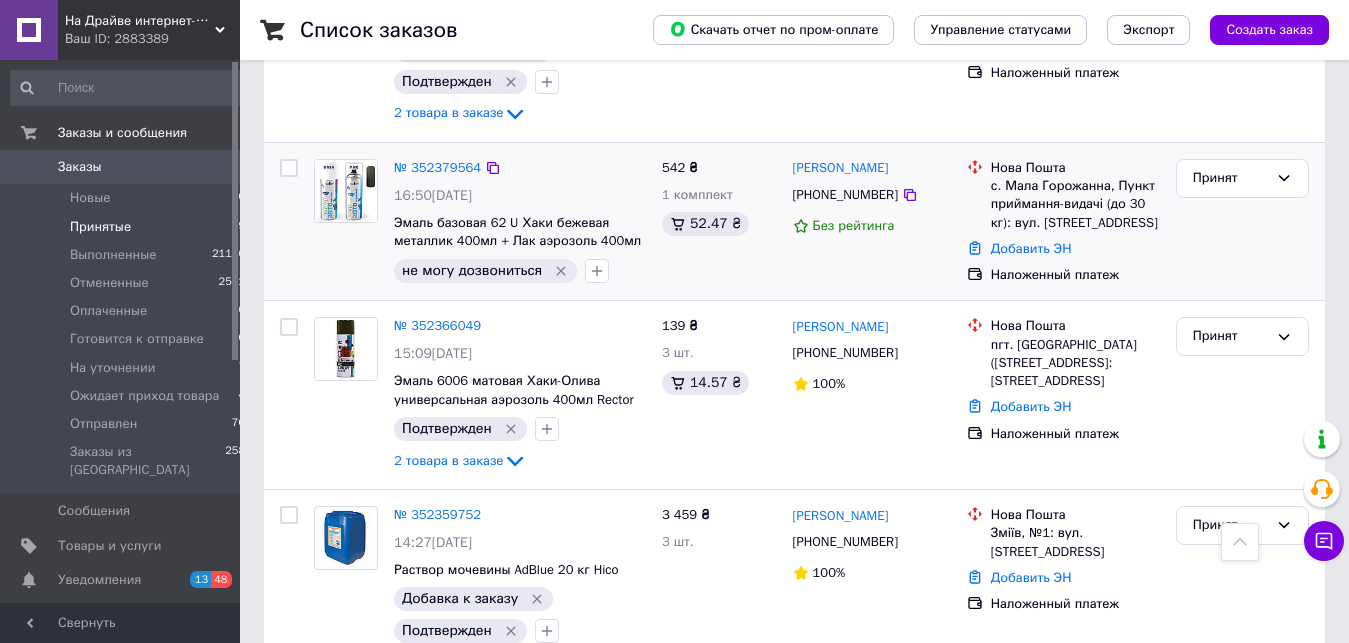 click 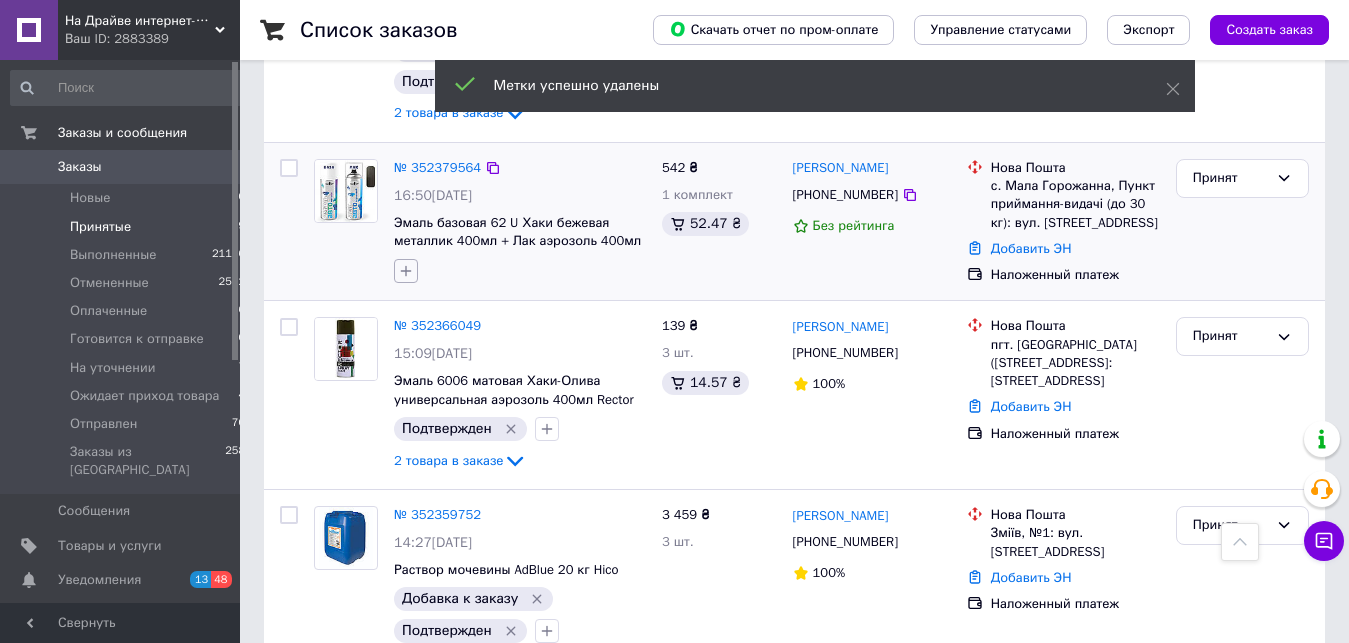 click 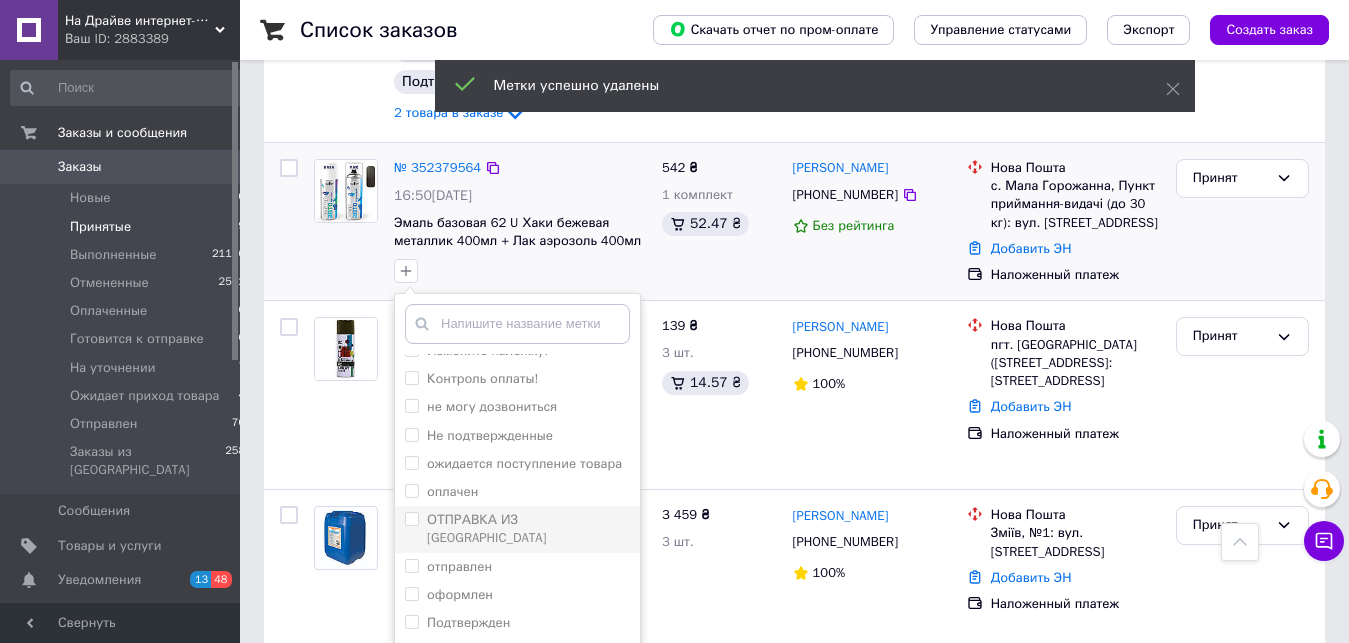 scroll, scrollTop: 85, scrollLeft: 0, axis: vertical 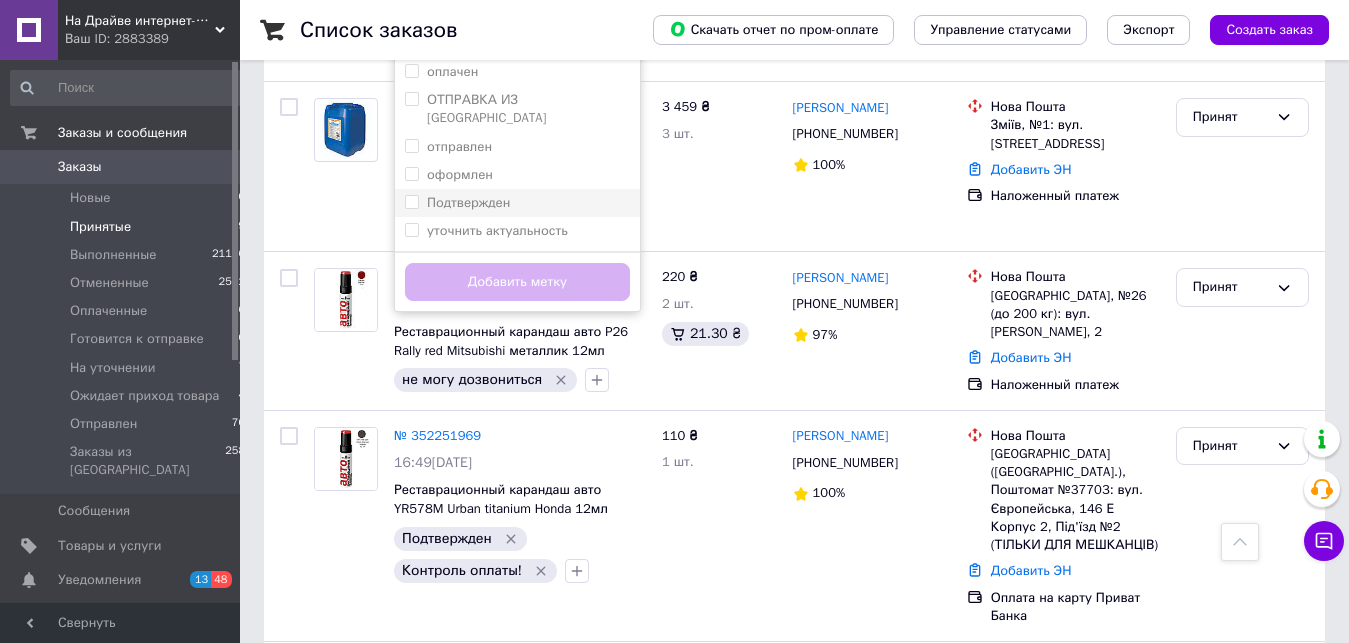 click on "Подтвержден" at bounding box center (411, 201) 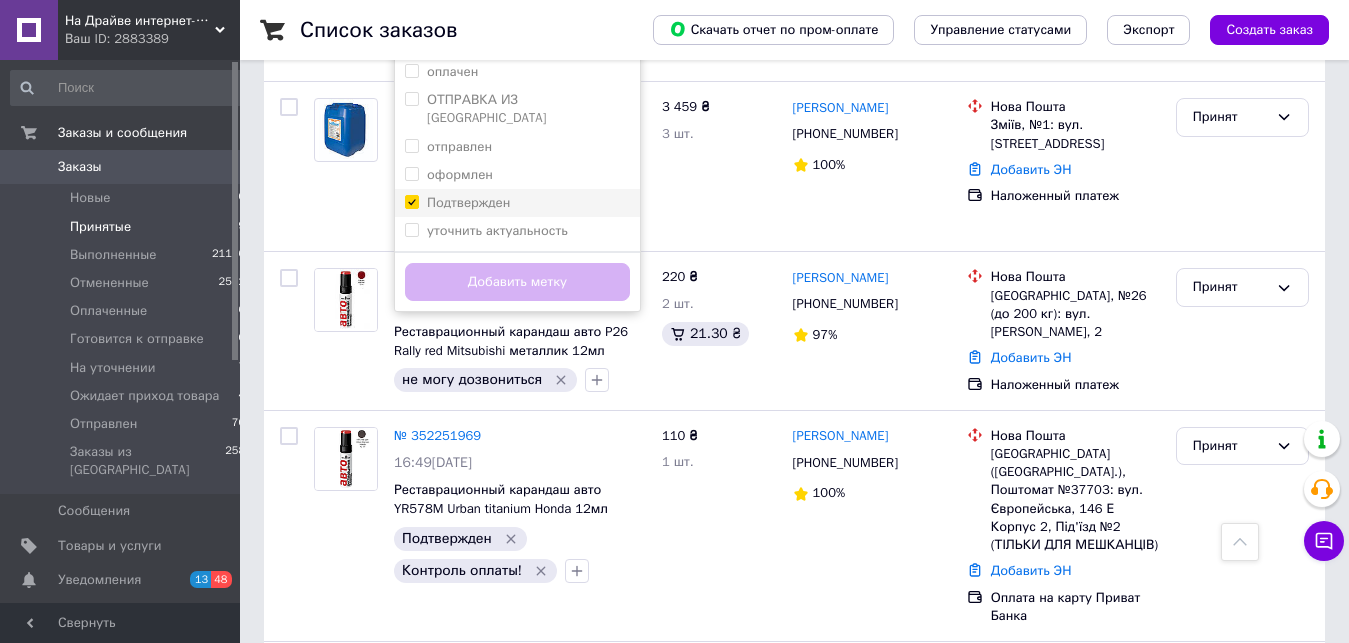 checkbox on "true" 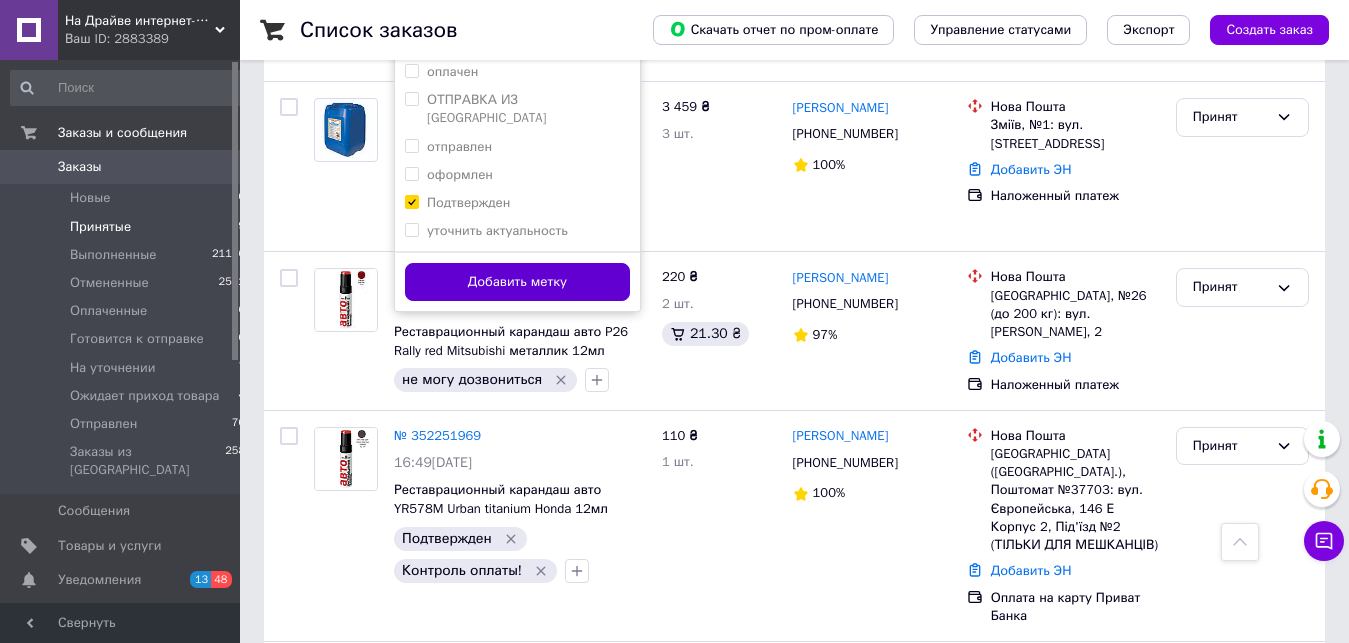 click on "Добавить метку" at bounding box center [517, 282] 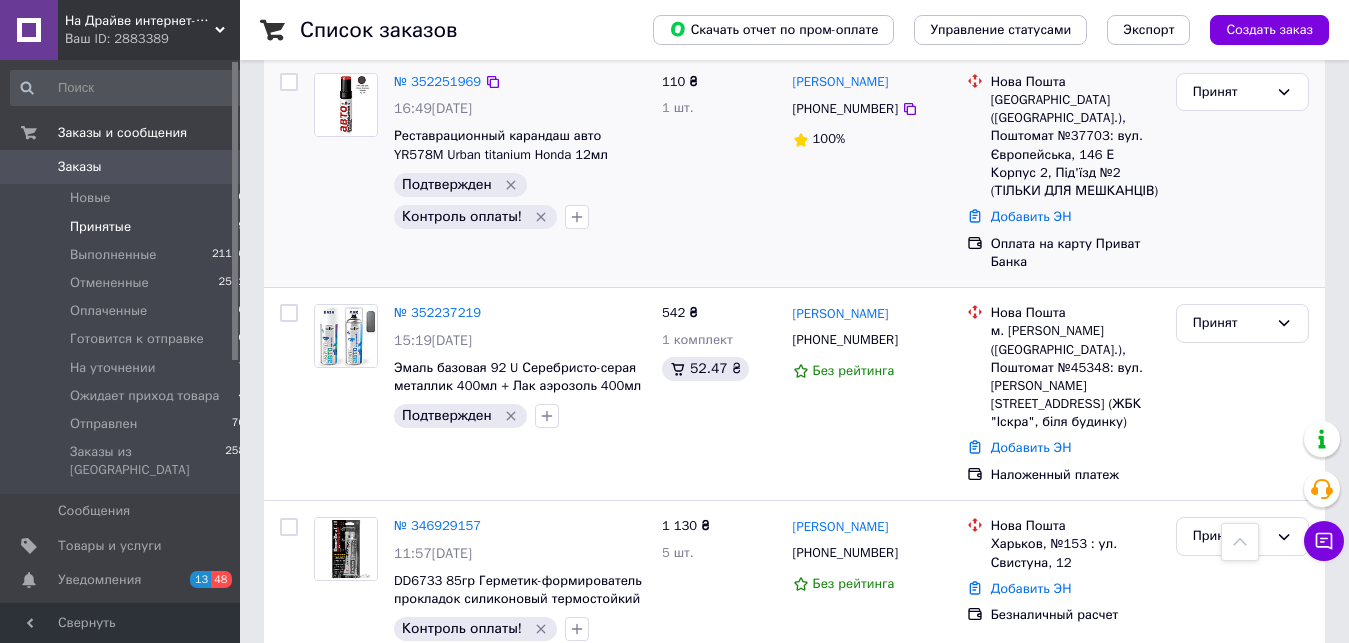 scroll, scrollTop: 1272, scrollLeft: 0, axis: vertical 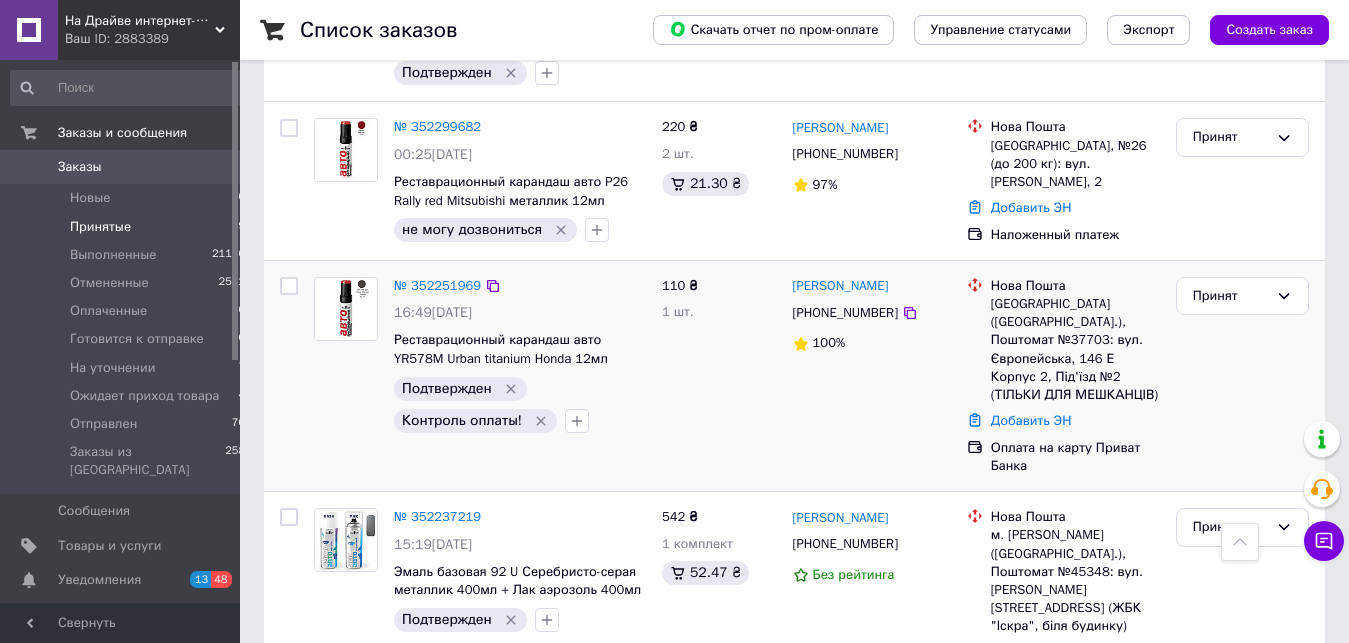 click 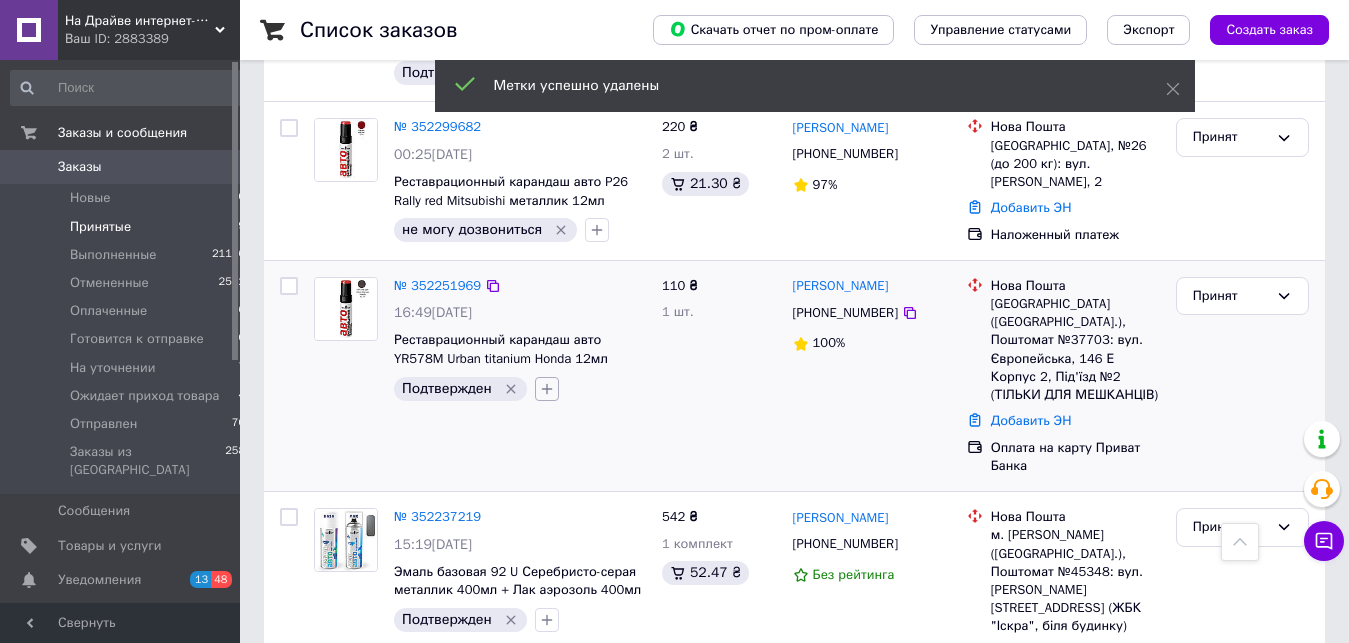 click 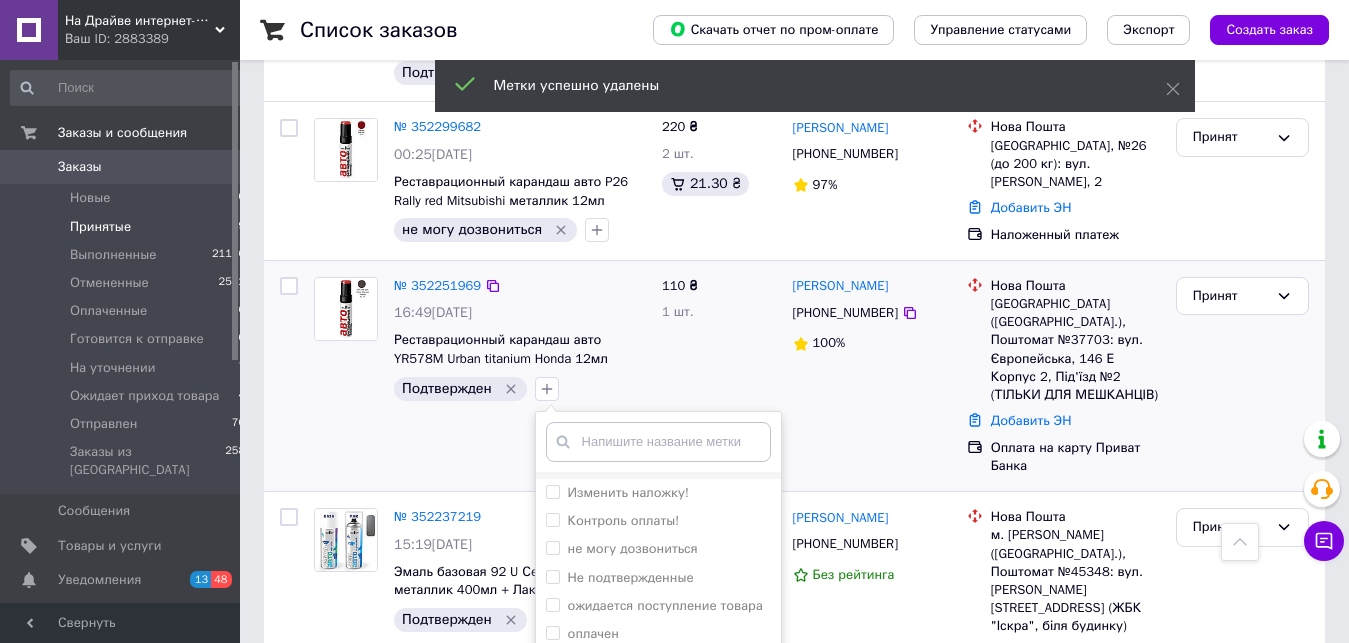 scroll, scrollTop: 57, scrollLeft: 0, axis: vertical 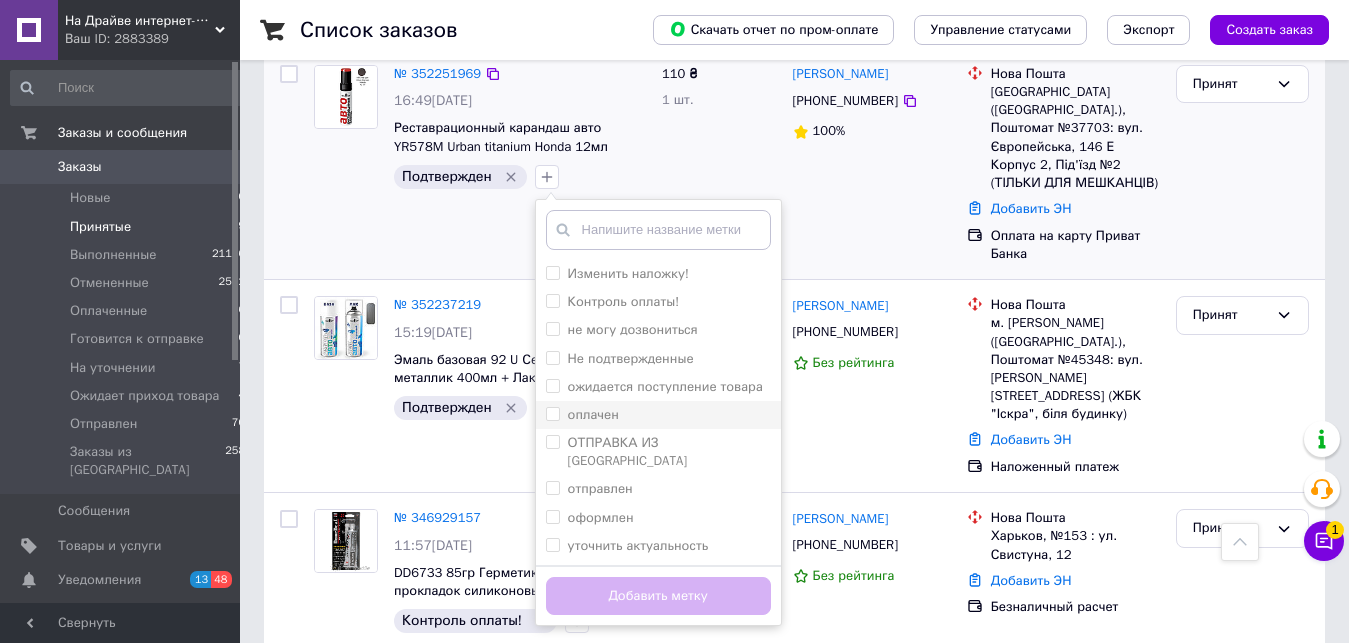 drag, startPoint x: 548, startPoint y: 443, endPoint x: 561, endPoint y: 451, distance: 15.264338 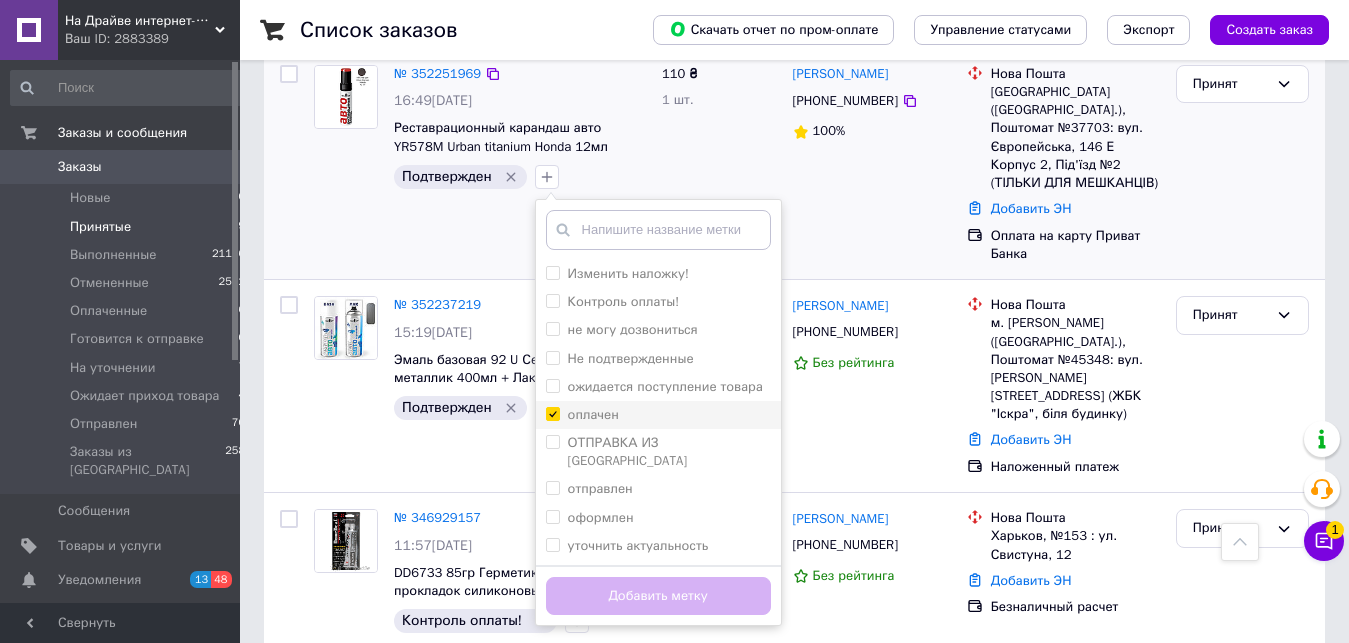 checkbox on "true" 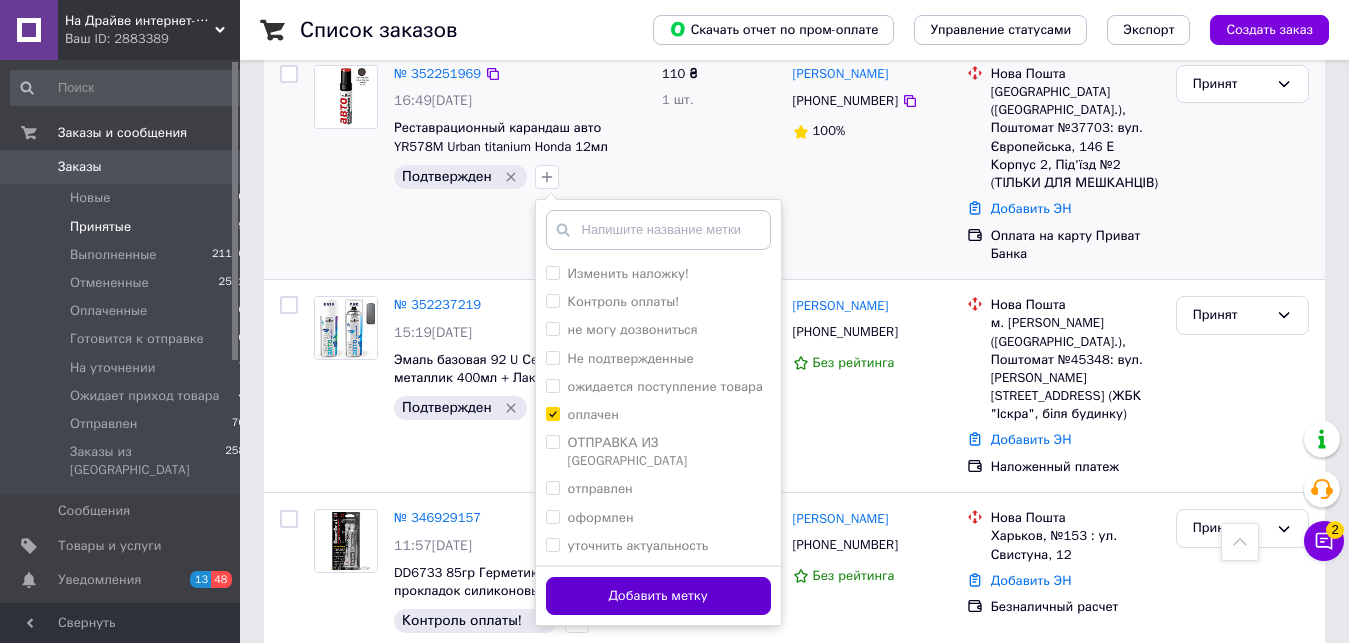 click on "Добавить метку" at bounding box center (658, 596) 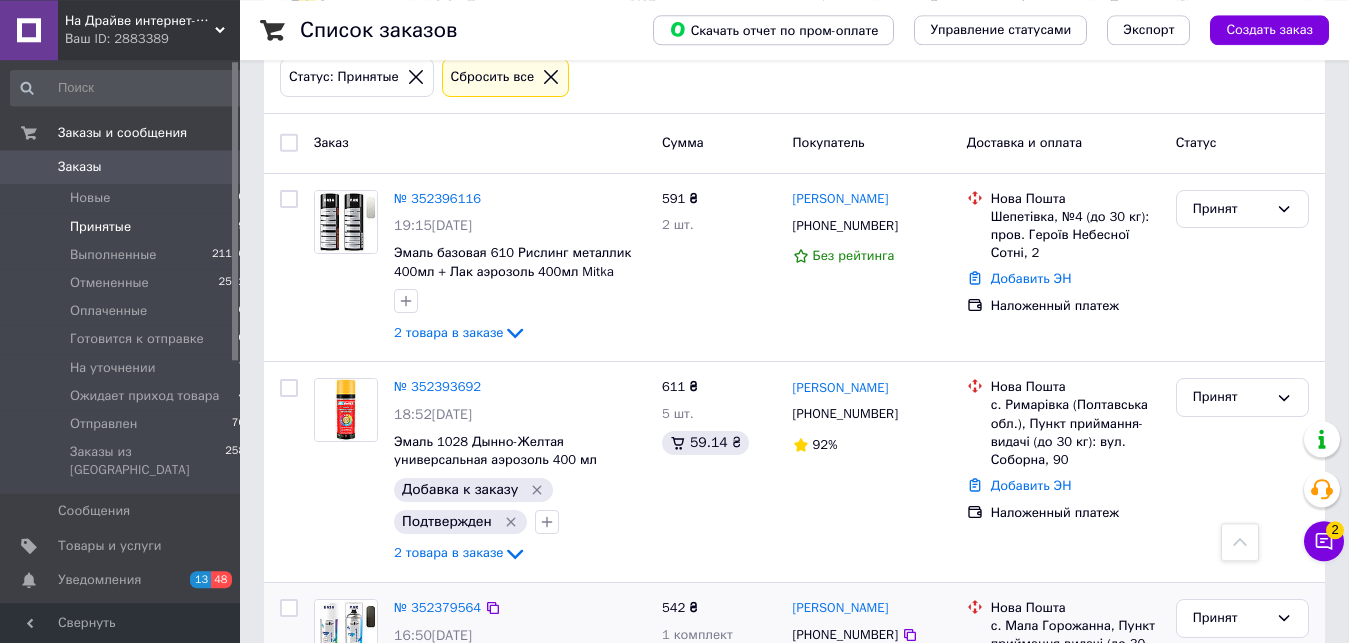 scroll, scrollTop: 252, scrollLeft: 0, axis: vertical 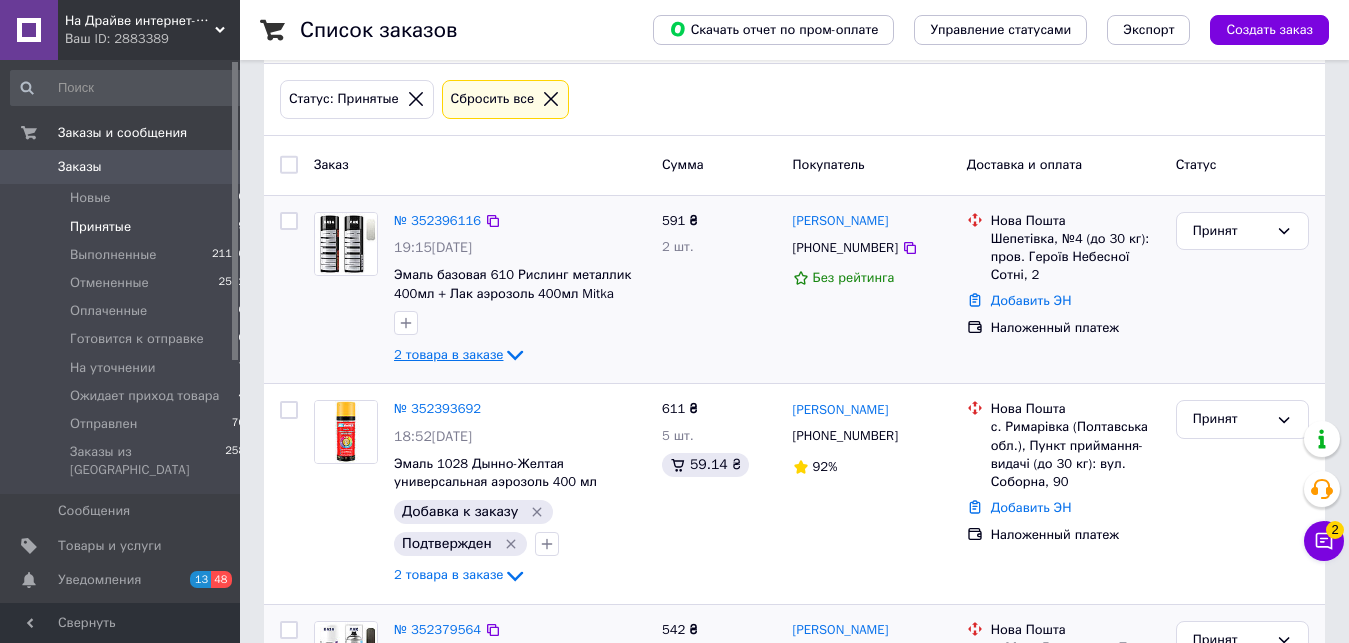 click 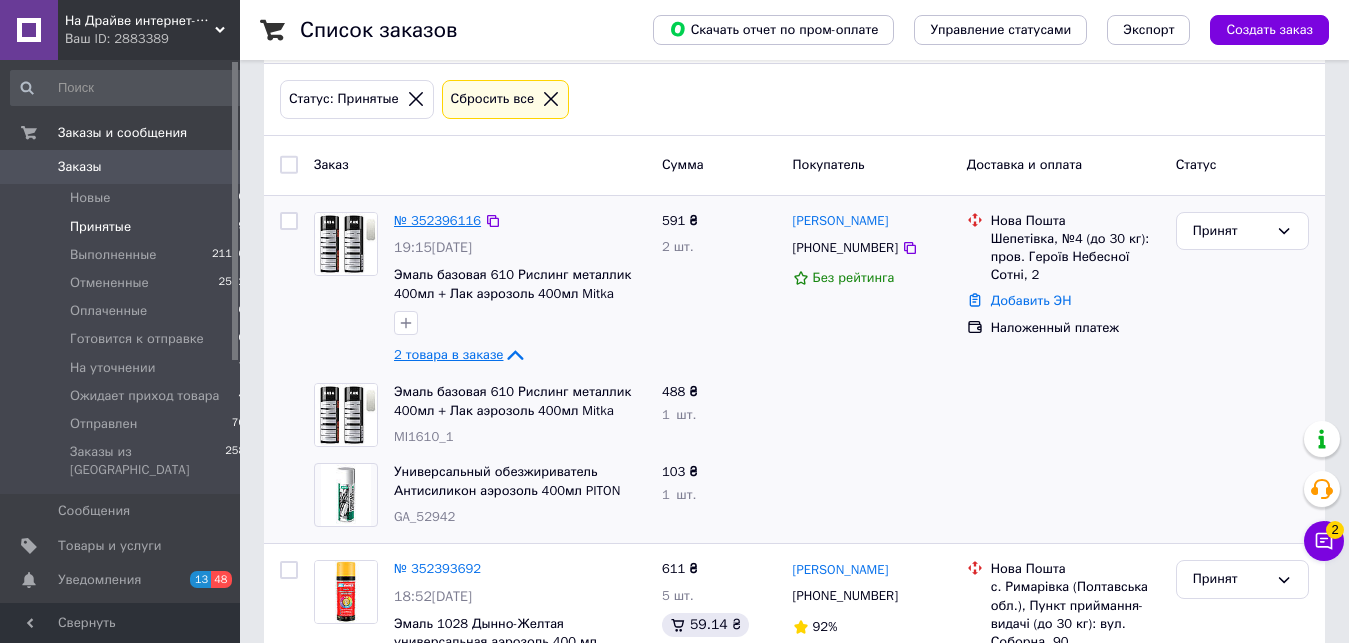 click on "№ 352396116" at bounding box center [437, 220] 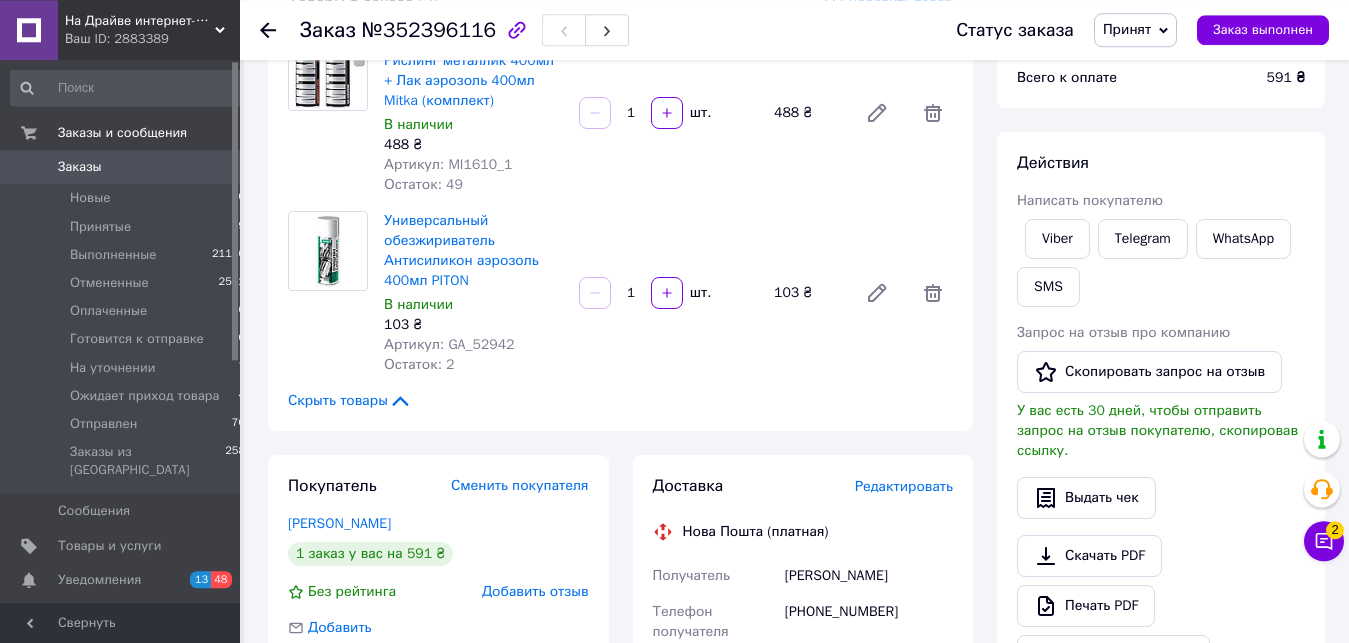scroll, scrollTop: 150, scrollLeft: 0, axis: vertical 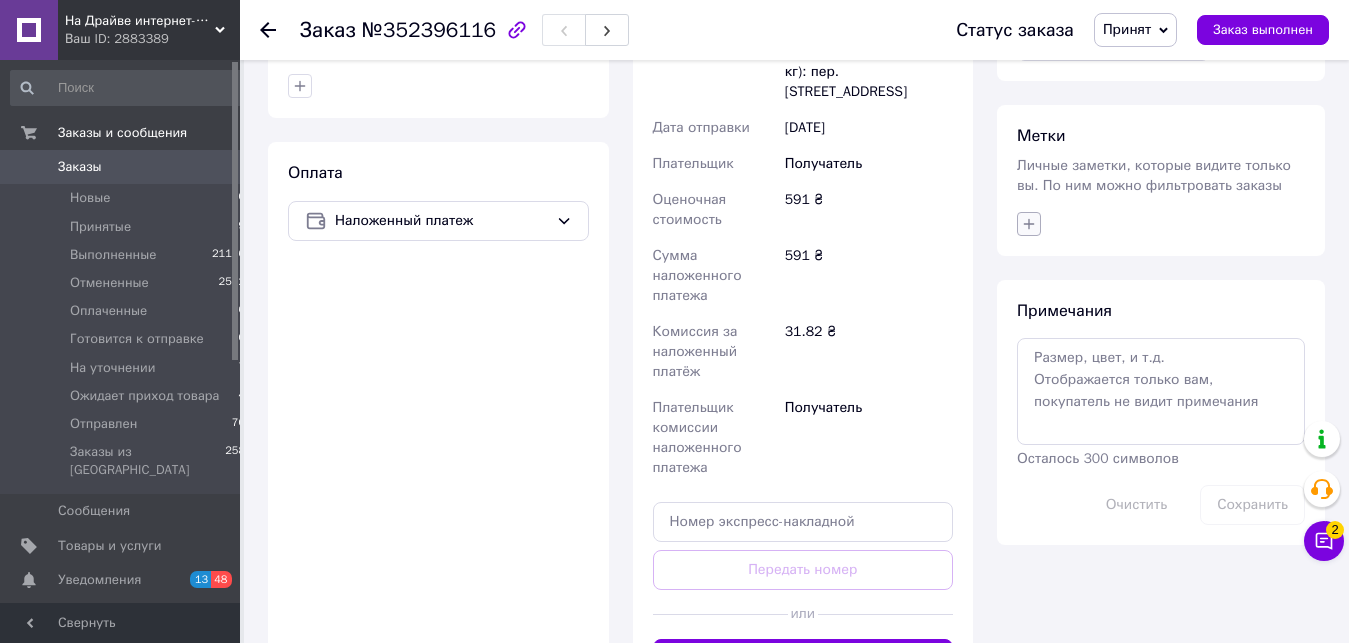 click at bounding box center (1029, 224) 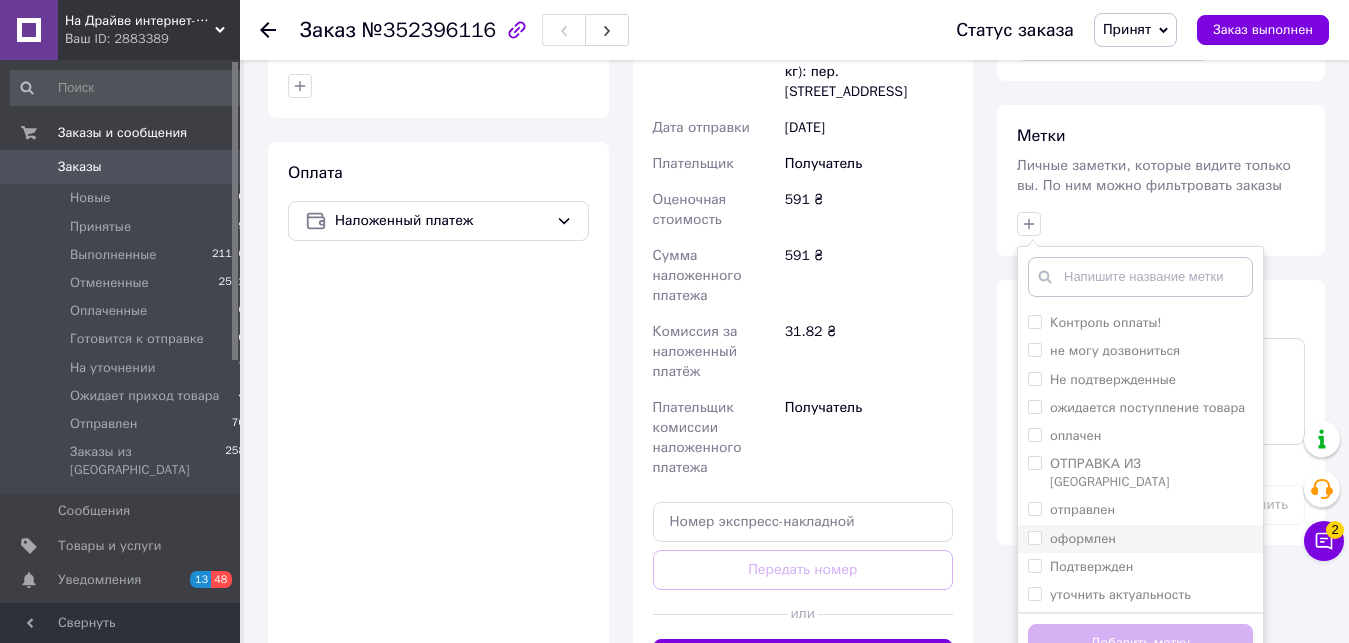 scroll, scrollTop: 84, scrollLeft: 0, axis: vertical 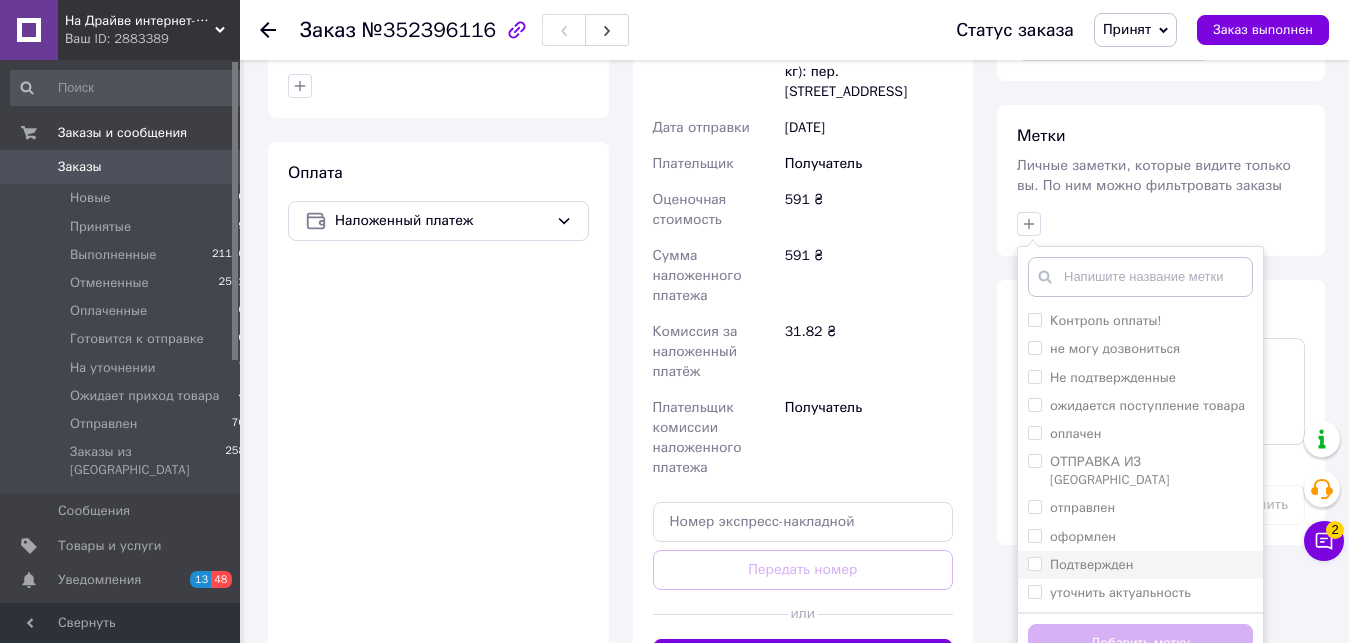 click on "Подтвержден" at bounding box center [1034, 563] 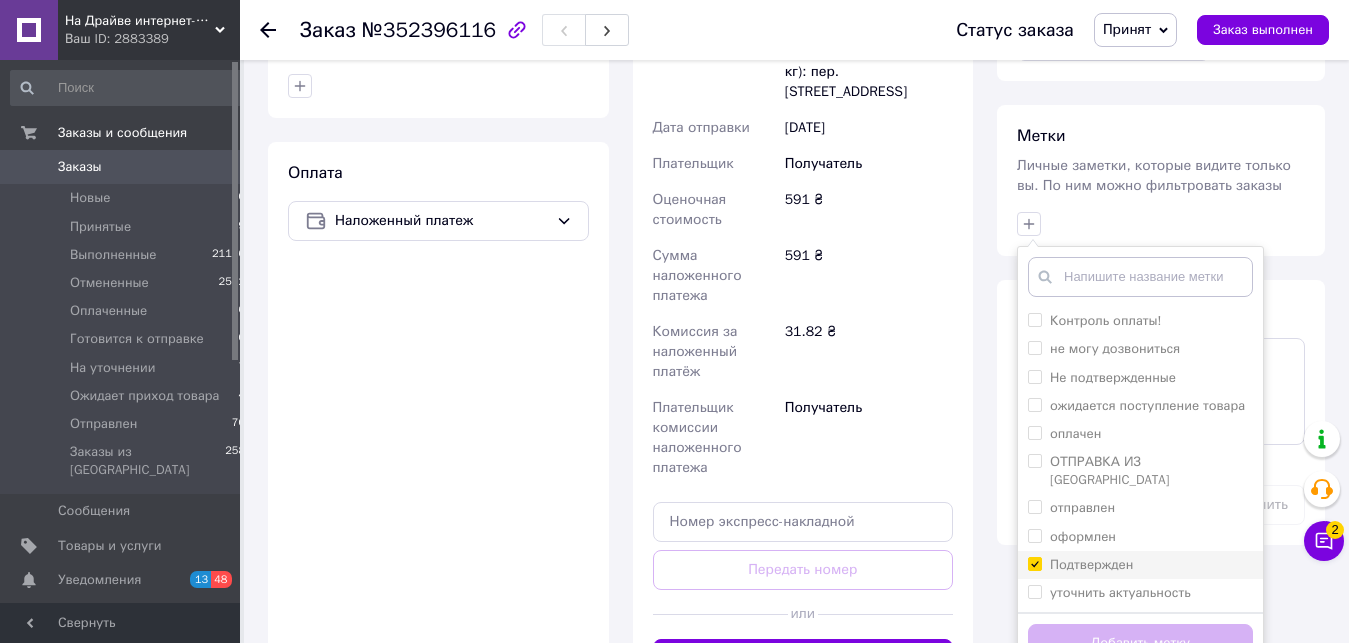 checkbox on "true" 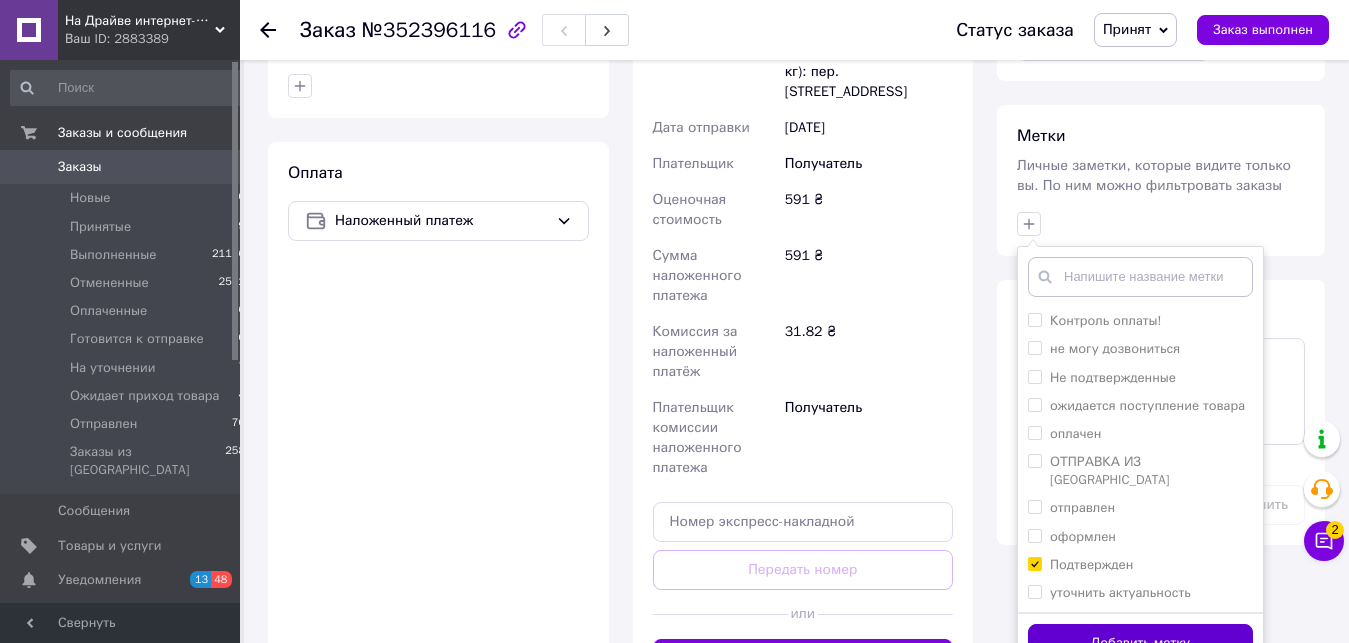 click on "Добавить метку" at bounding box center [1140, 643] 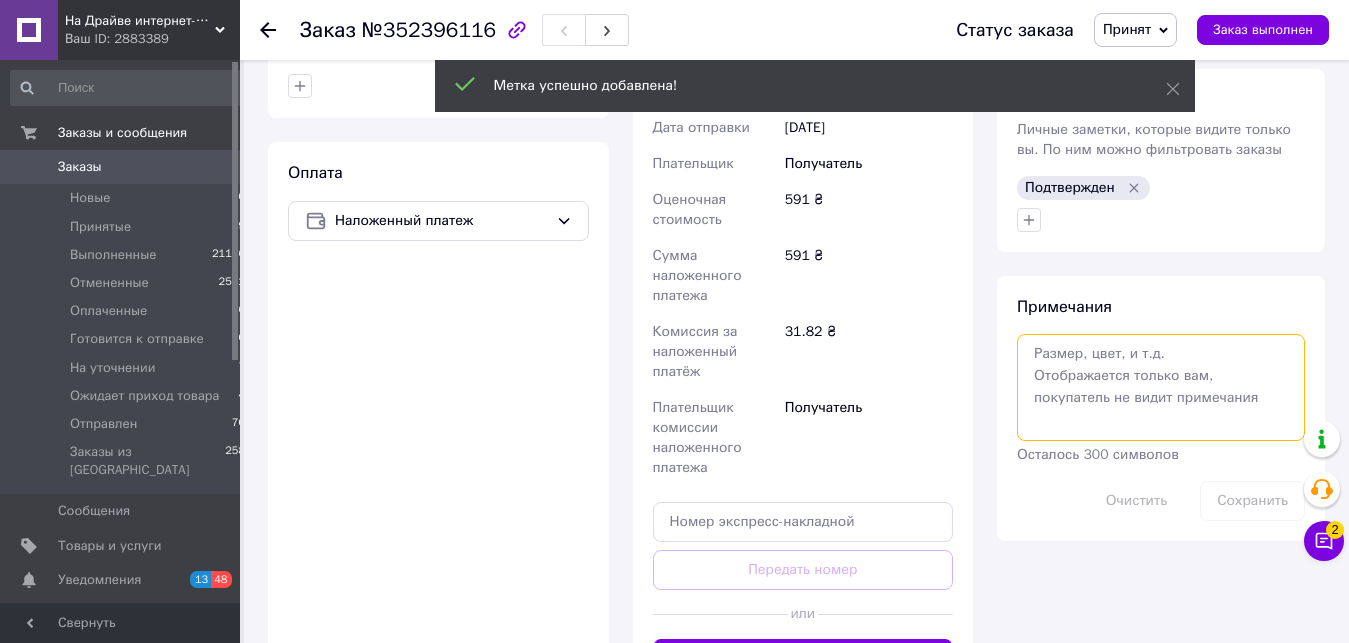 click at bounding box center [1161, 387] 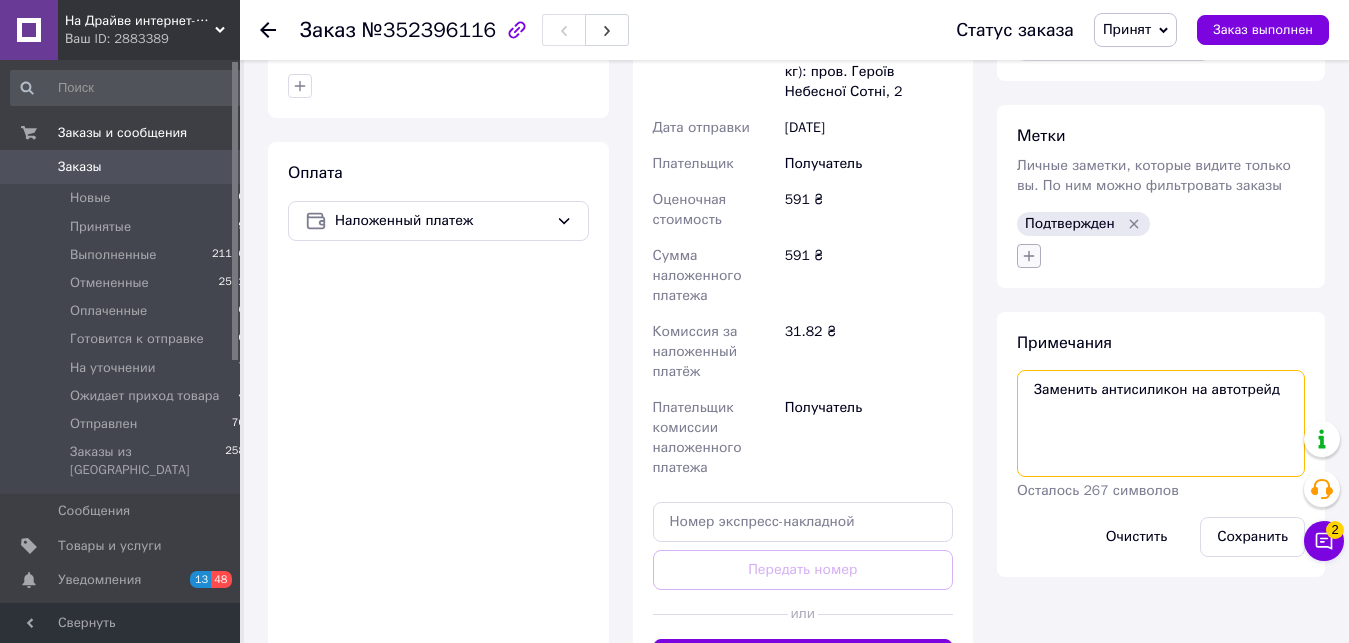 type on "Заменить антисиликон на автотрейд" 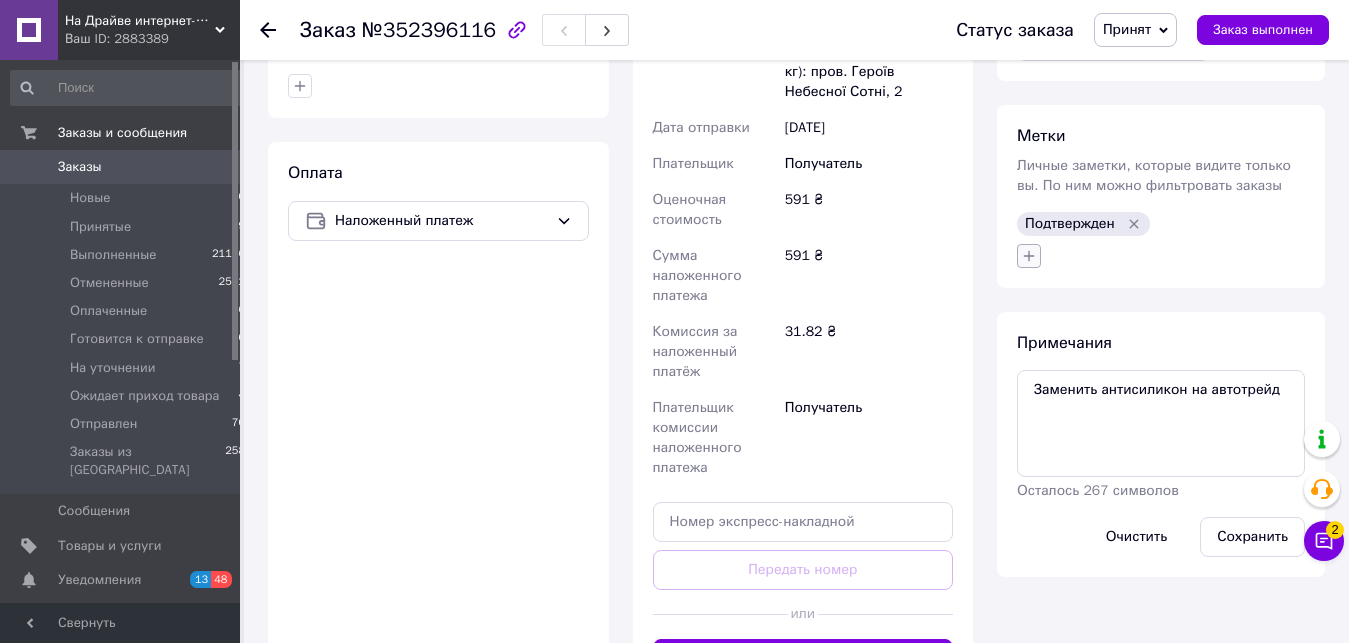 click 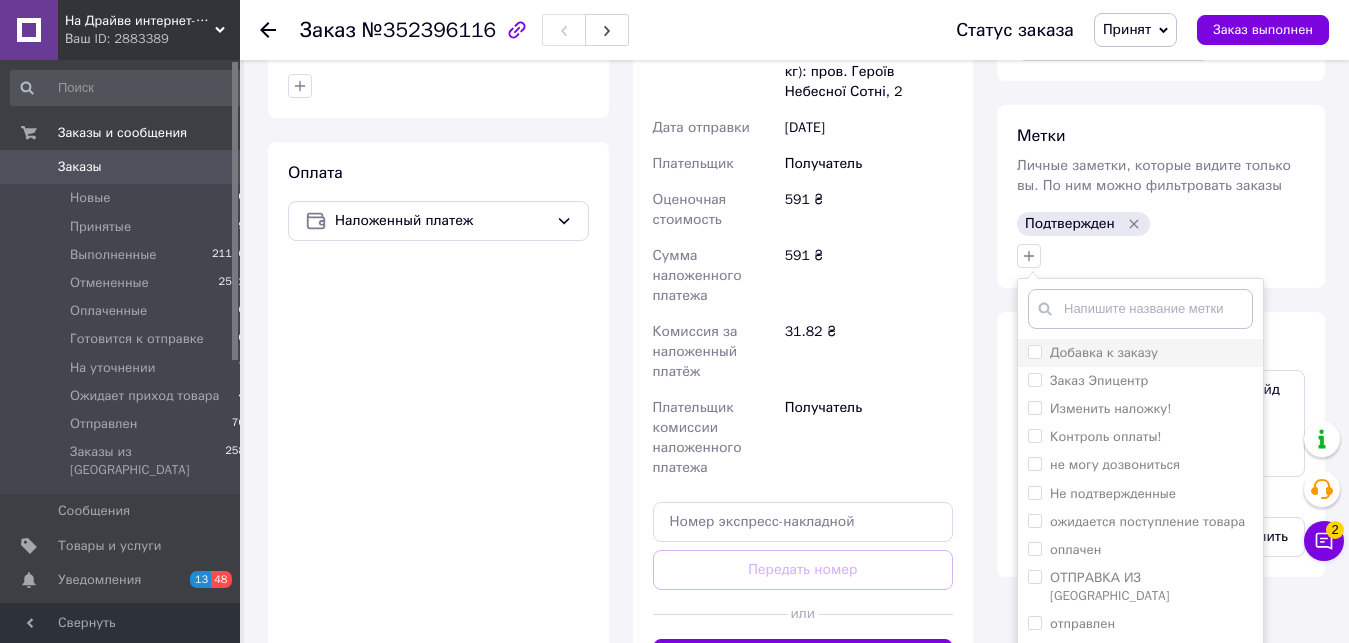 click on "Добавка к заказу" at bounding box center [1034, 351] 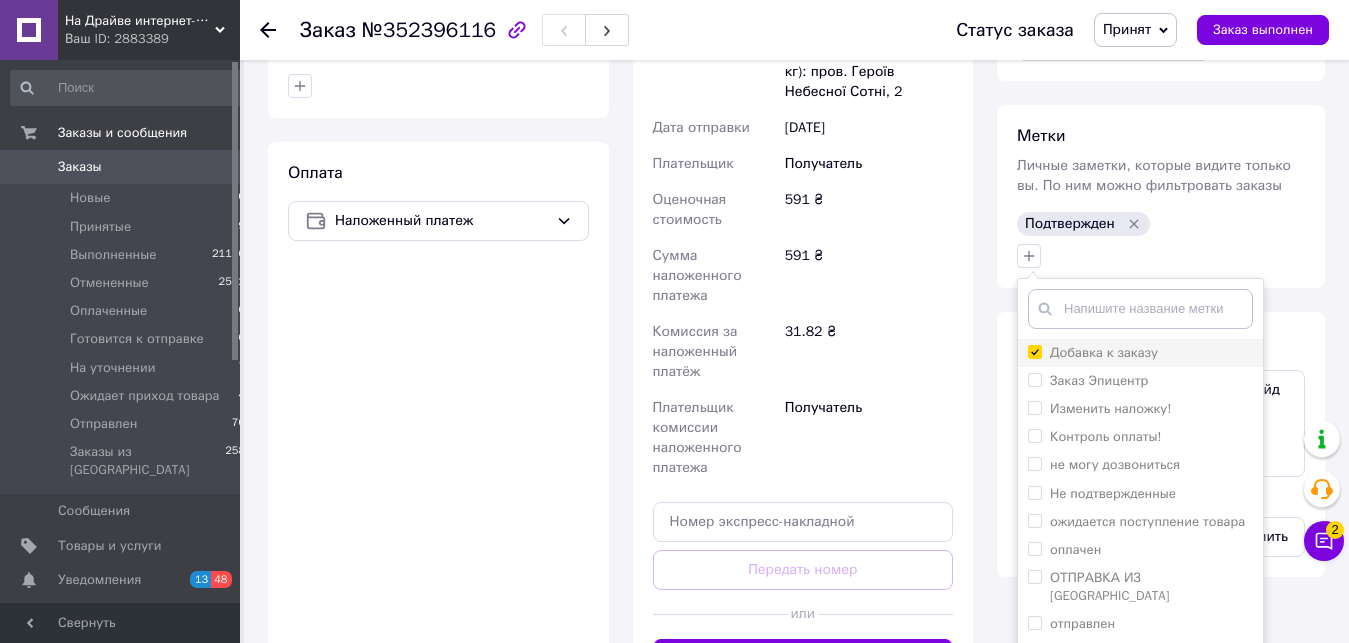 checkbox on "true" 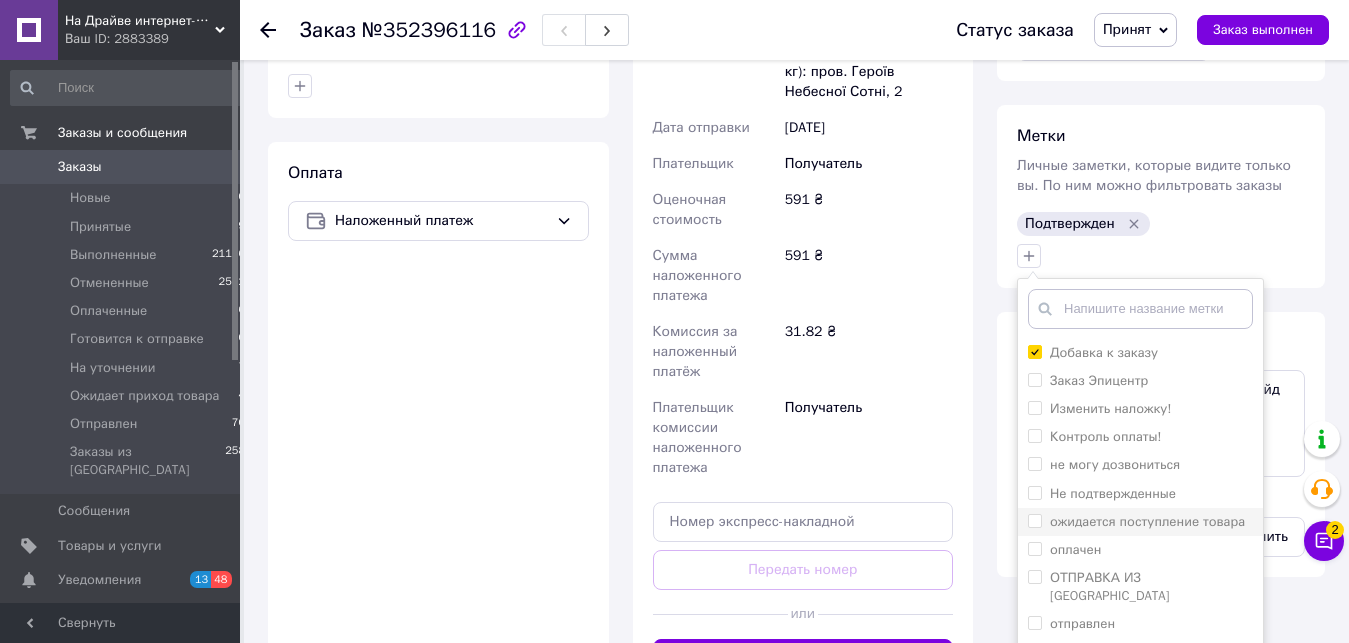 scroll, scrollTop: 56, scrollLeft: 0, axis: vertical 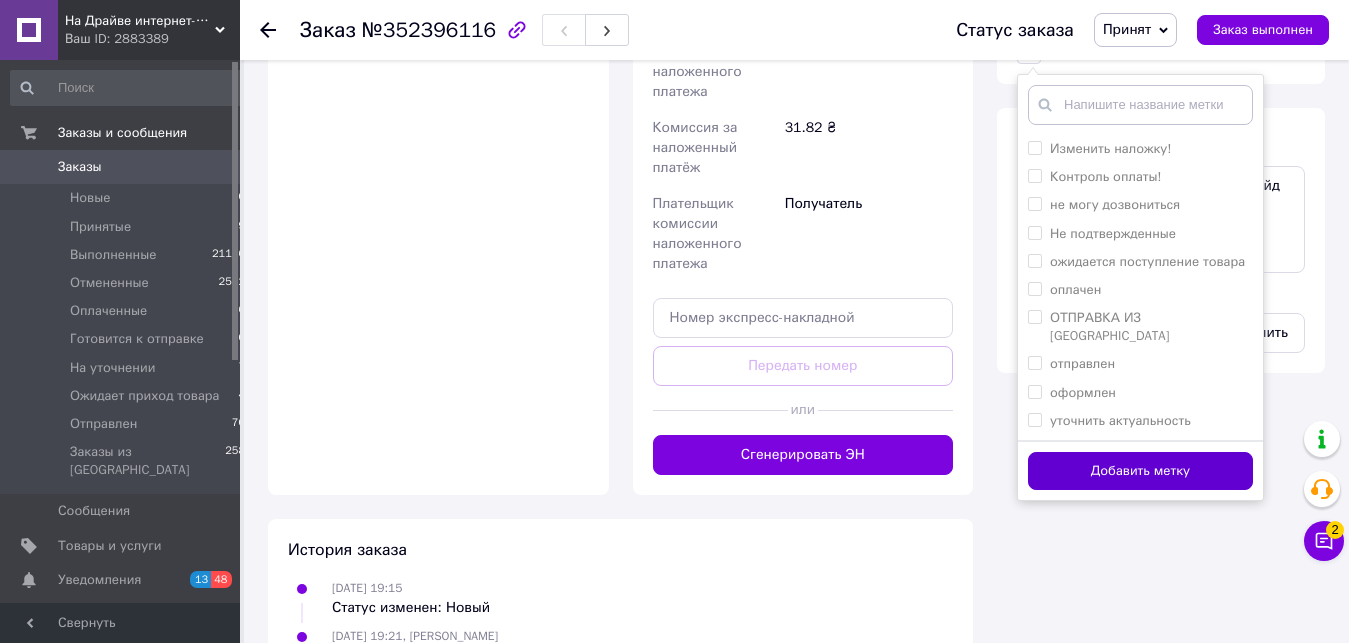 click on "Добавить метку" at bounding box center [1140, 471] 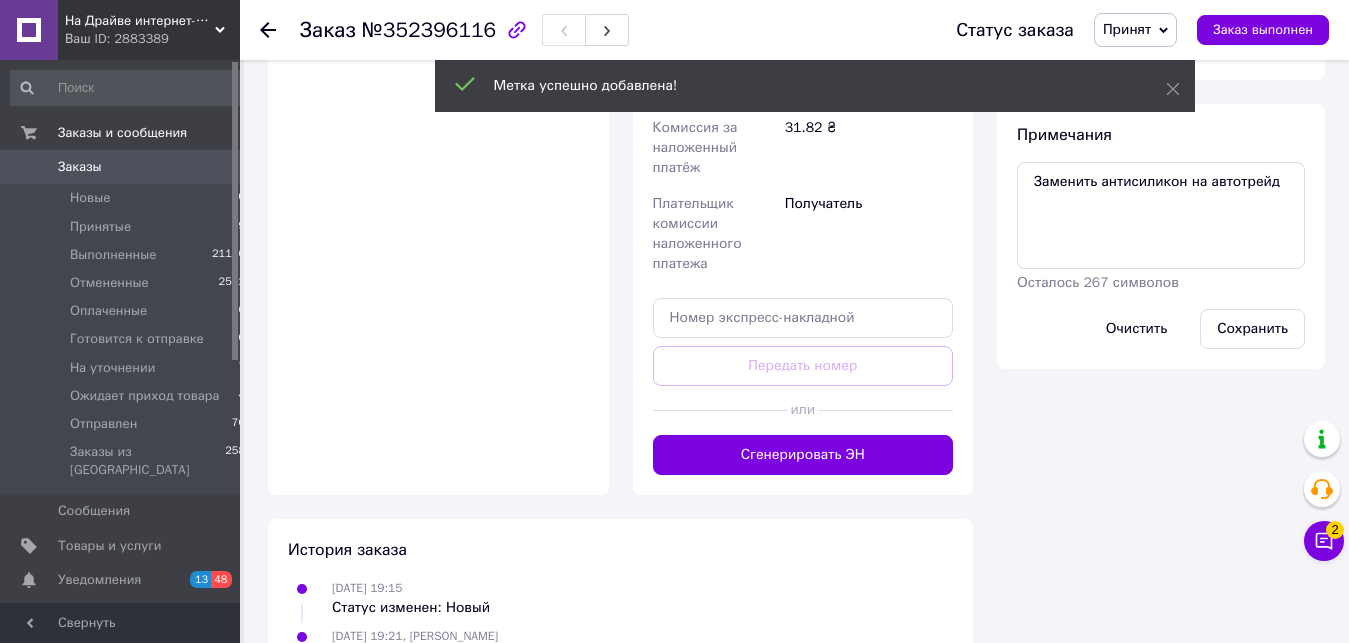click on "Сохранить" at bounding box center (1252, 329) 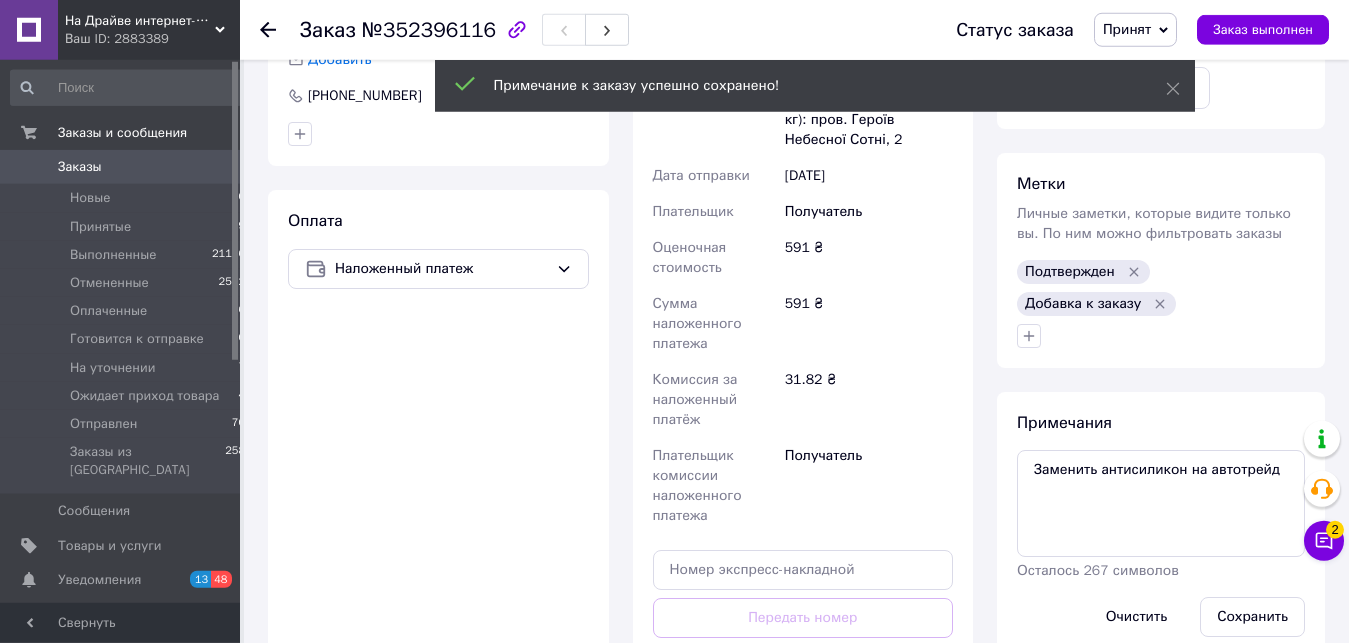 scroll, scrollTop: 714, scrollLeft: 0, axis: vertical 